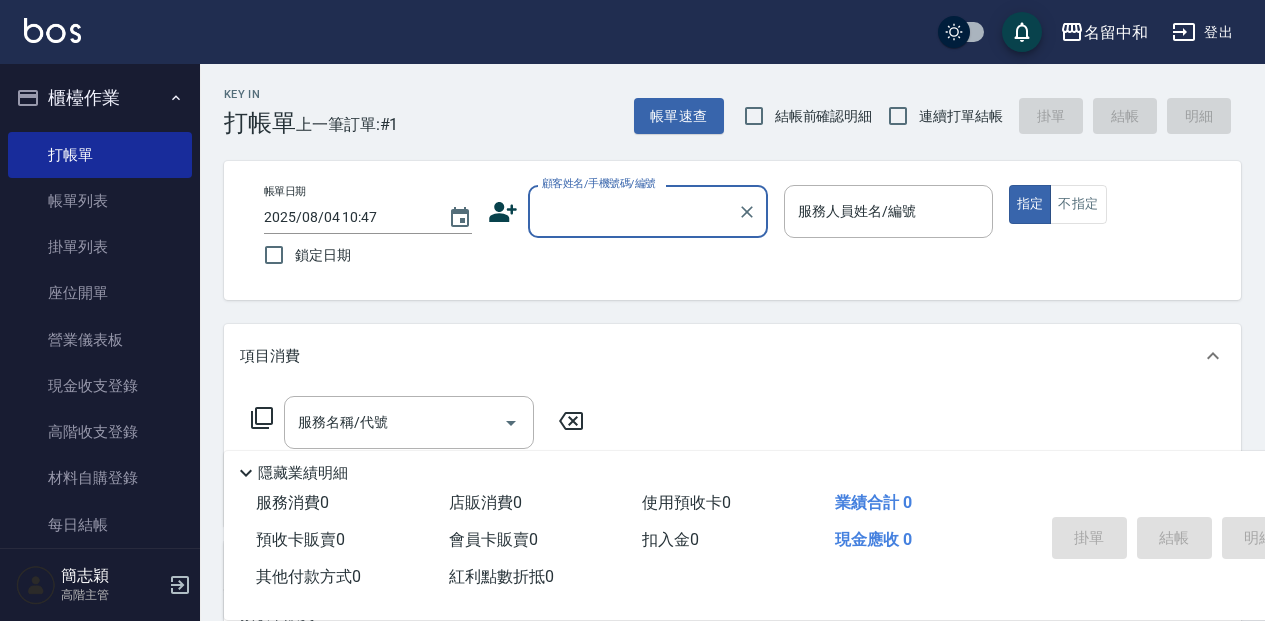 scroll, scrollTop: 0, scrollLeft: 0, axis: both 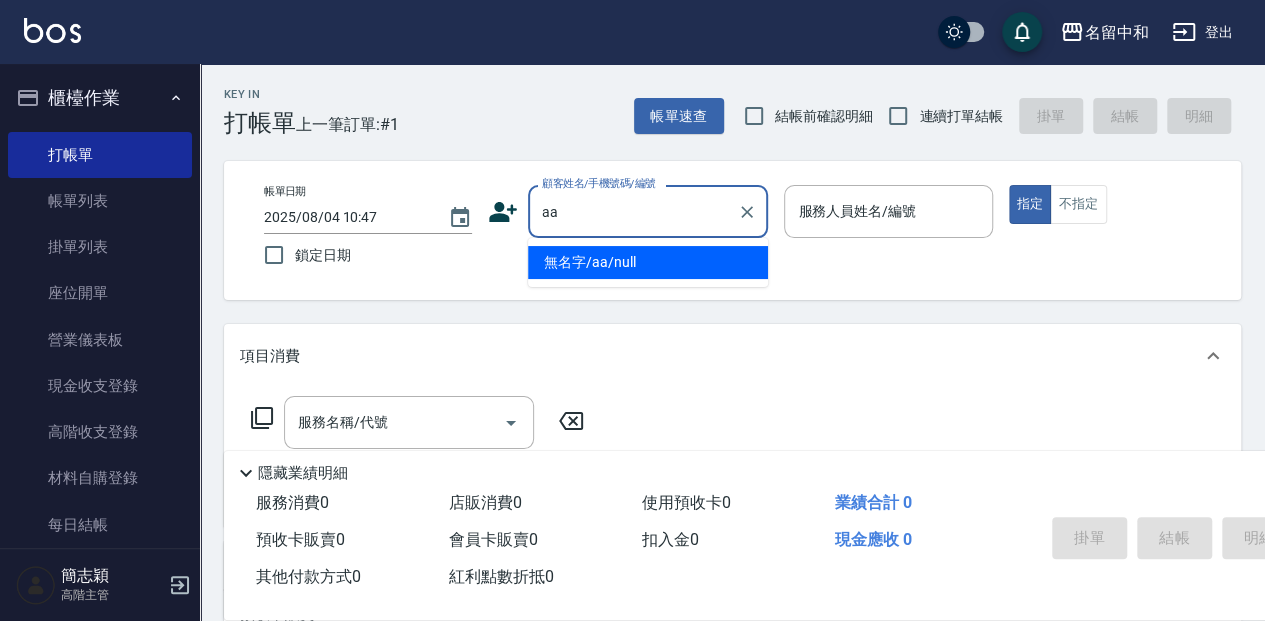 type on "無名字/aa/null" 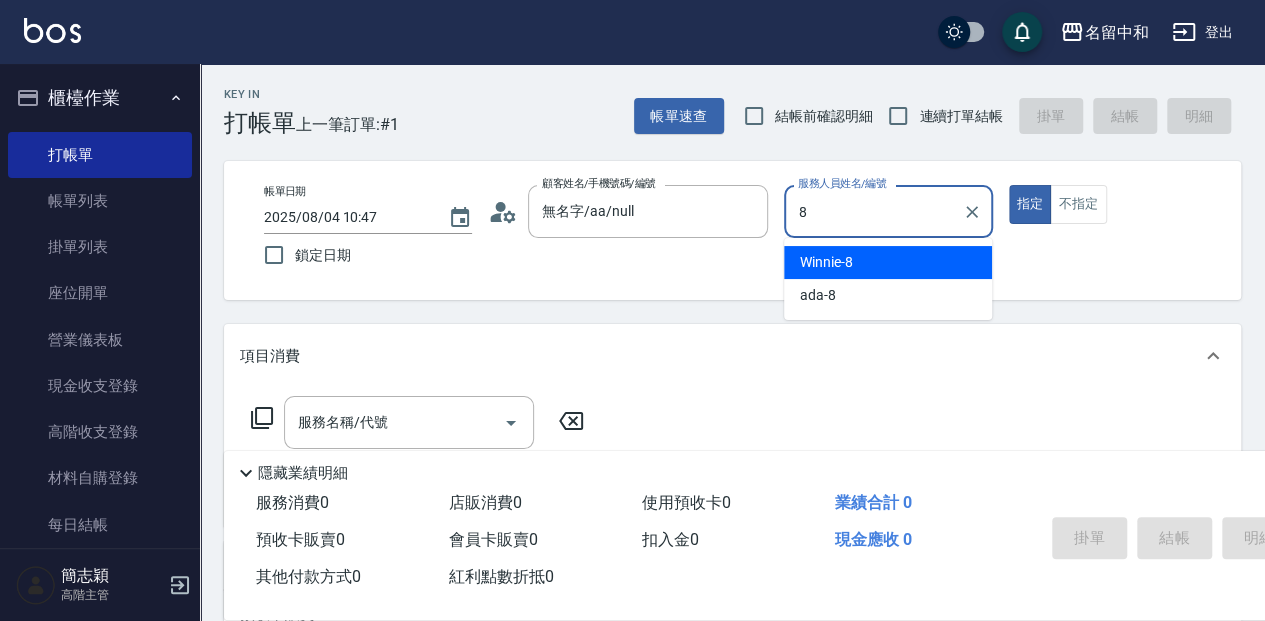 type on "Winnie-8" 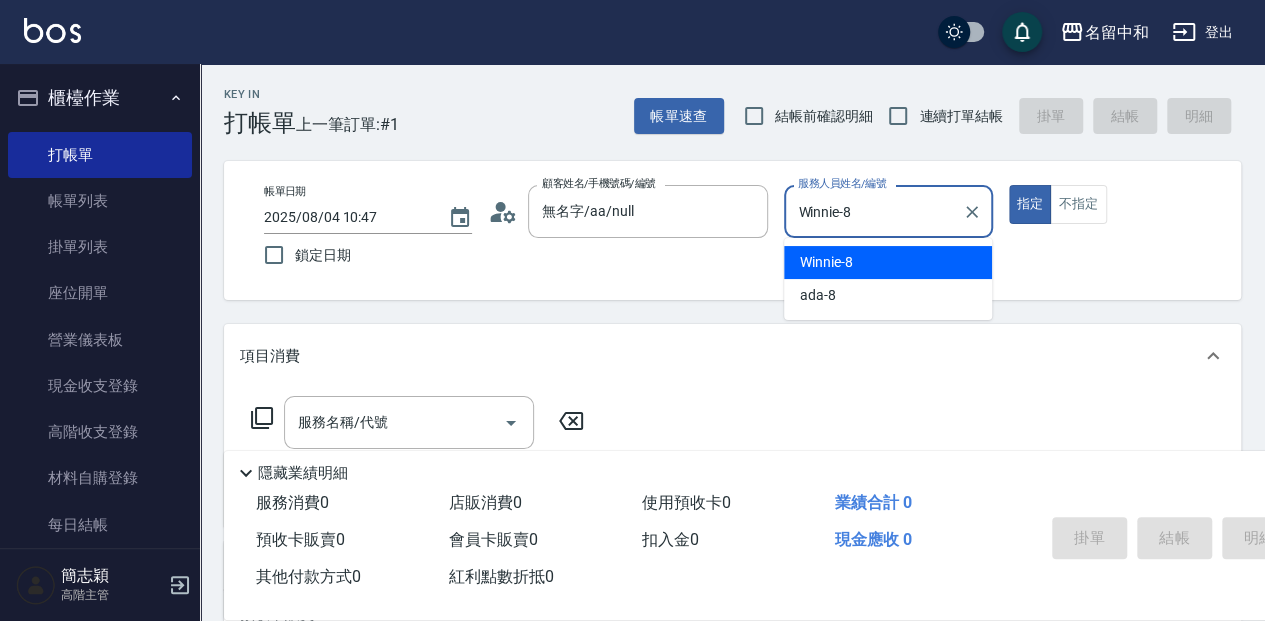 type on "true" 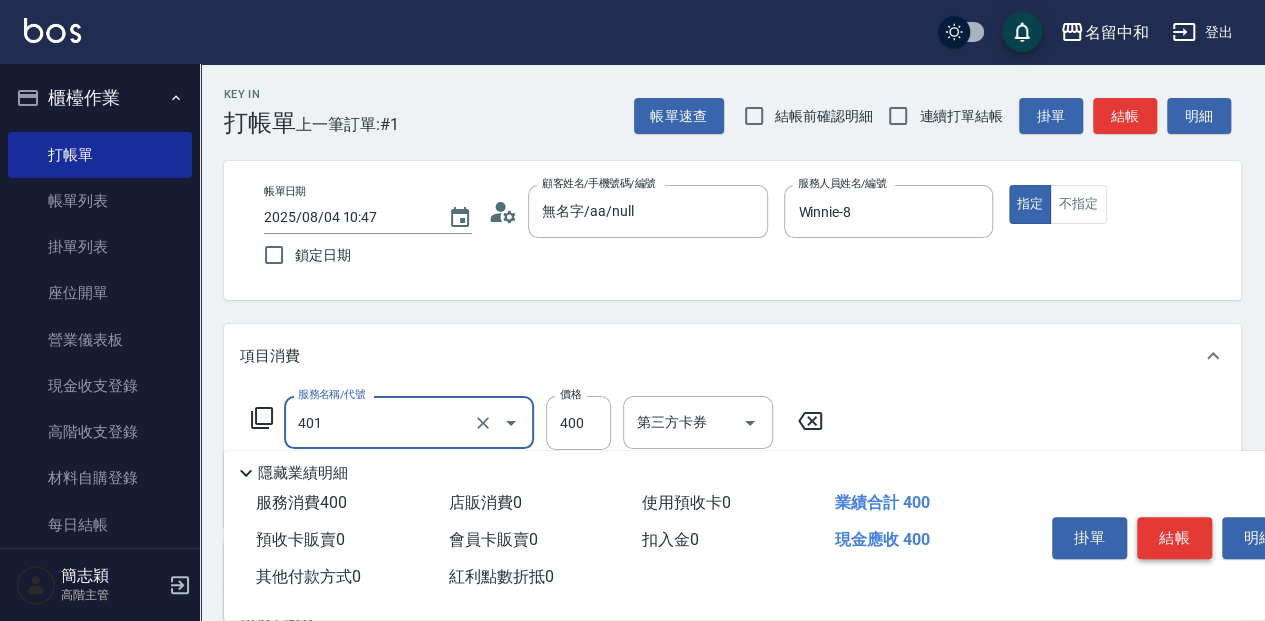 type on "剪髮(400)(401)" 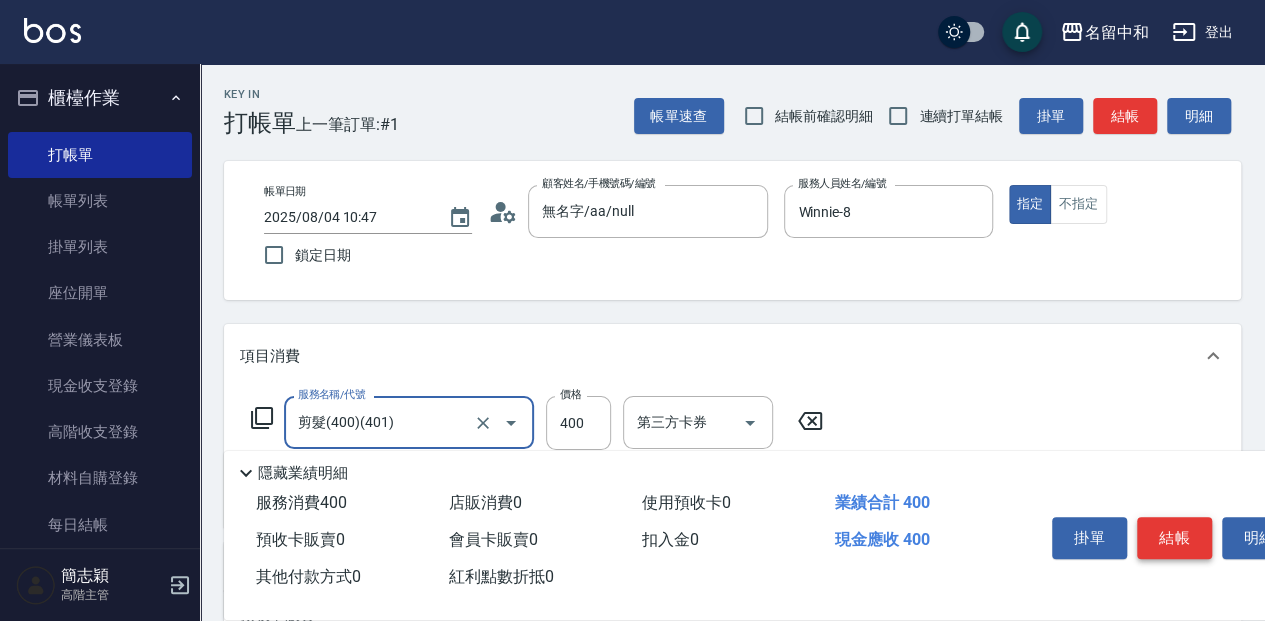 click on "結帳" at bounding box center (1174, 538) 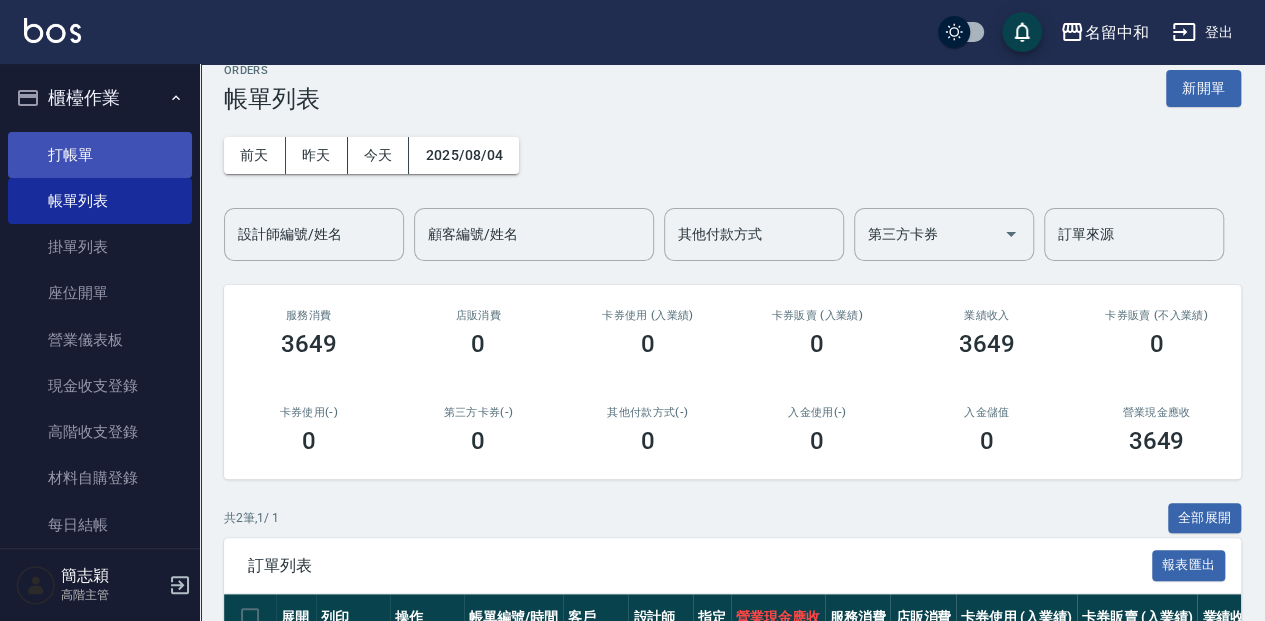 scroll, scrollTop: 0, scrollLeft: 0, axis: both 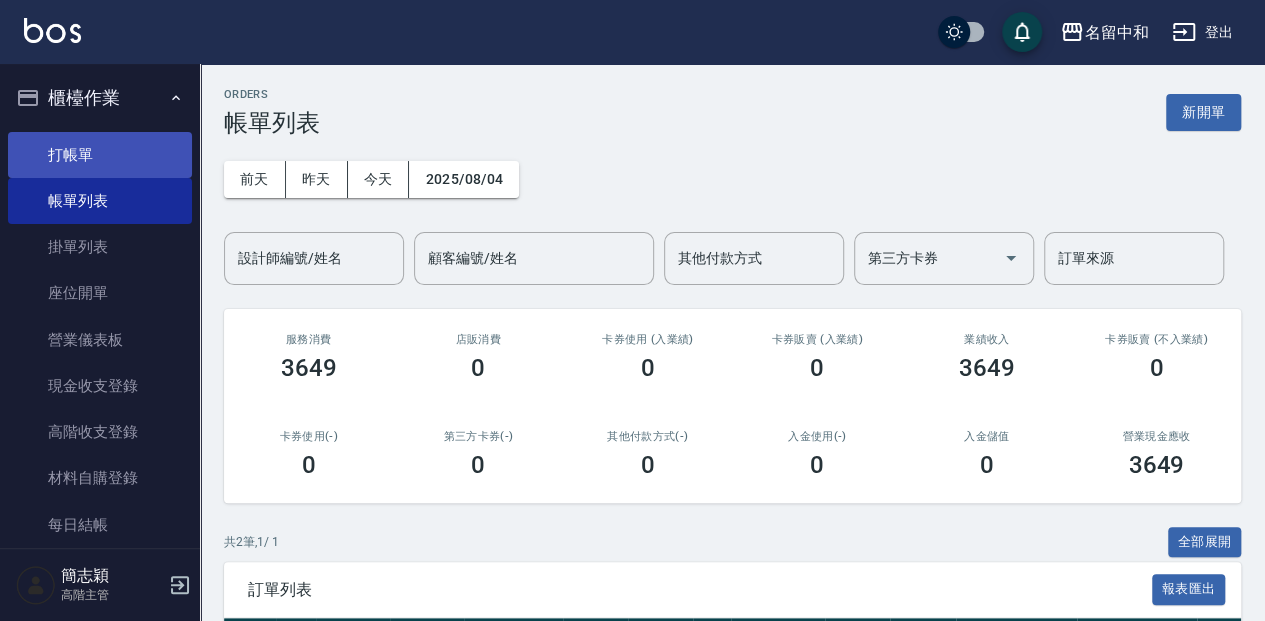 click on "打帳單" at bounding box center (100, 155) 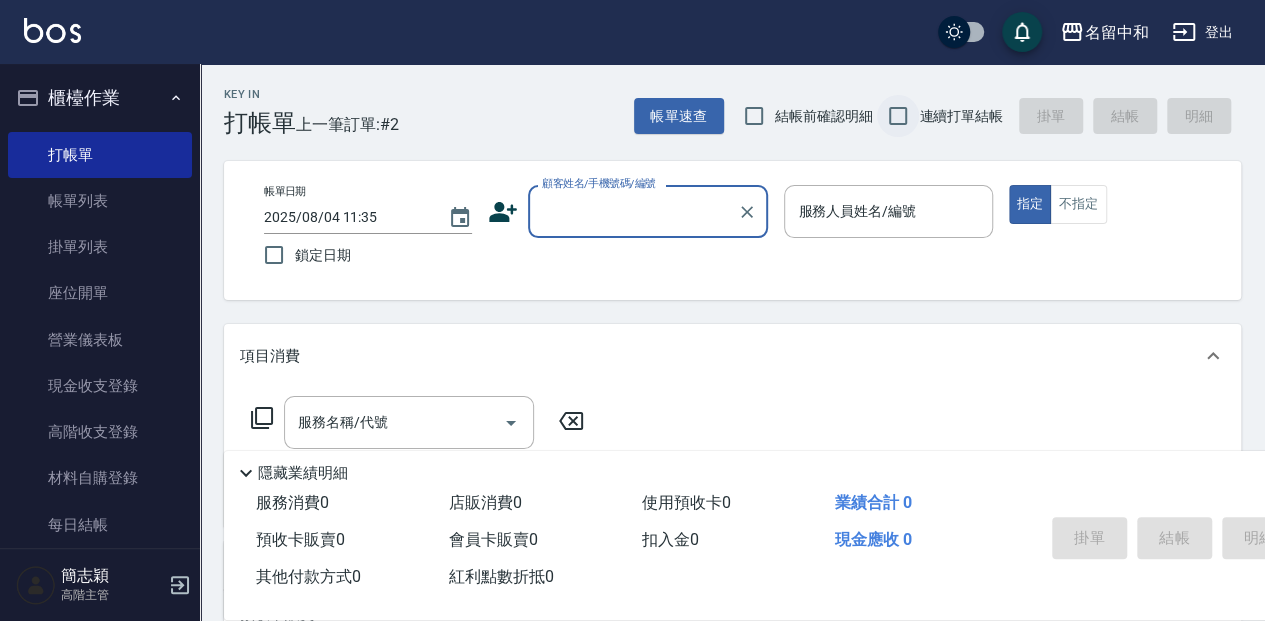 click on "連續打單結帳" at bounding box center [898, 116] 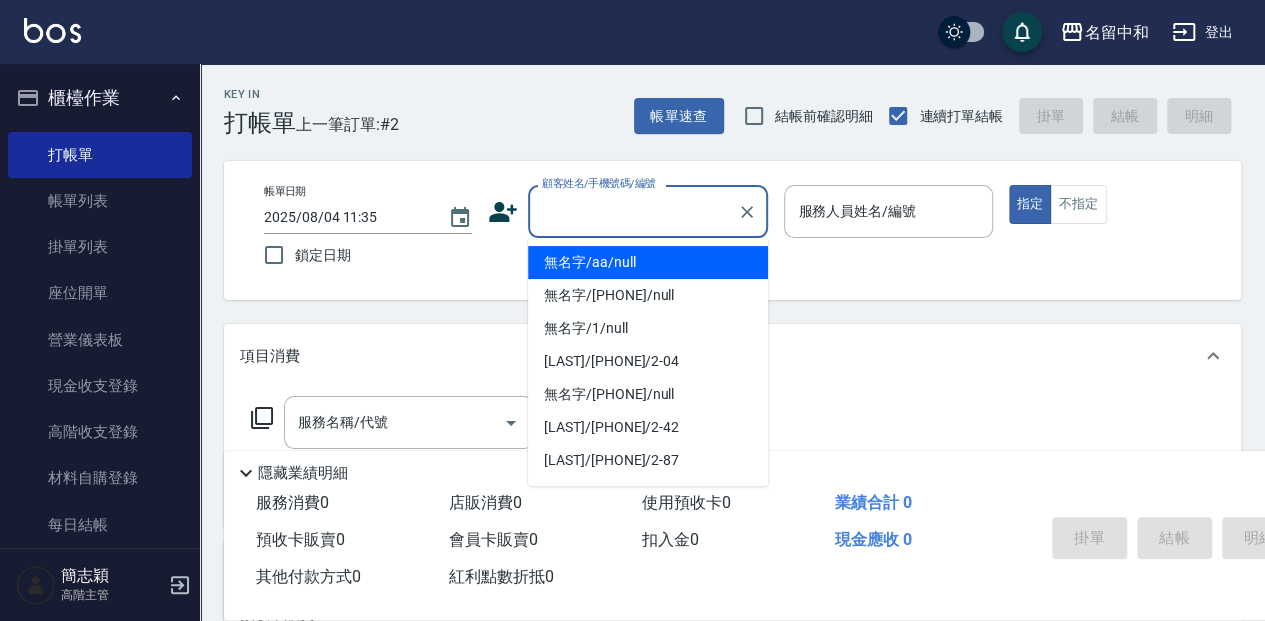 click on "顧客姓名/手機號碼/編號" at bounding box center [633, 211] 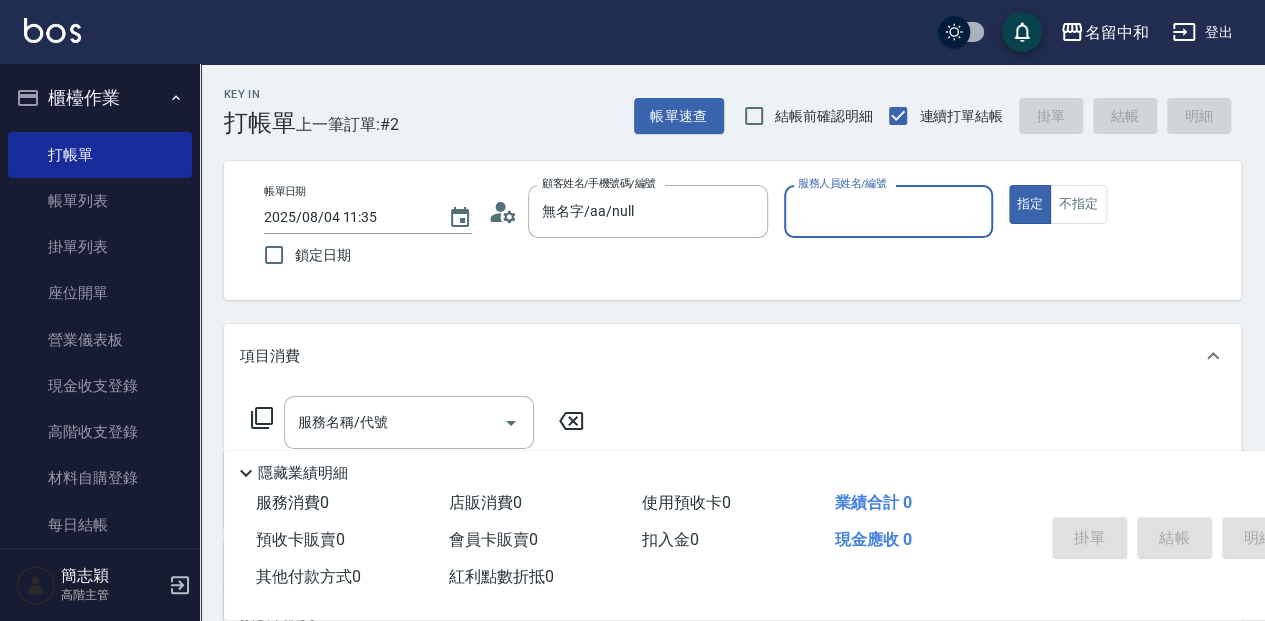 type on "無名字/aa/null" 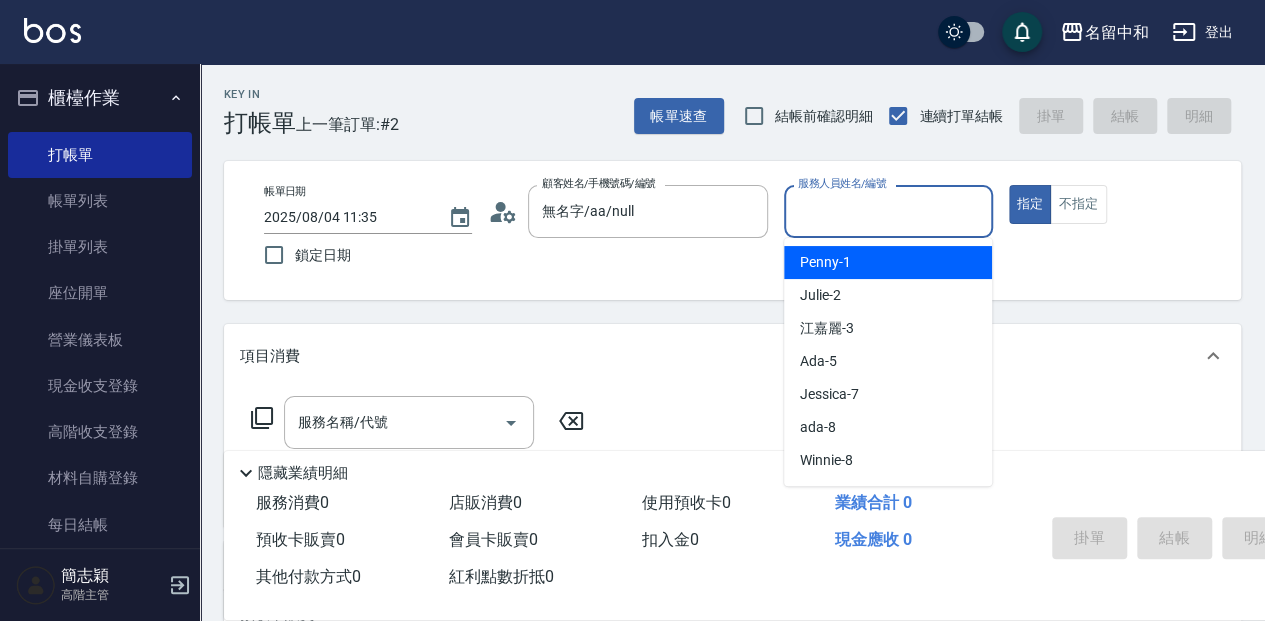 click on "服務人員姓名/編號" at bounding box center (888, 211) 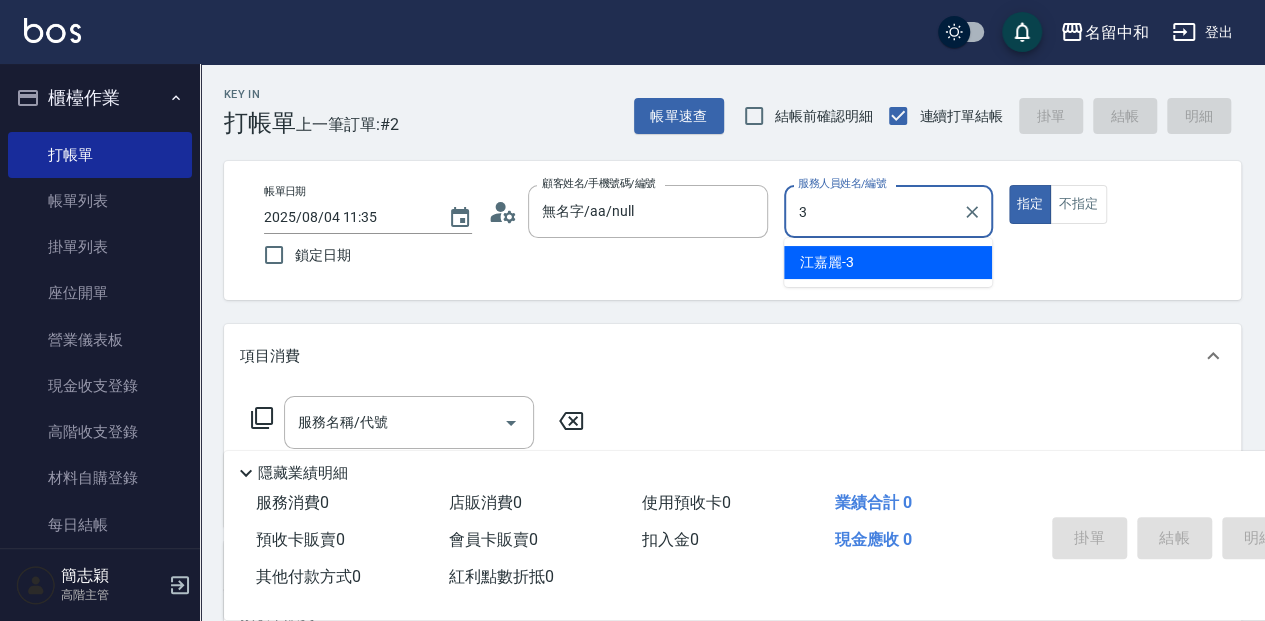 type on "江嘉麗-3" 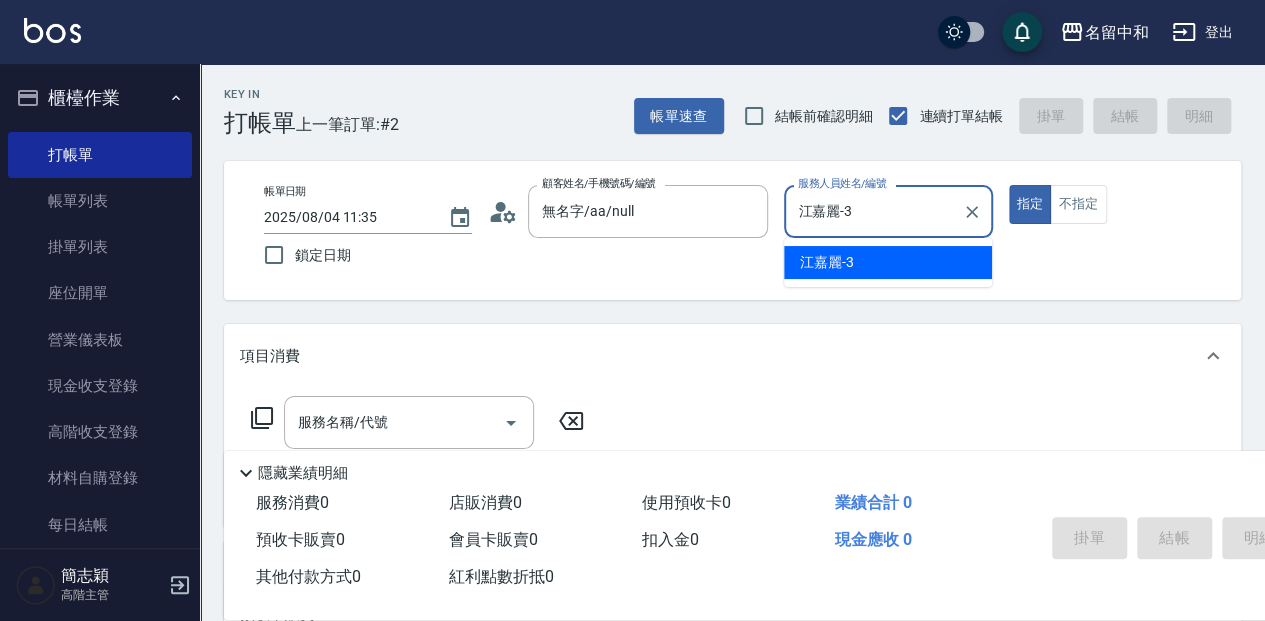 type on "true" 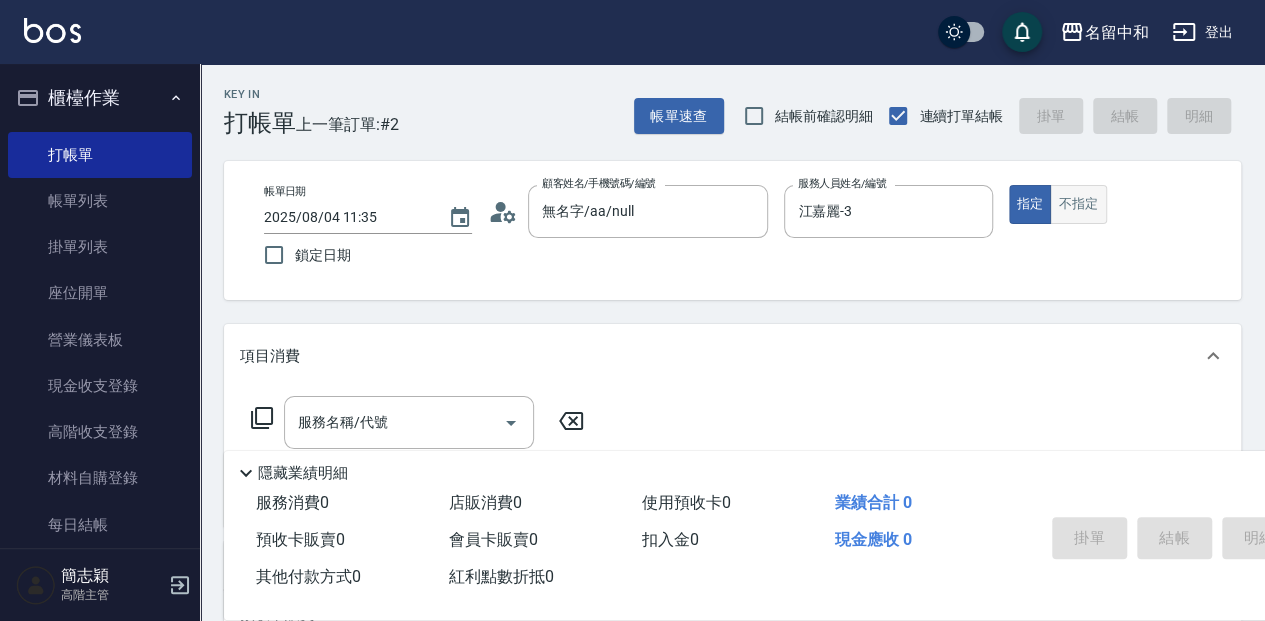 click on "不指定" at bounding box center [1078, 204] 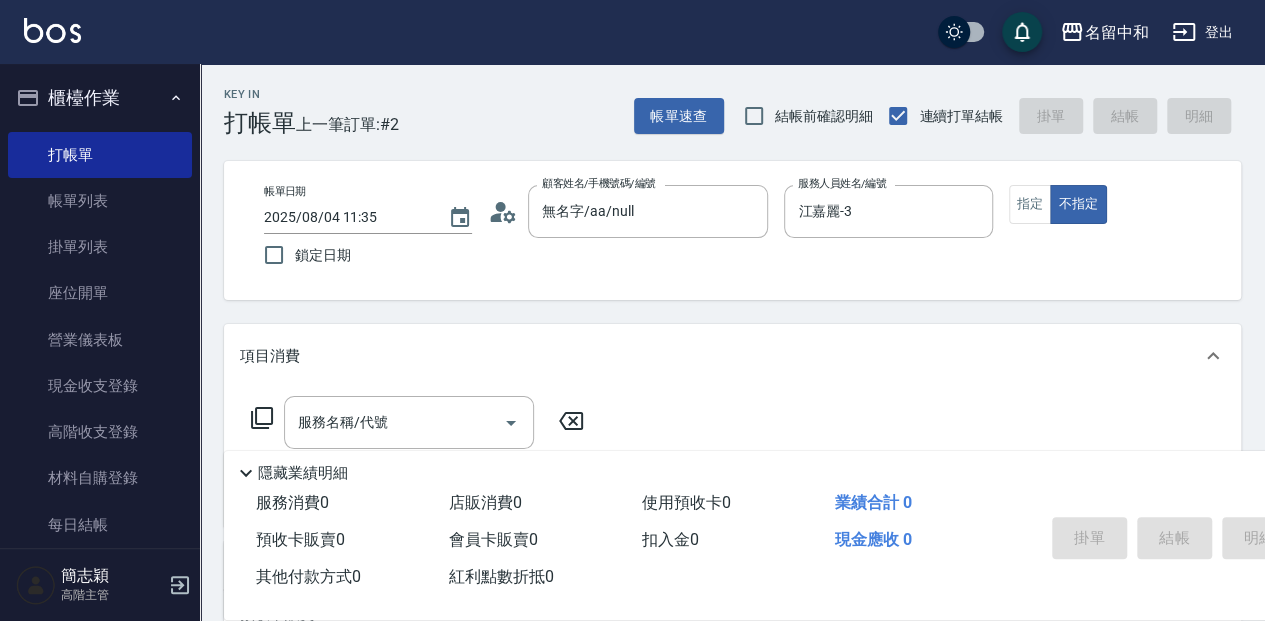 click 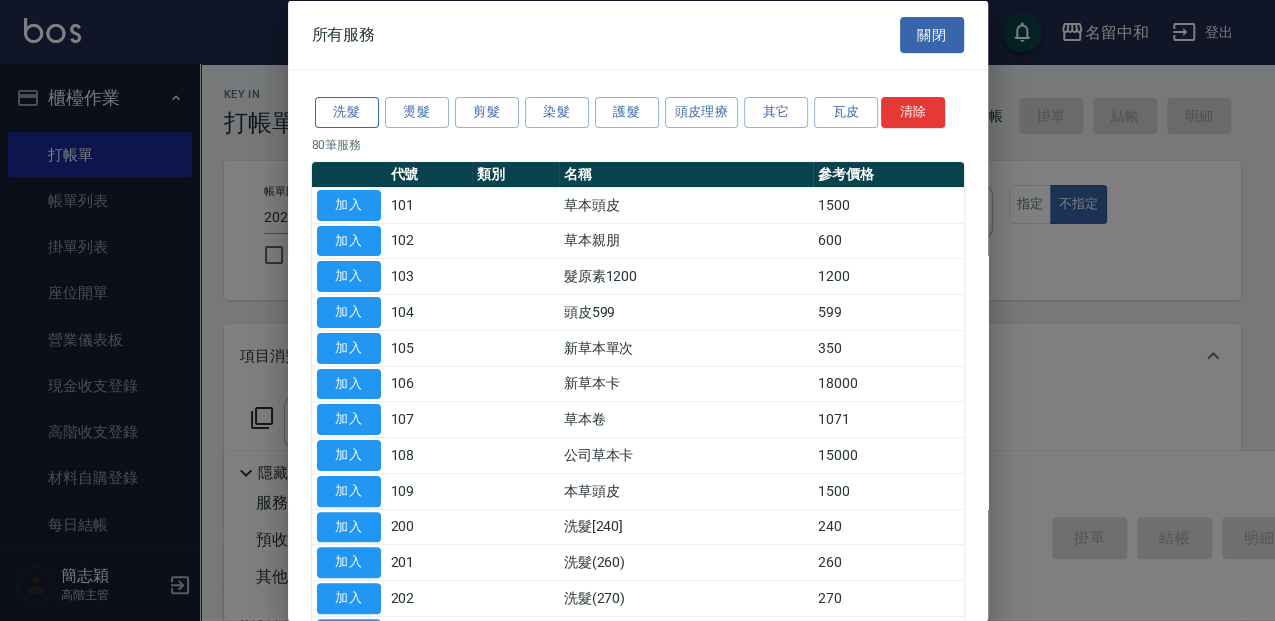 click on "洗髮" at bounding box center (347, 112) 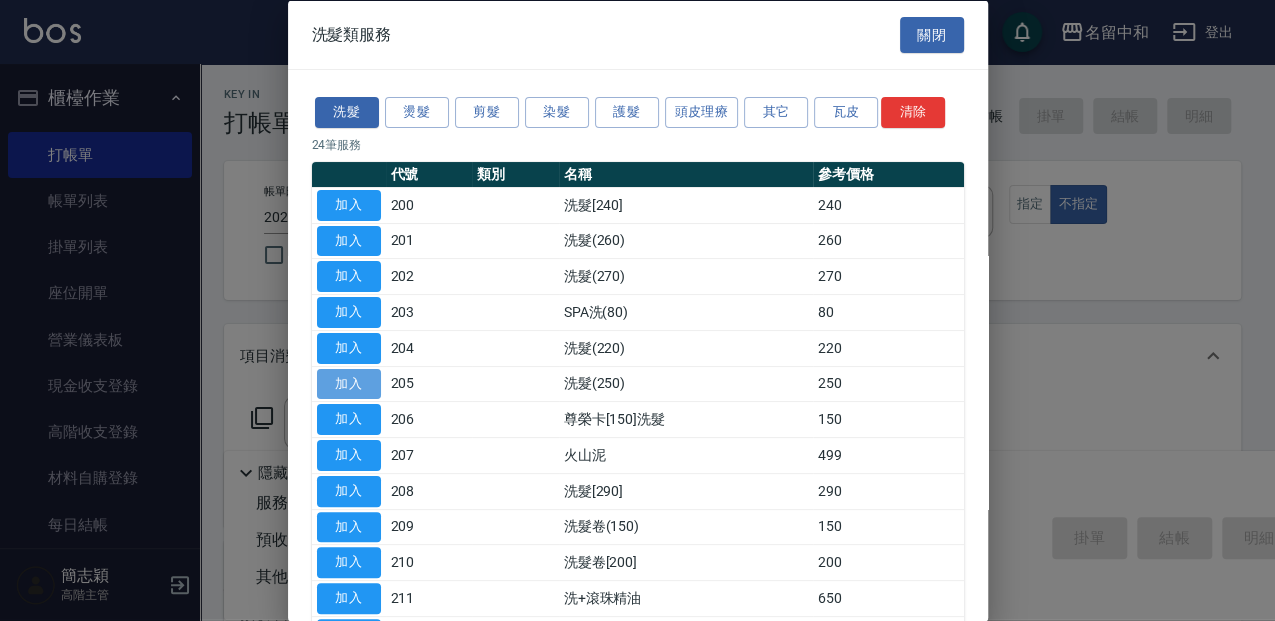 click on "加入" at bounding box center (349, 383) 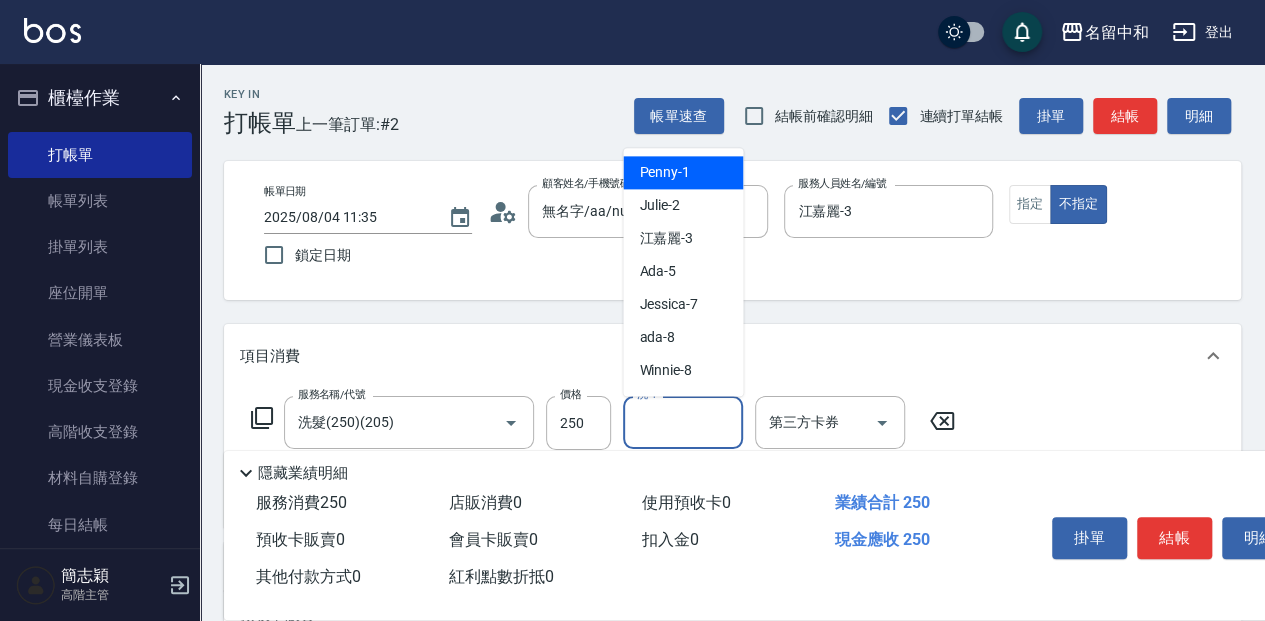 click on "洗-1" at bounding box center (683, 422) 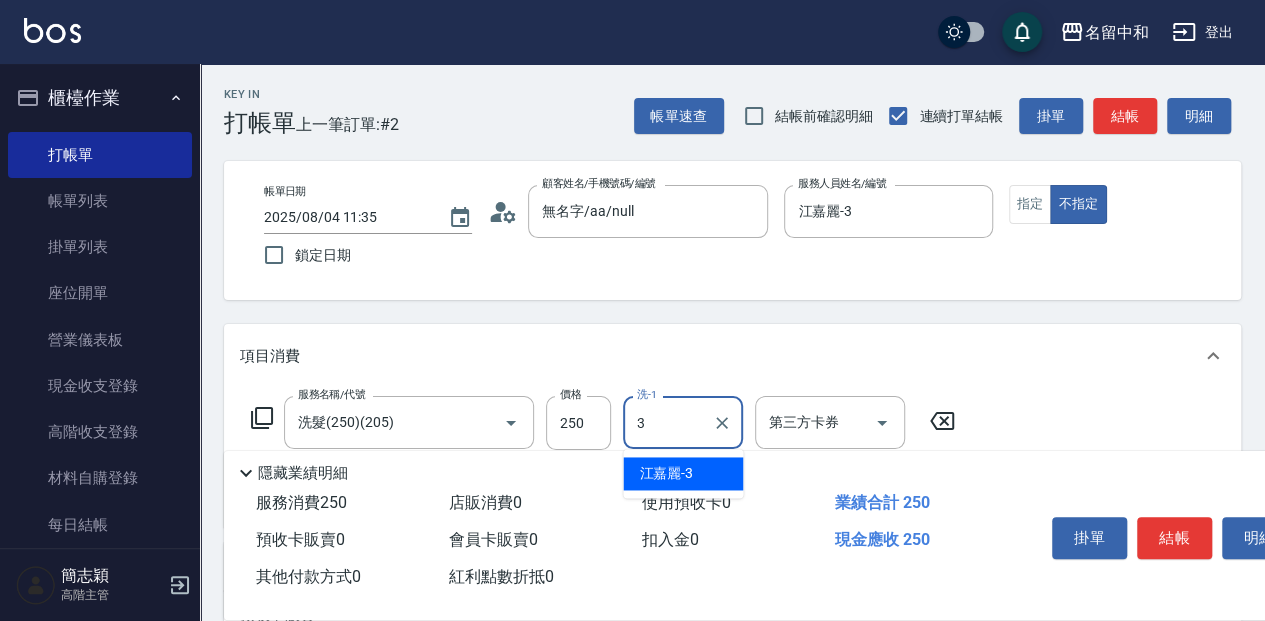 type on "江嘉麗-3" 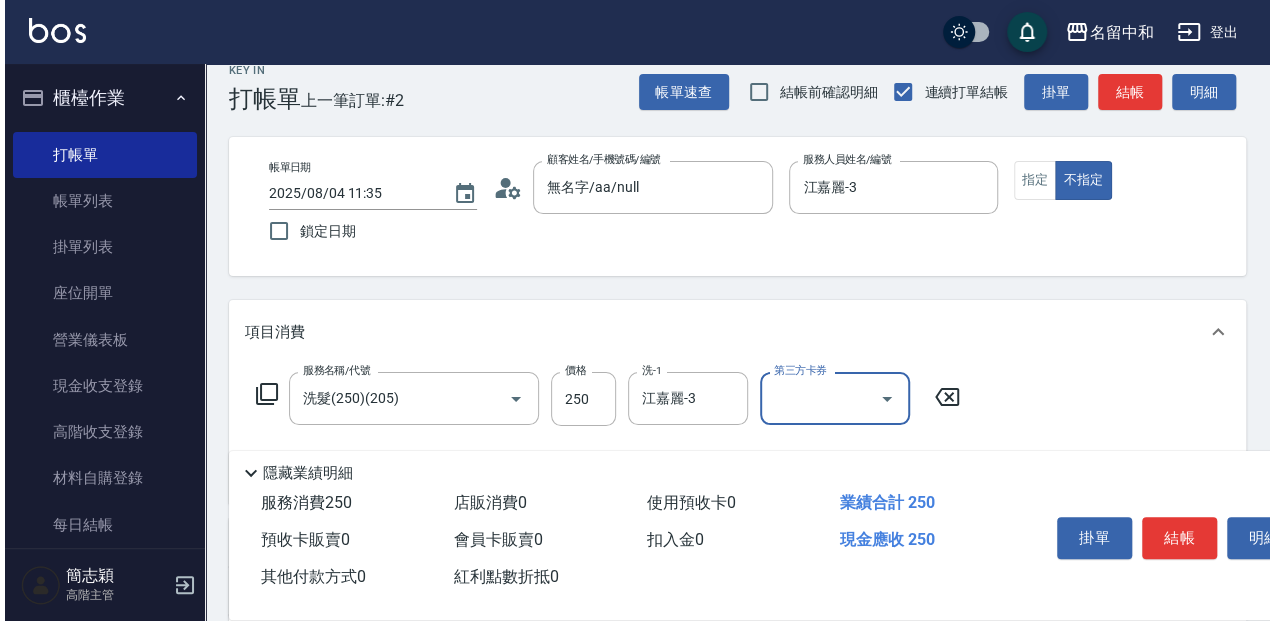 scroll, scrollTop: 0, scrollLeft: 0, axis: both 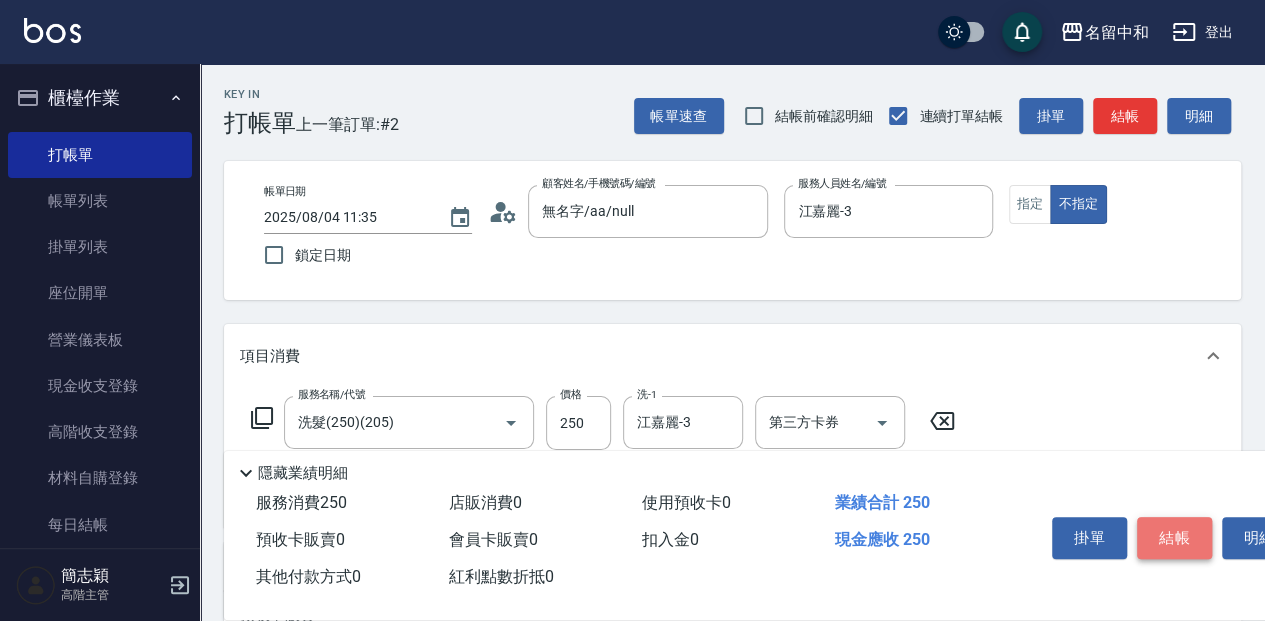 click on "結帳" at bounding box center (1174, 538) 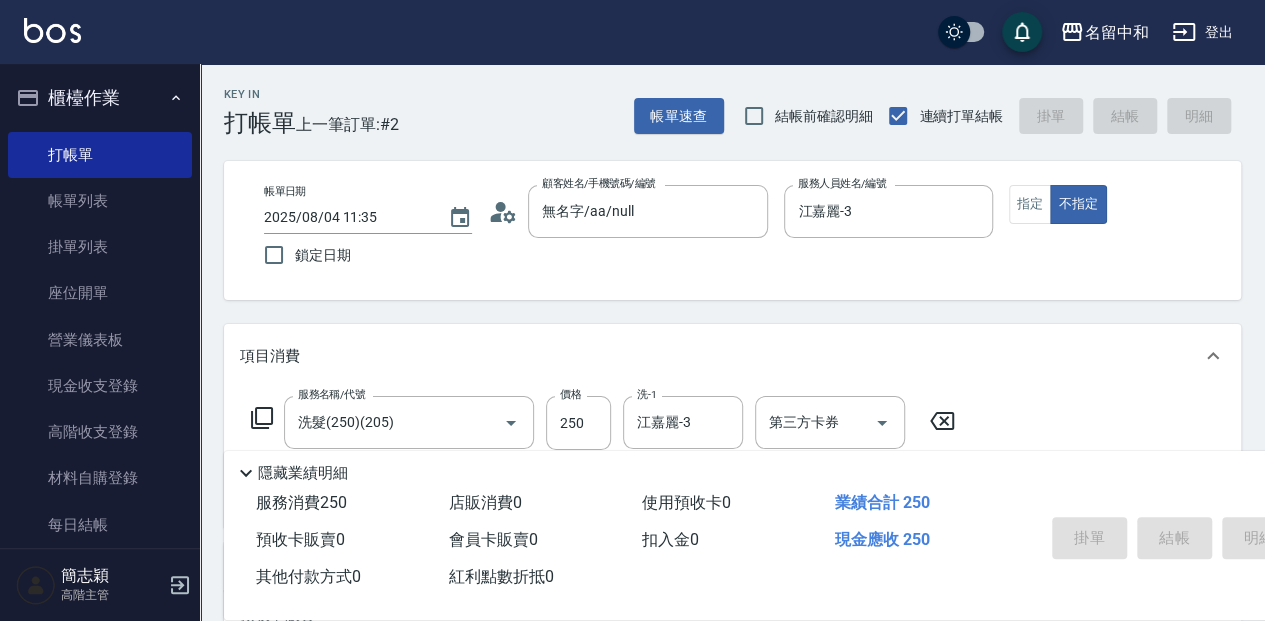type on "[DATE] [TIME]" 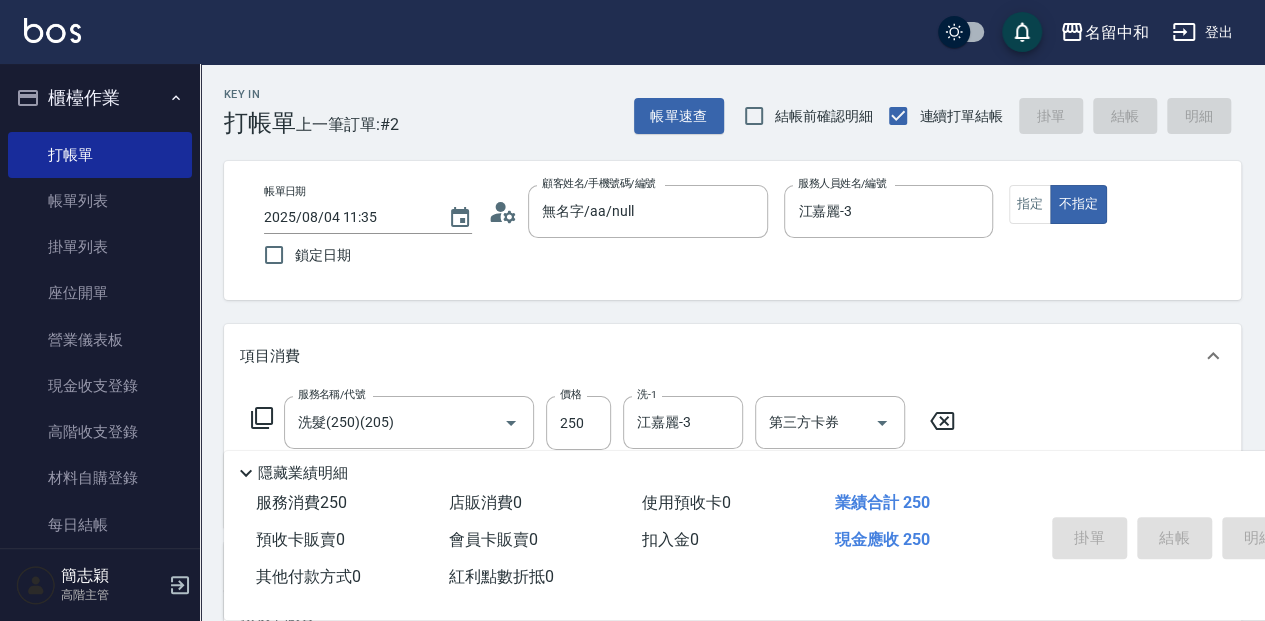 type 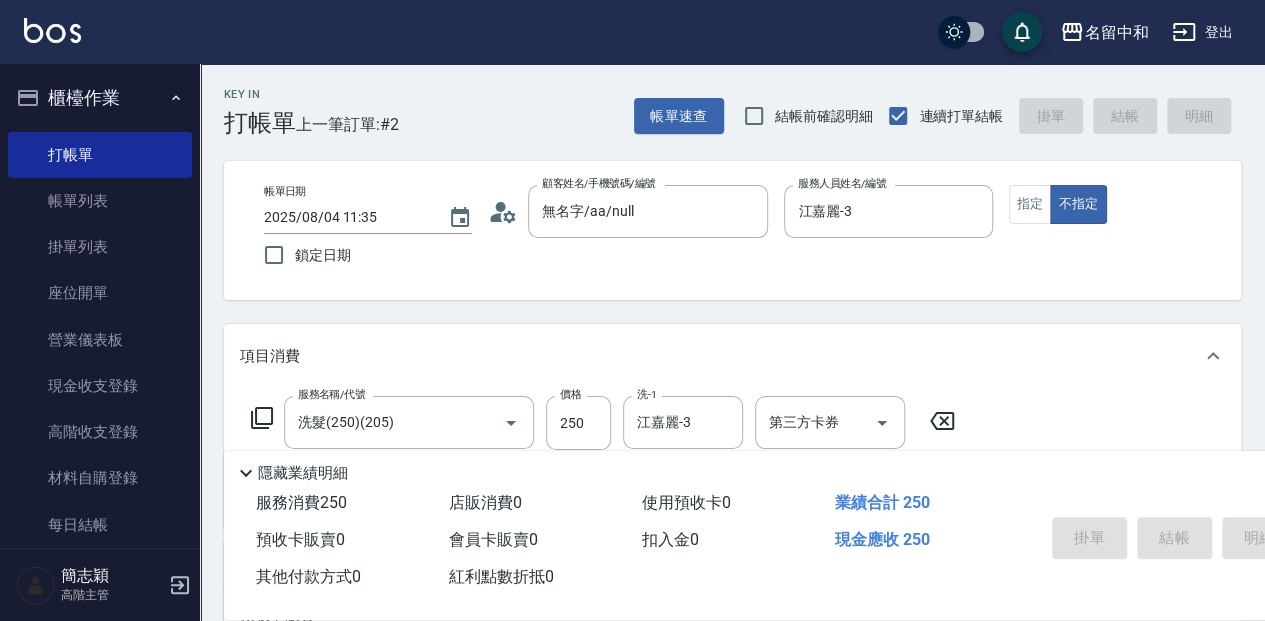 type 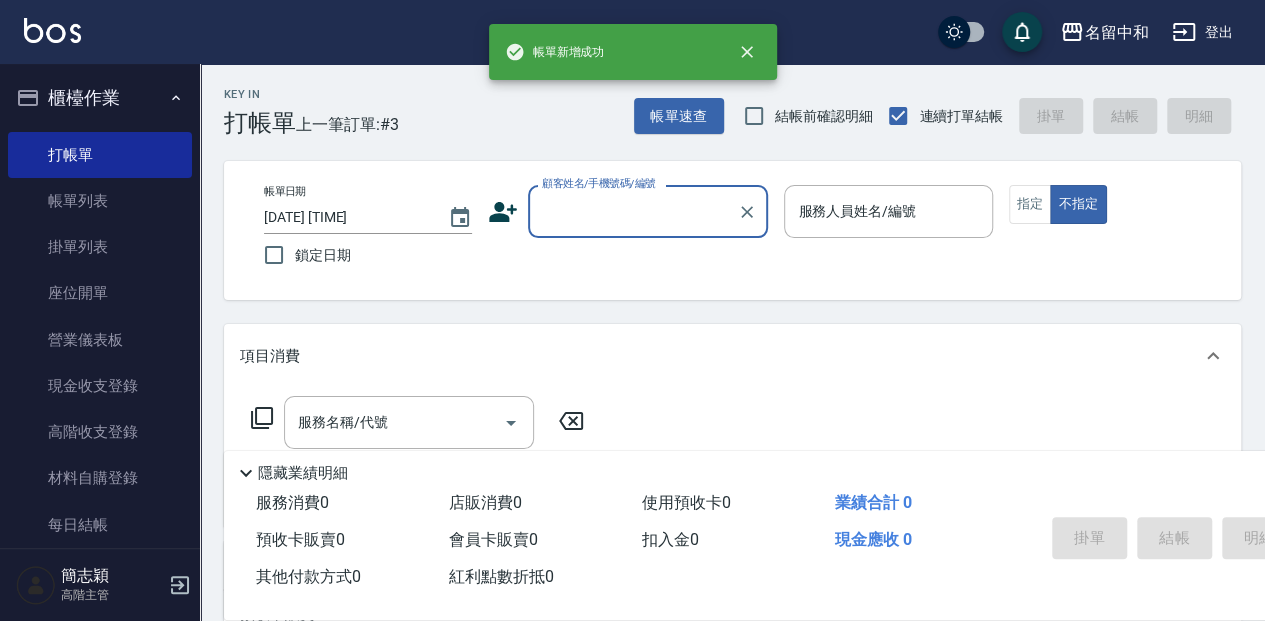 click on "顧客姓名/手機號碼/編號" at bounding box center [633, 211] 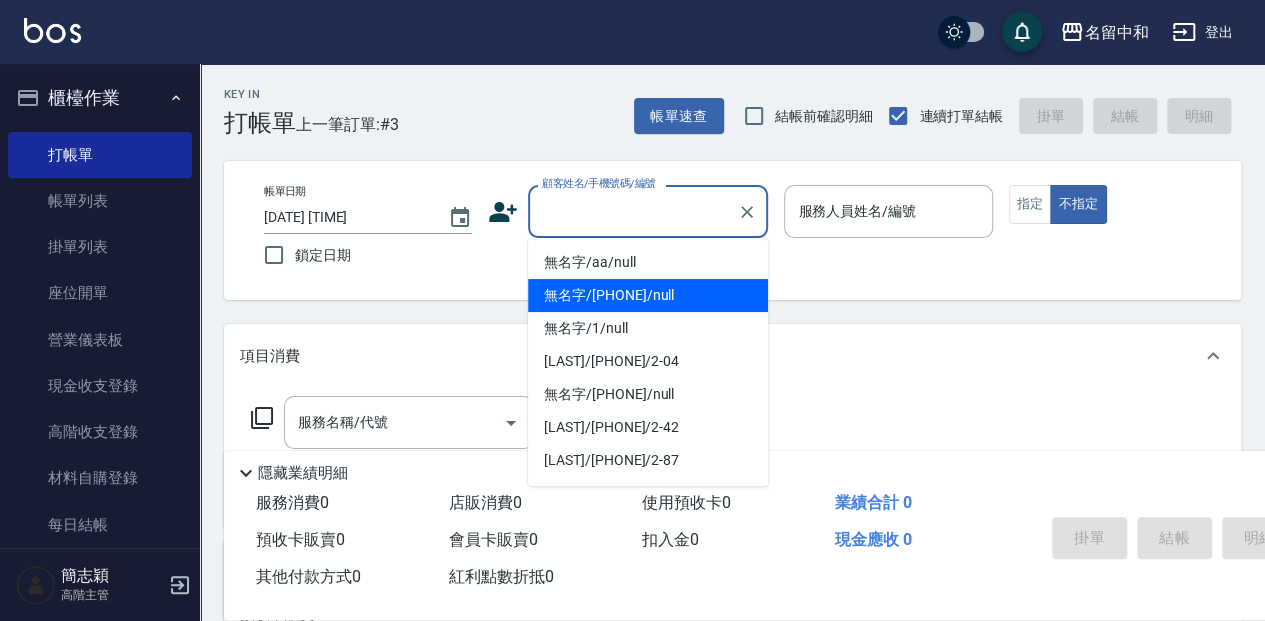 click on "無名字/[PHONE]/null" at bounding box center (648, 295) 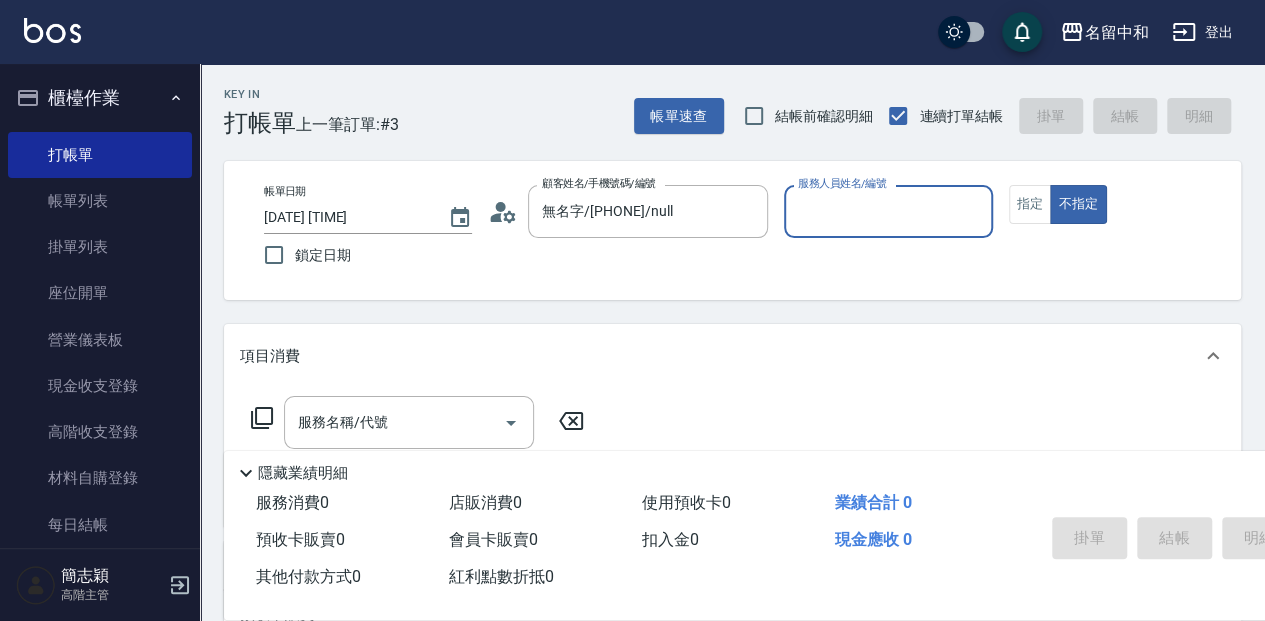 drag, startPoint x: 824, startPoint y: 217, endPoint x: 826, endPoint y: 235, distance: 18.110771 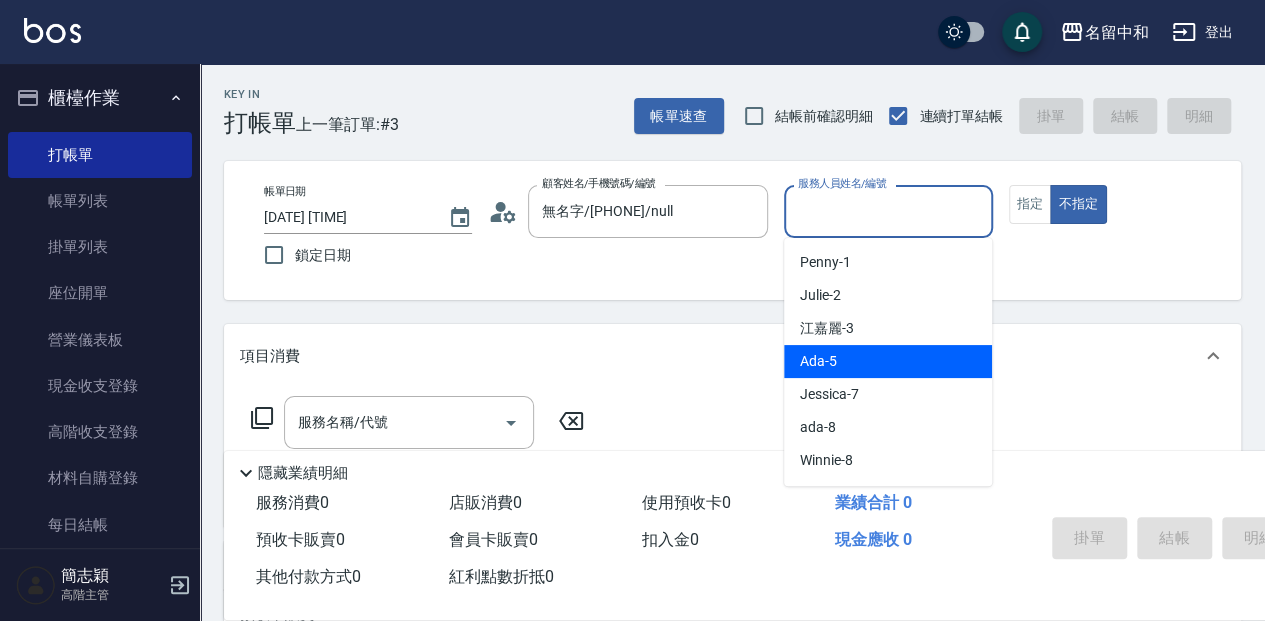 click on "Ada -5" at bounding box center [888, 361] 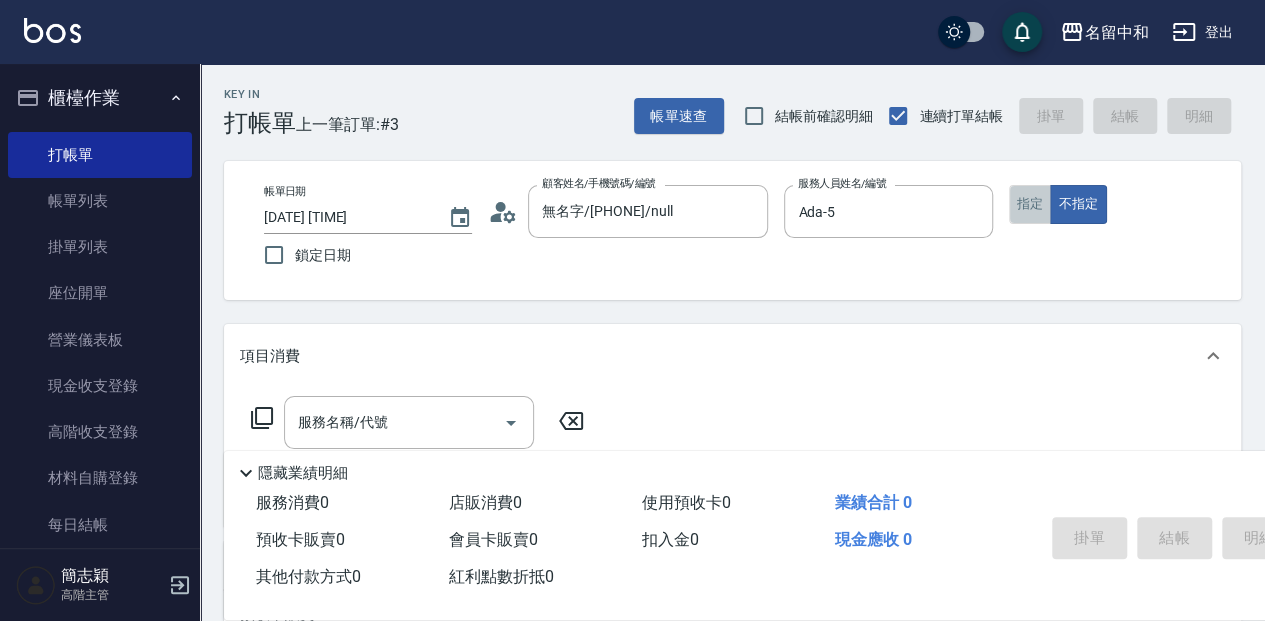 click on "指定" at bounding box center (1030, 204) 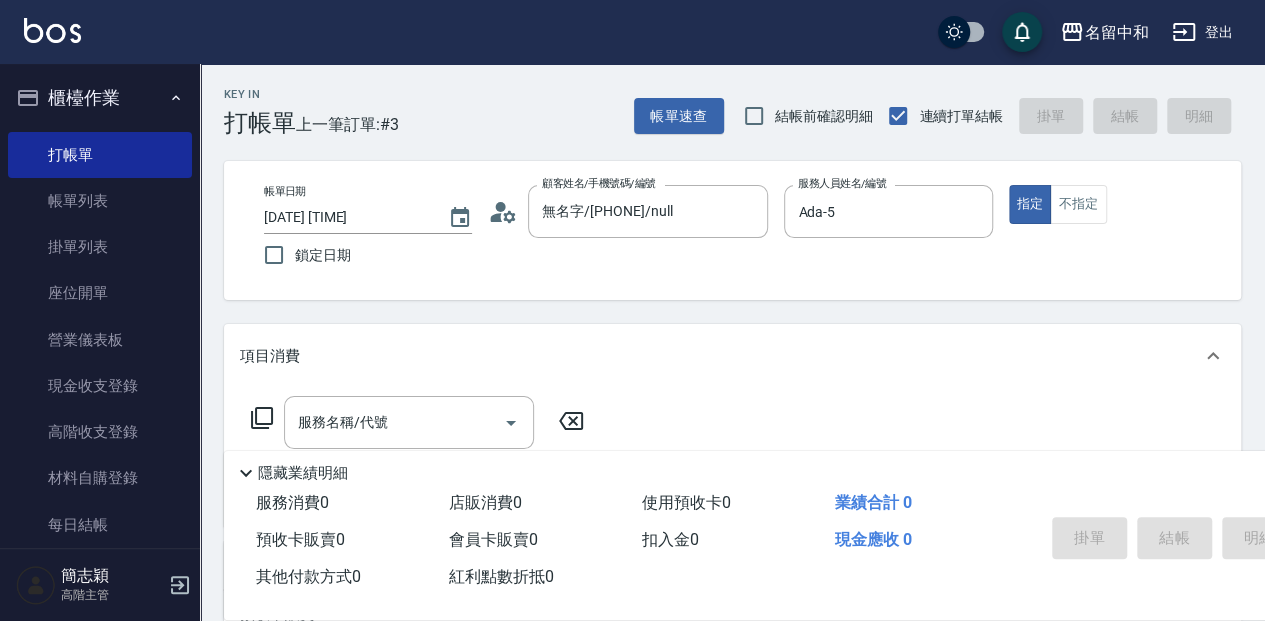 click 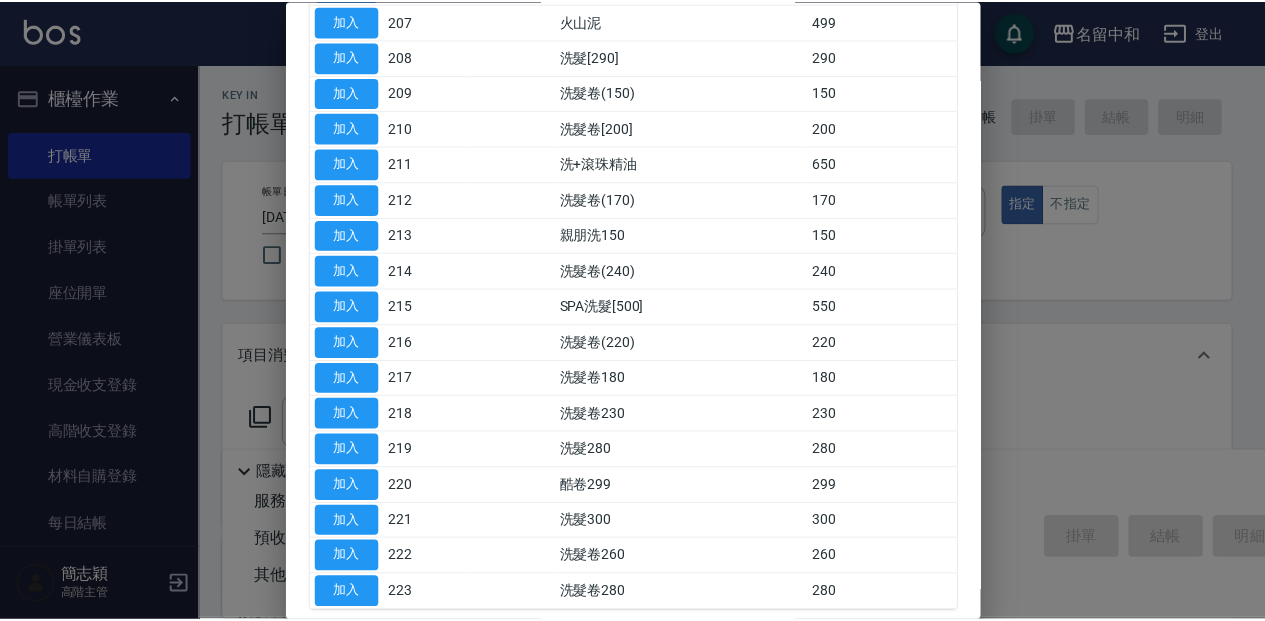 scroll, scrollTop: 466, scrollLeft: 0, axis: vertical 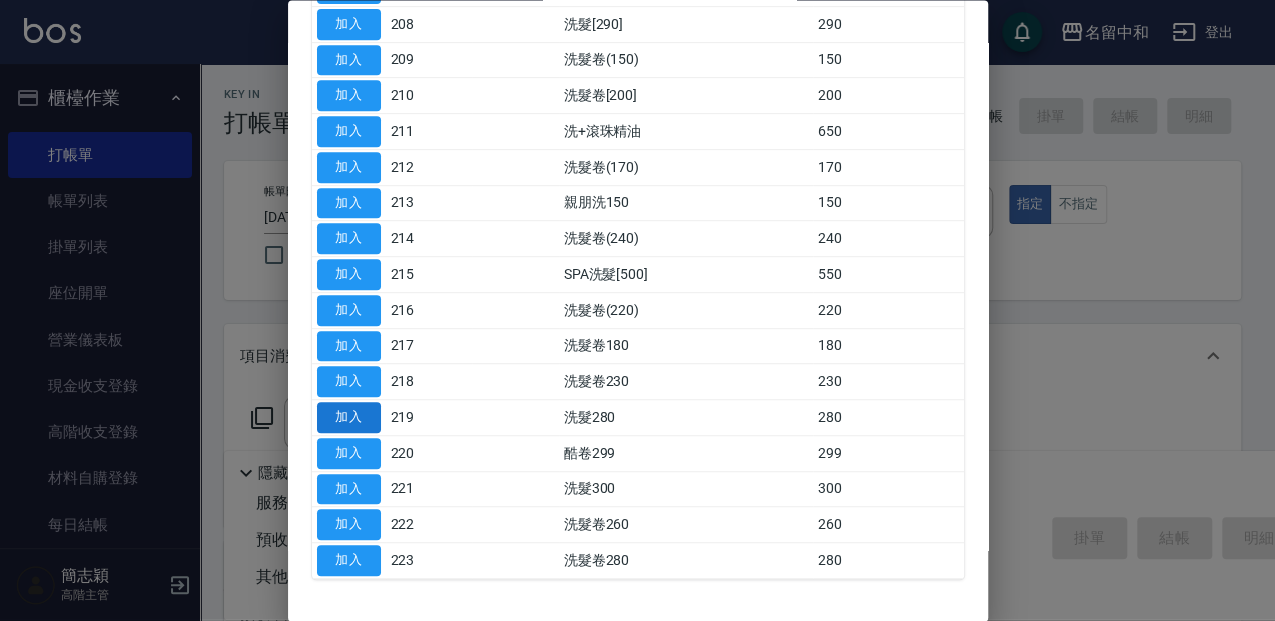 click on "加入" at bounding box center [349, 418] 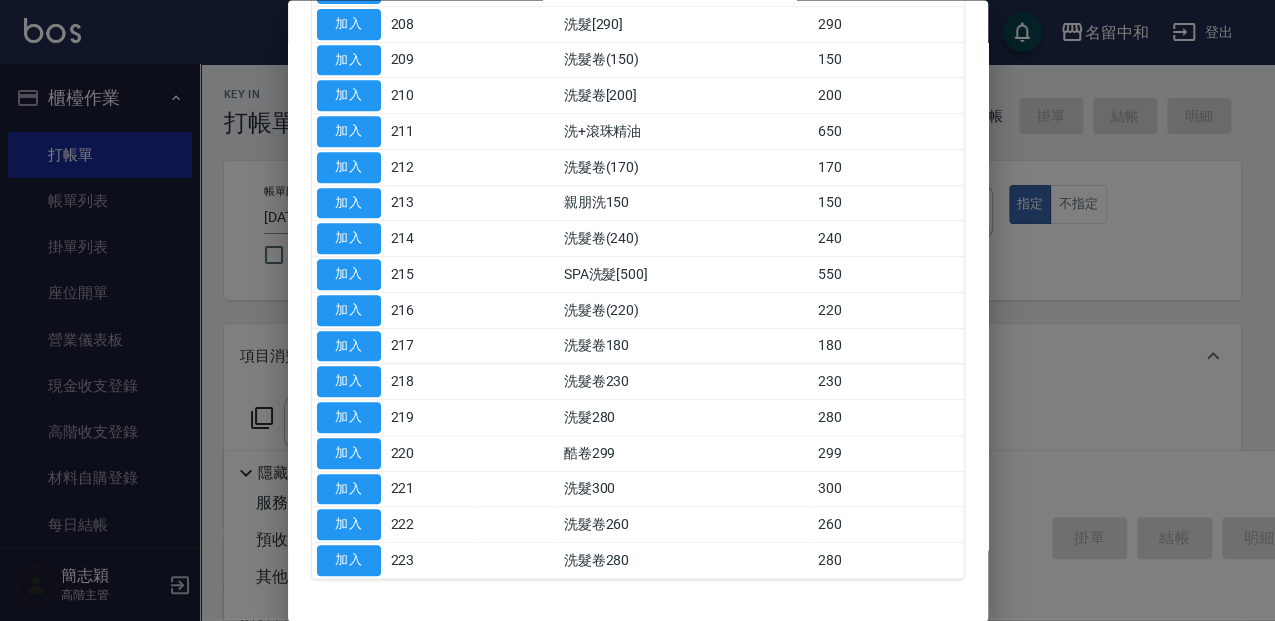 type on "洗髮280(219)" 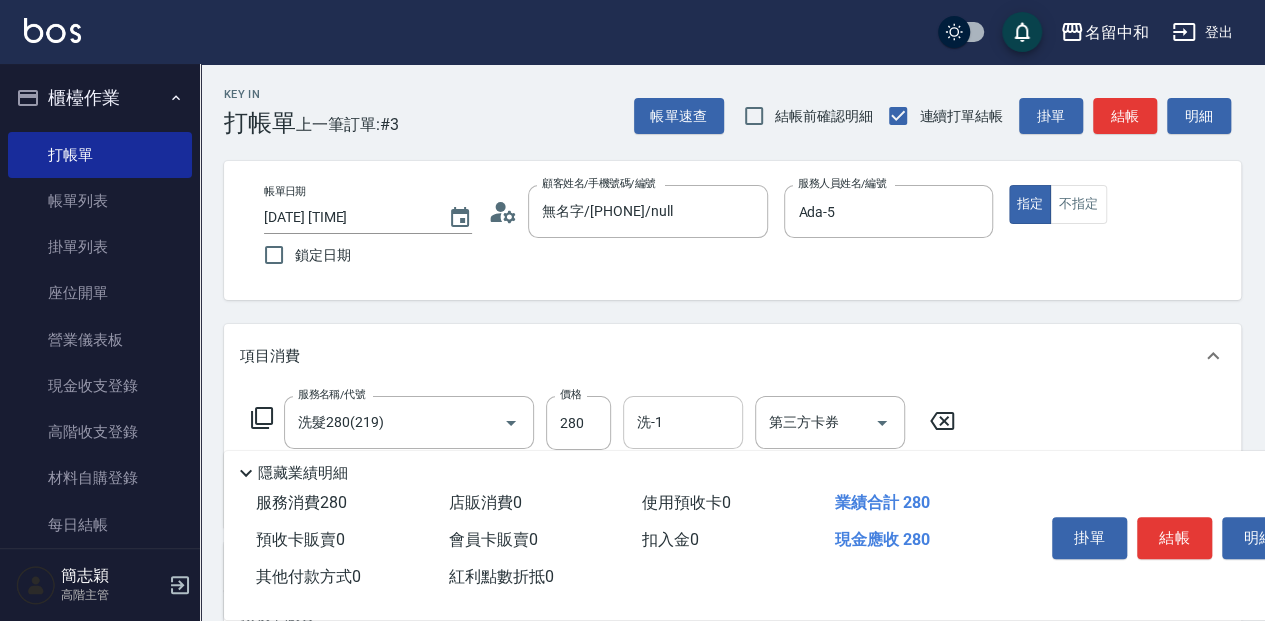 click on "洗-1" at bounding box center [683, 422] 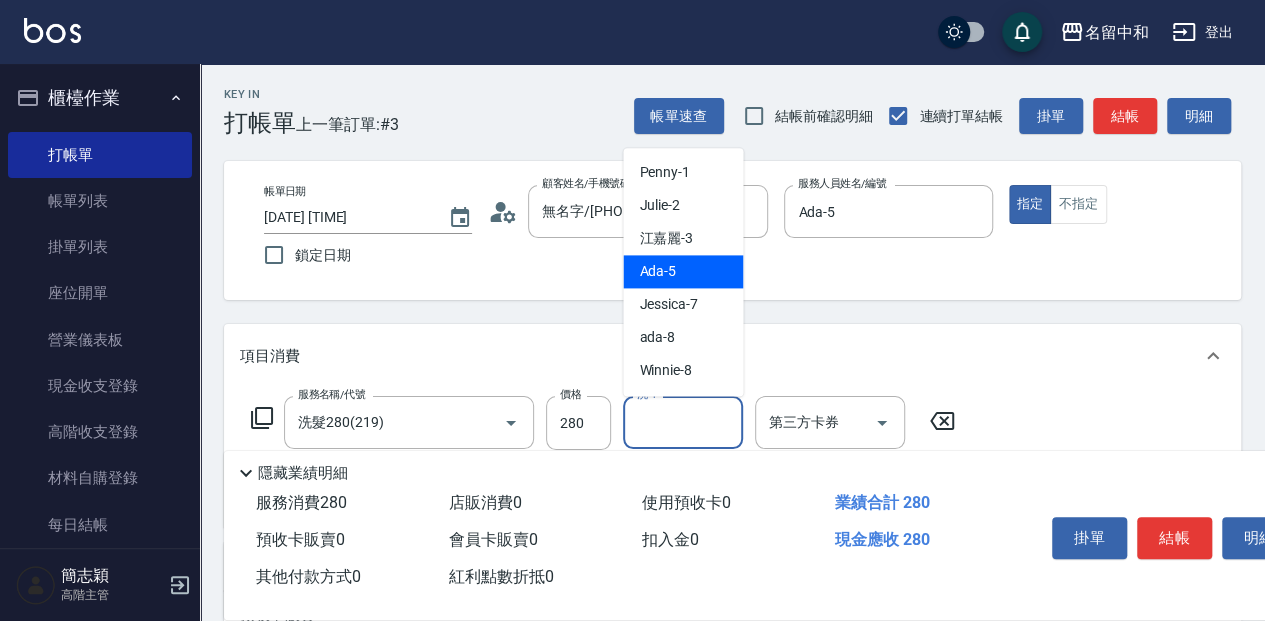 click on "Ada -5" at bounding box center [657, 271] 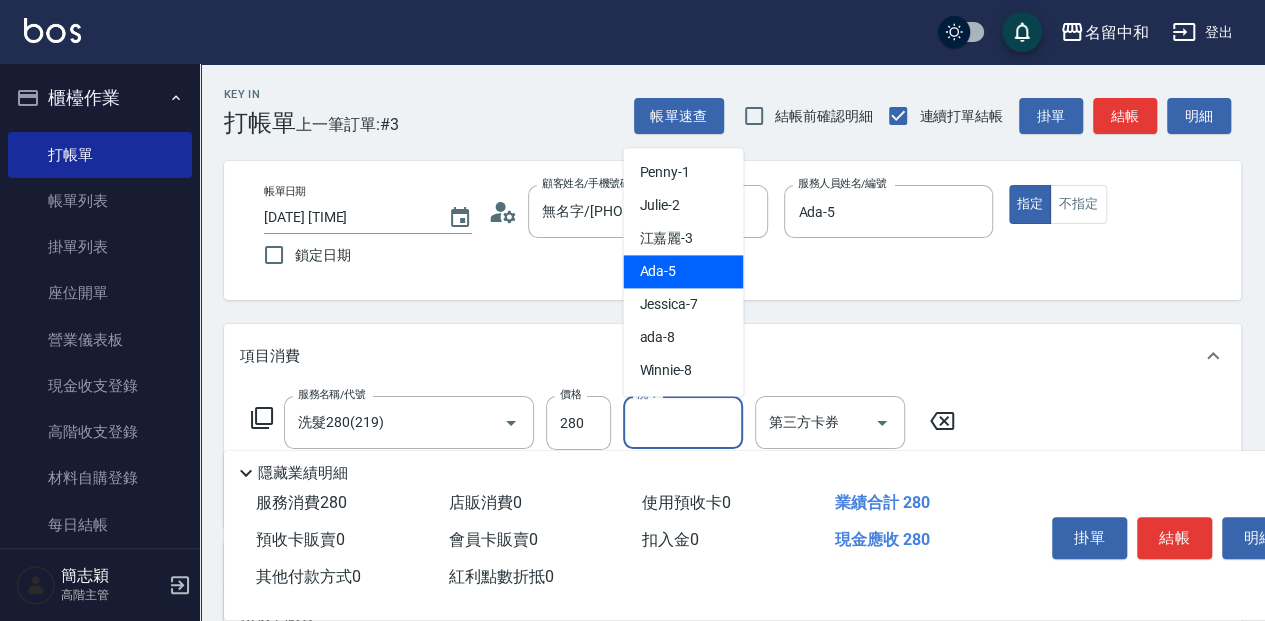 type on "Ada-5" 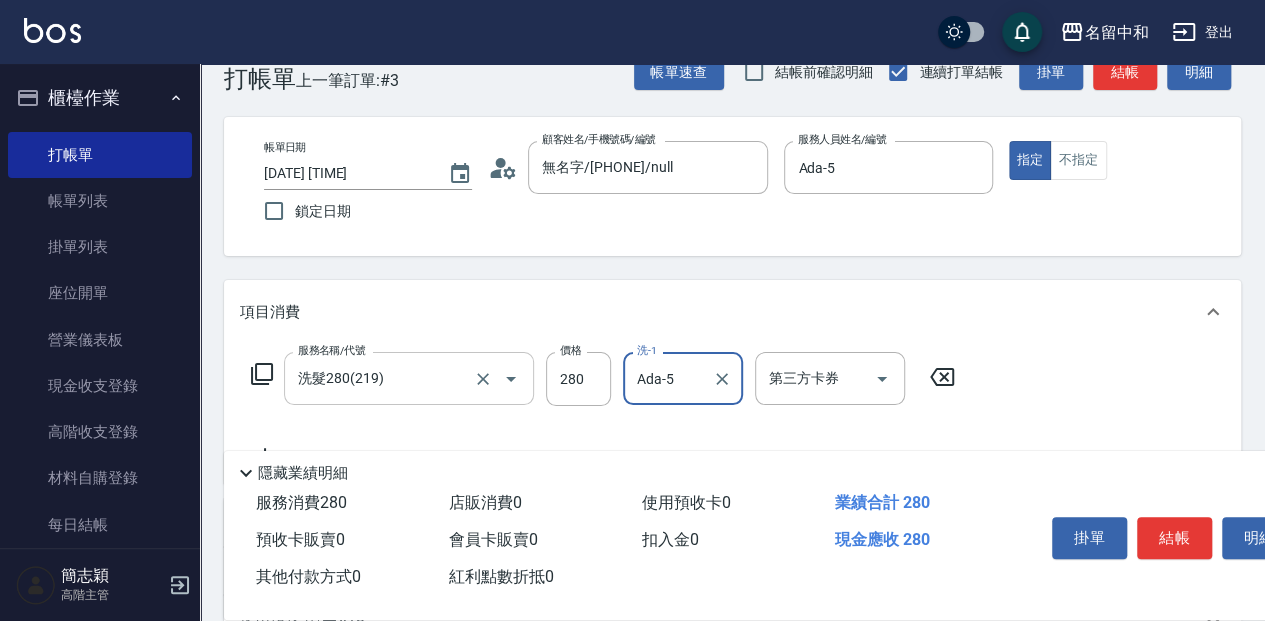 scroll, scrollTop: 66, scrollLeft: 0, axis: vertical 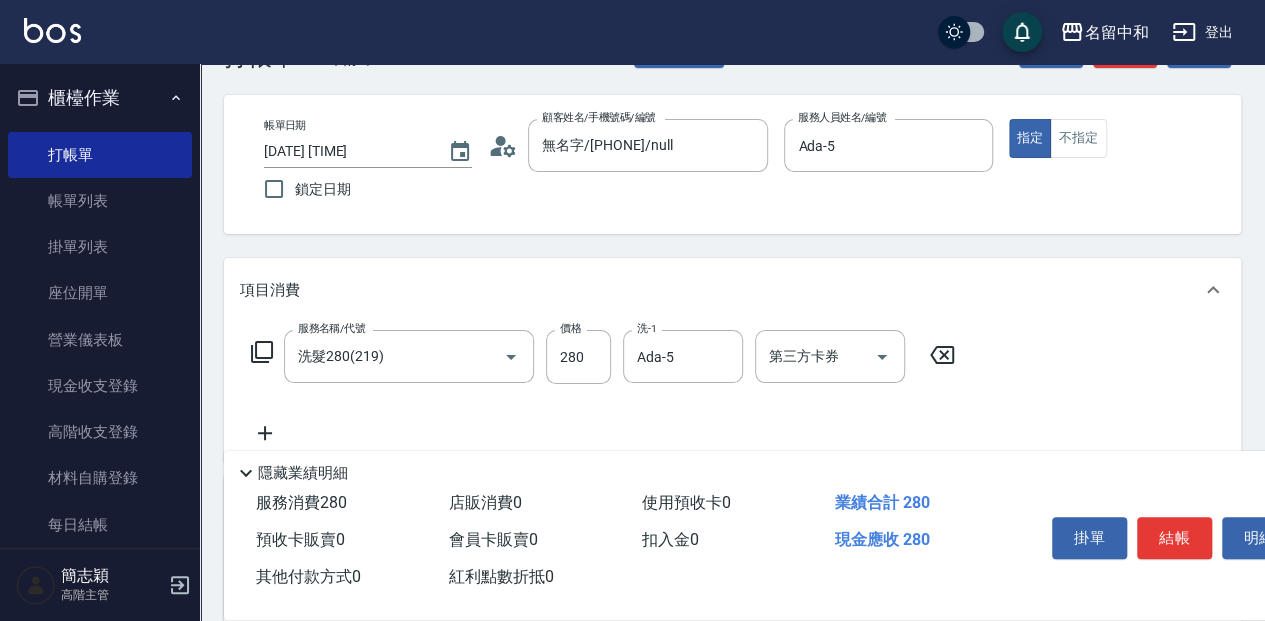 click 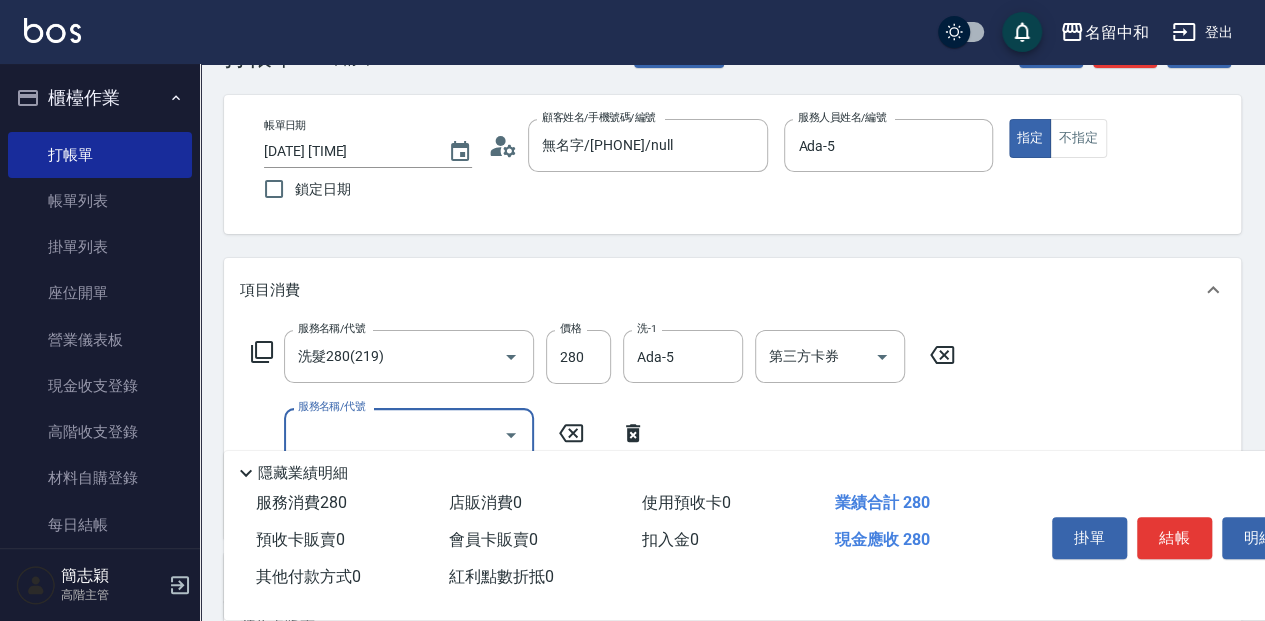 click on "服務名稱/代號" at bounding box center (394, 434) 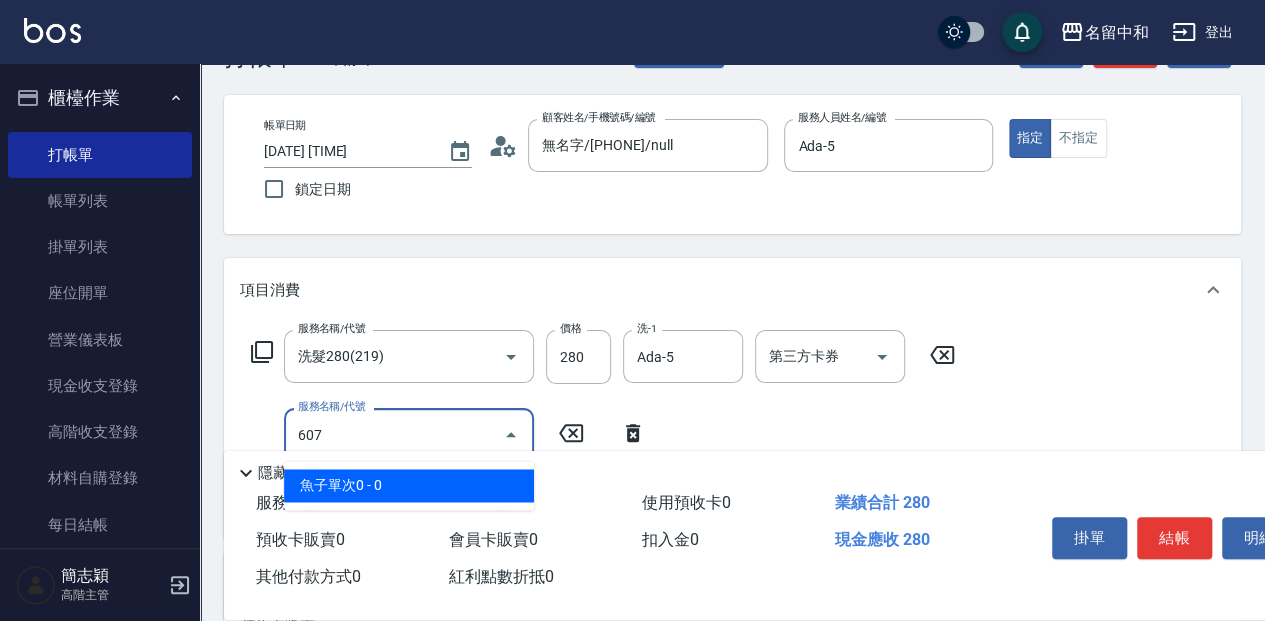 click on "魚子單次0 - 0" at bounding box center (409, 485) 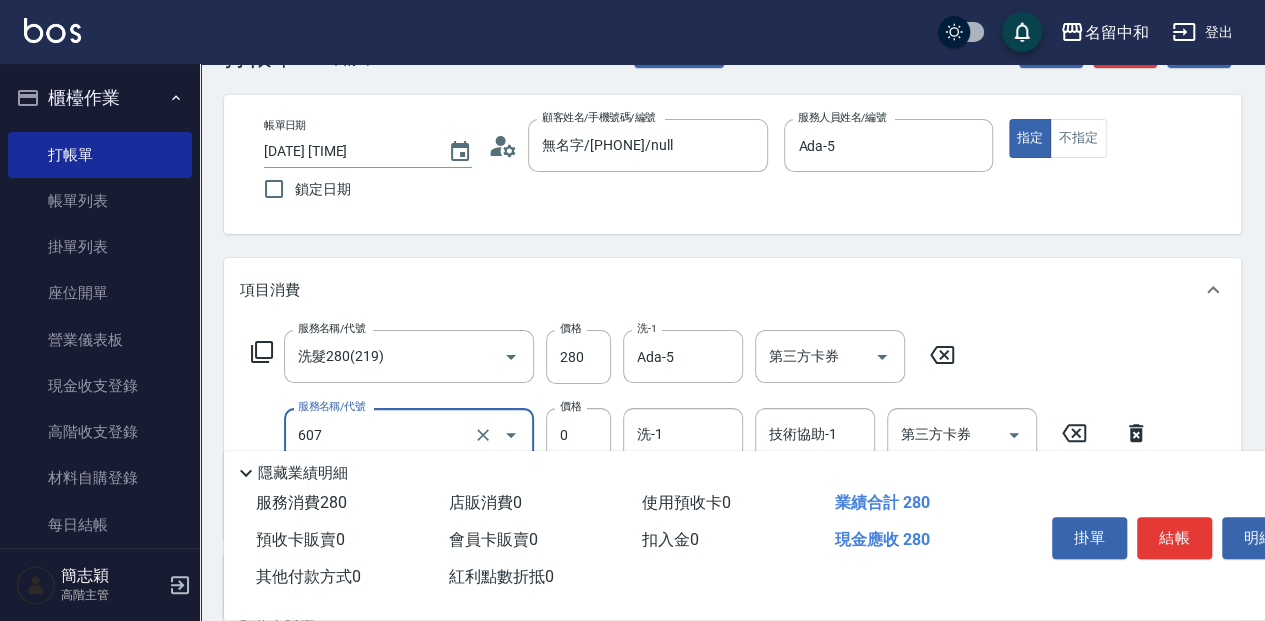 click on "洗-1 洗-1" at bounding box center [683, 434] 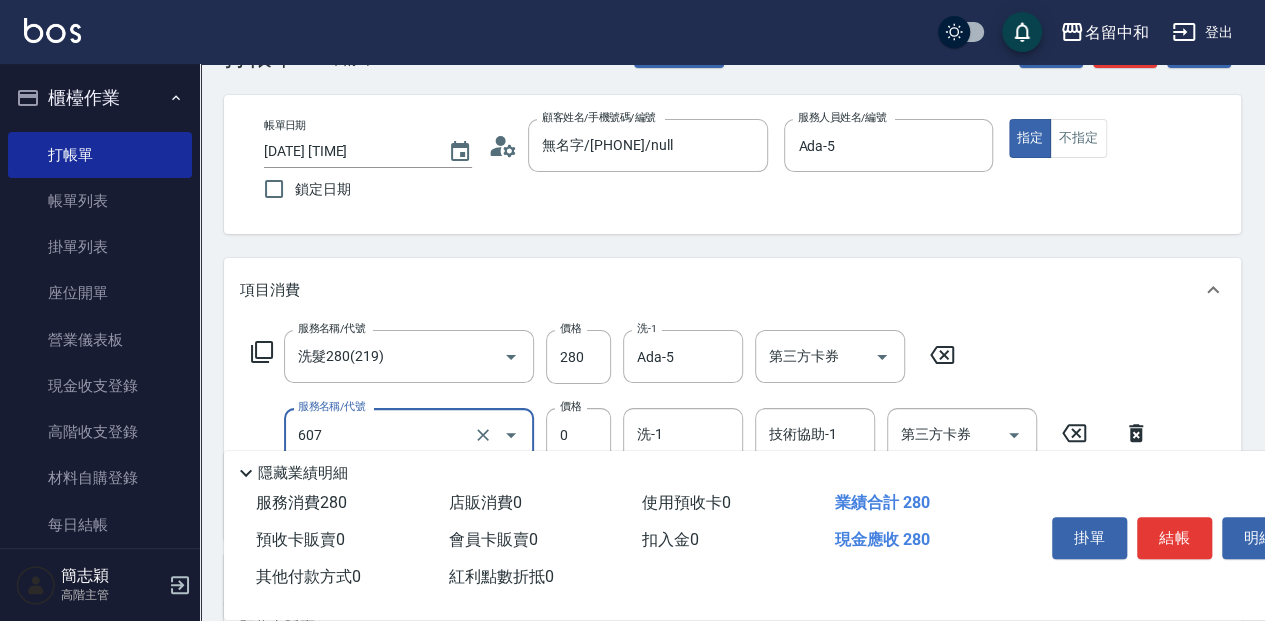 type on "魚子單次0(607)" 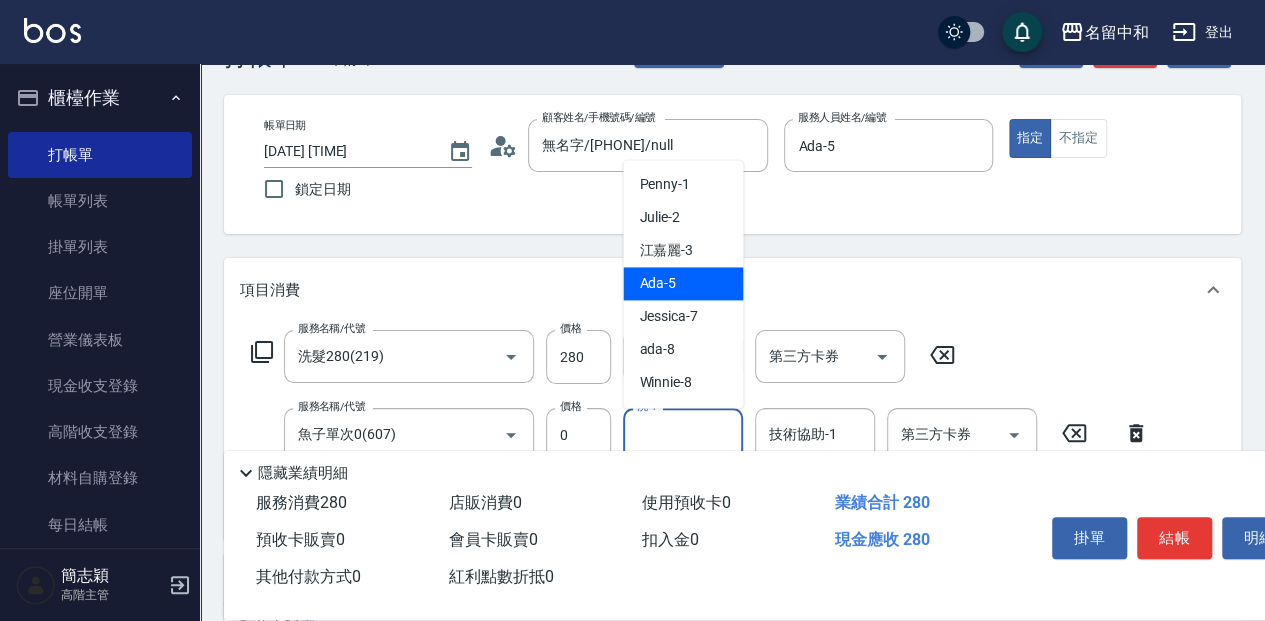 click on "Ada -5" at bounding box center [683, 283] 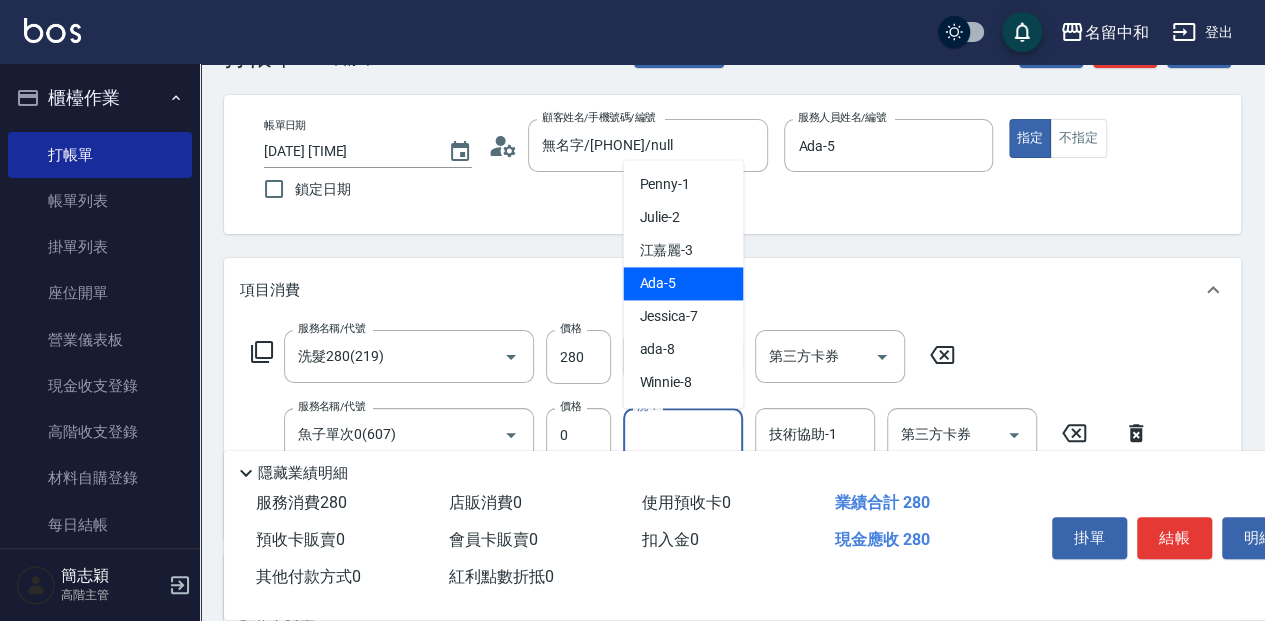 type on "Ada-5" 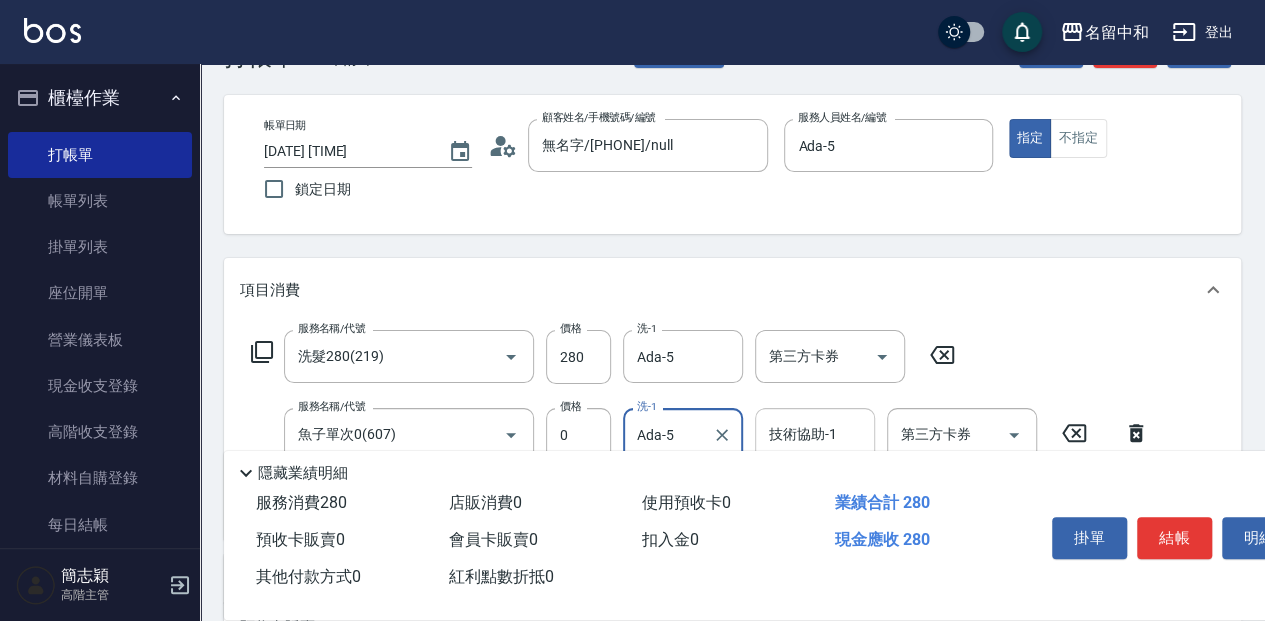 click on "技術協助-1" at bounding box center [815, 434] 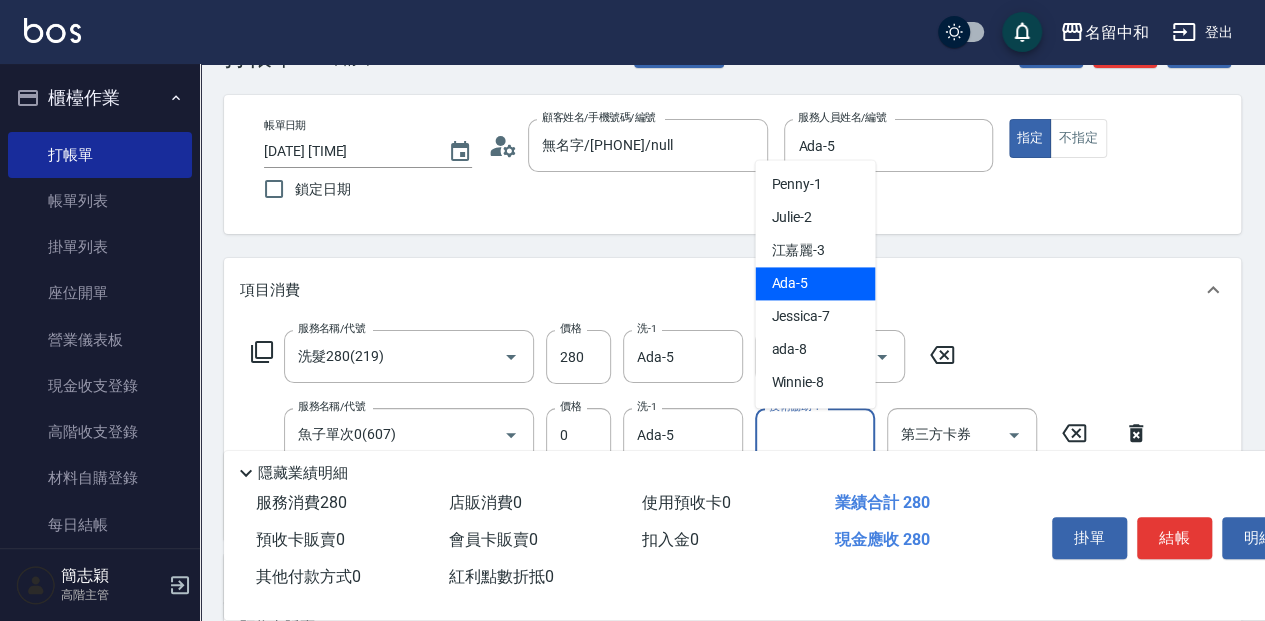click on "Ada -5" at bounding box center (815, 283) 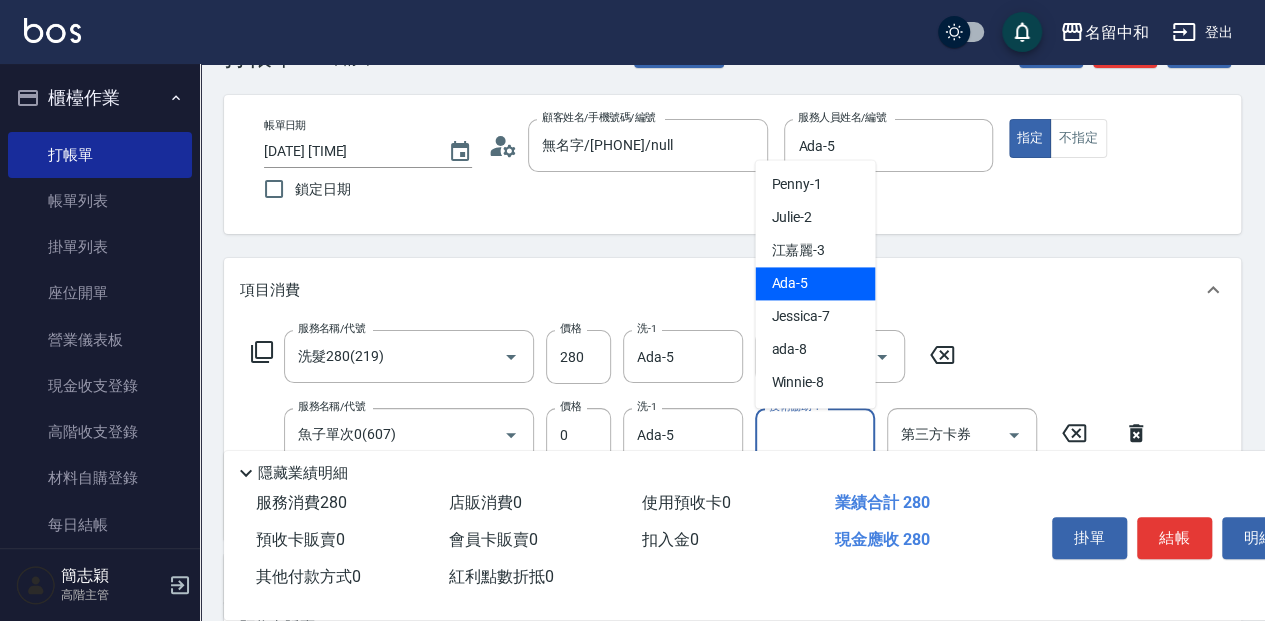 type on "Ada-5" 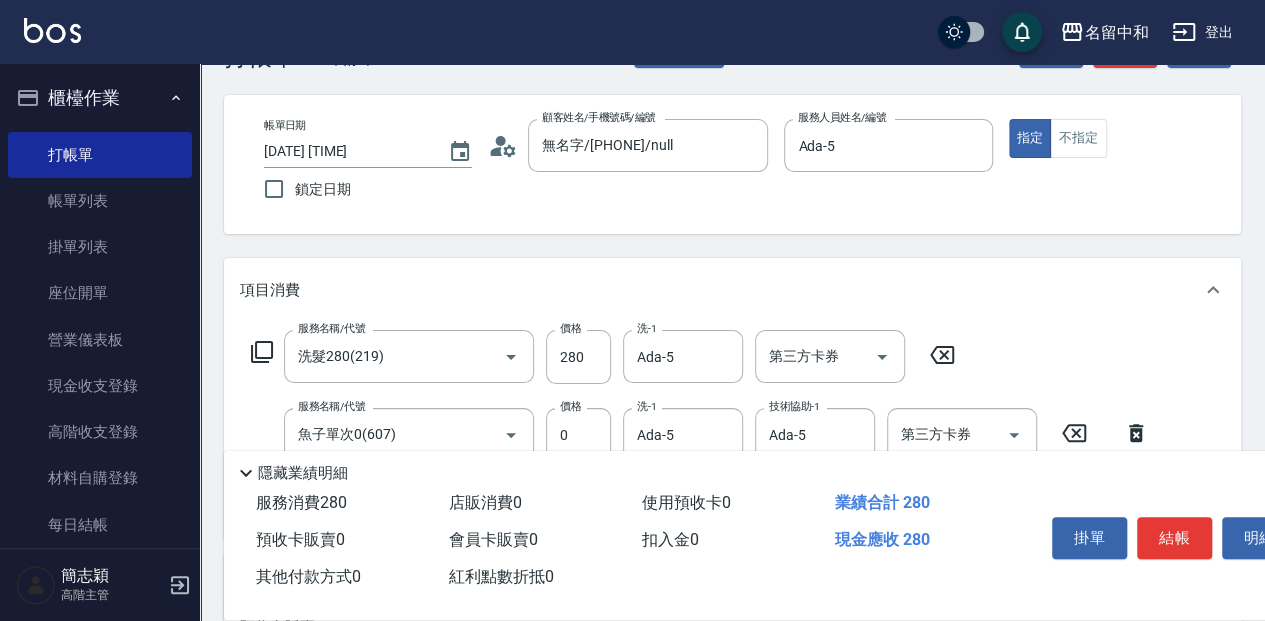 click 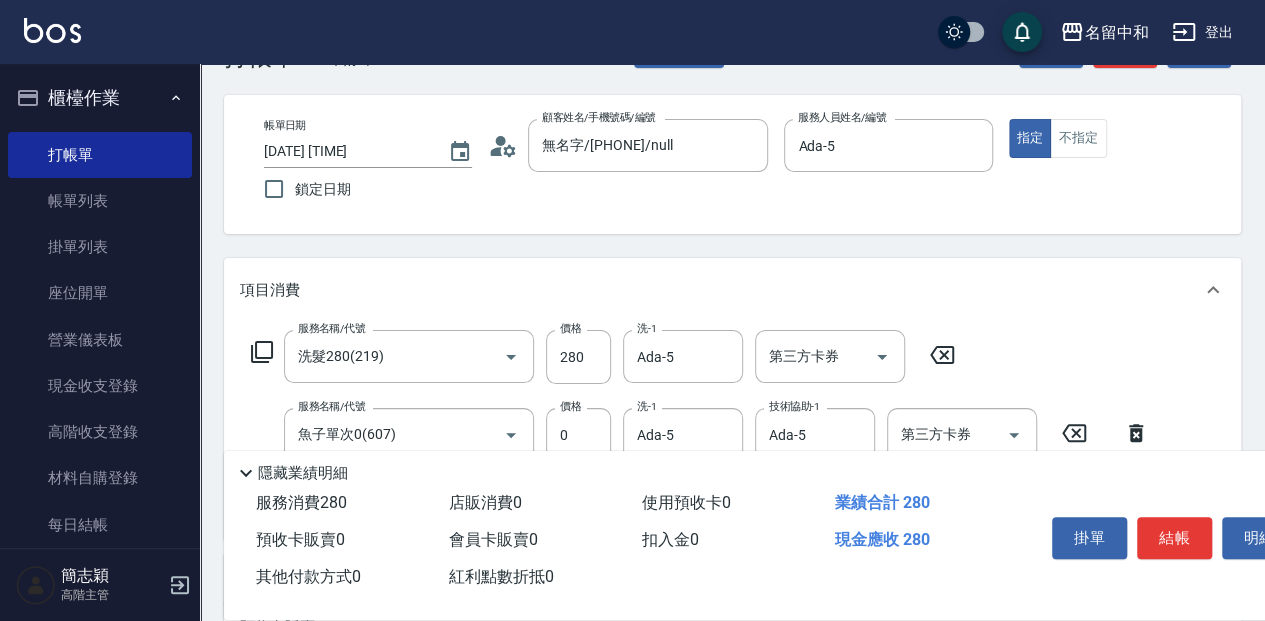 type 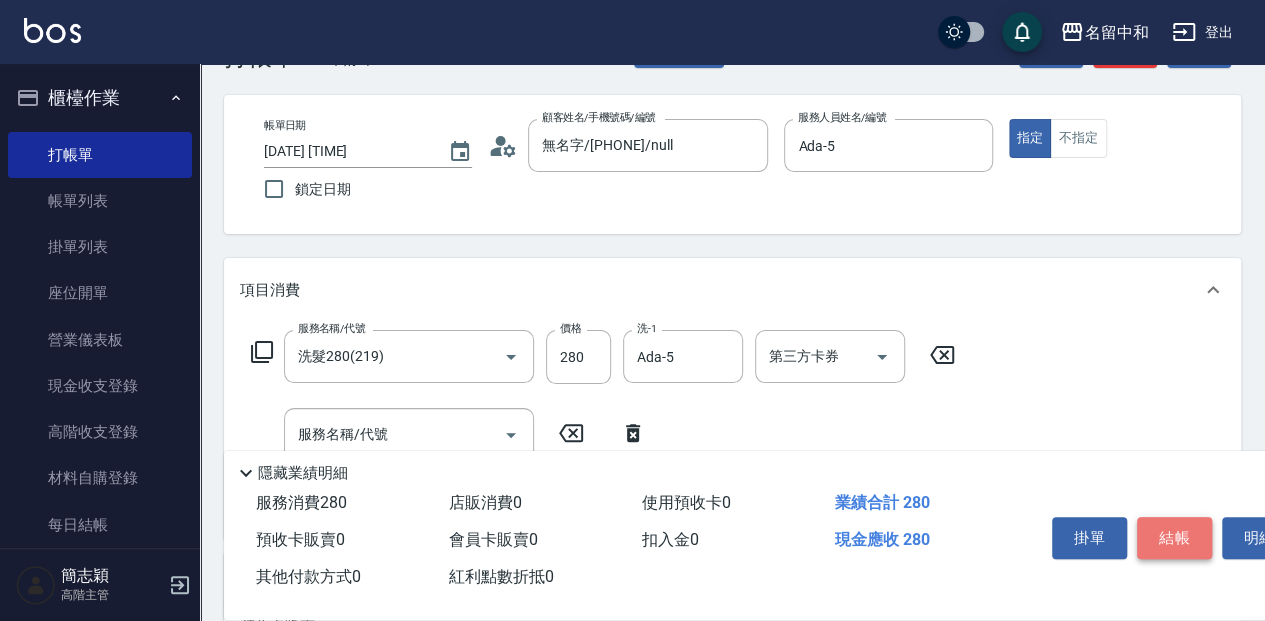click on "結帳" at bounding box center (1174, 538) 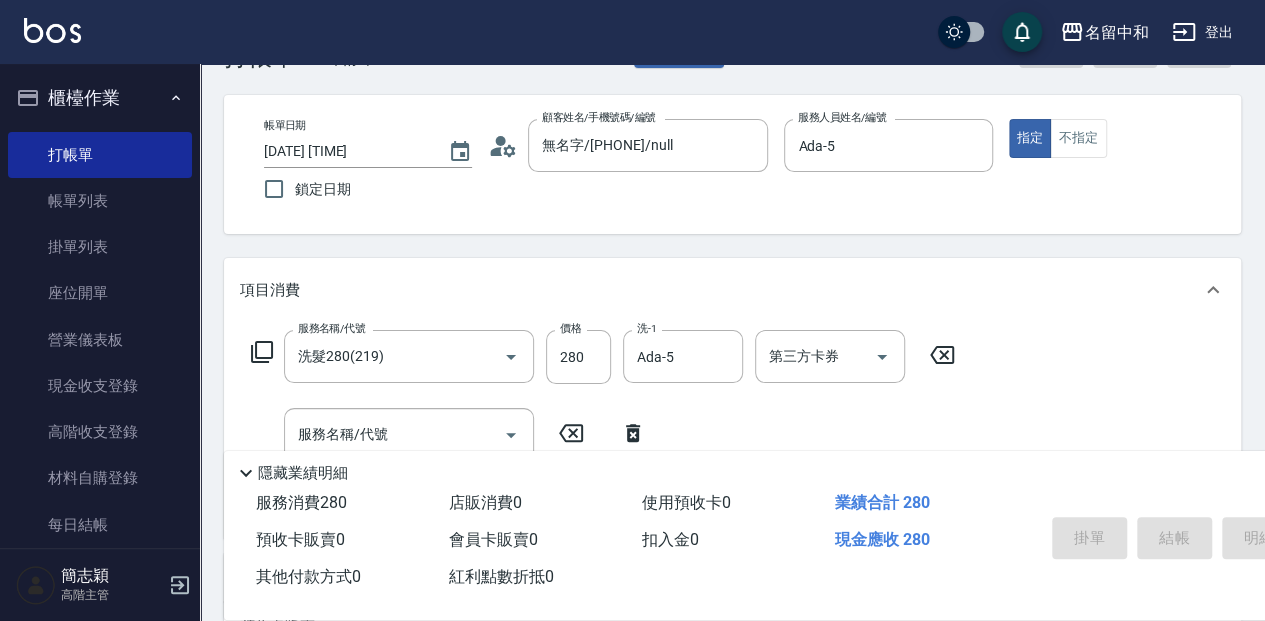 type on "2025/08/04 12:03" 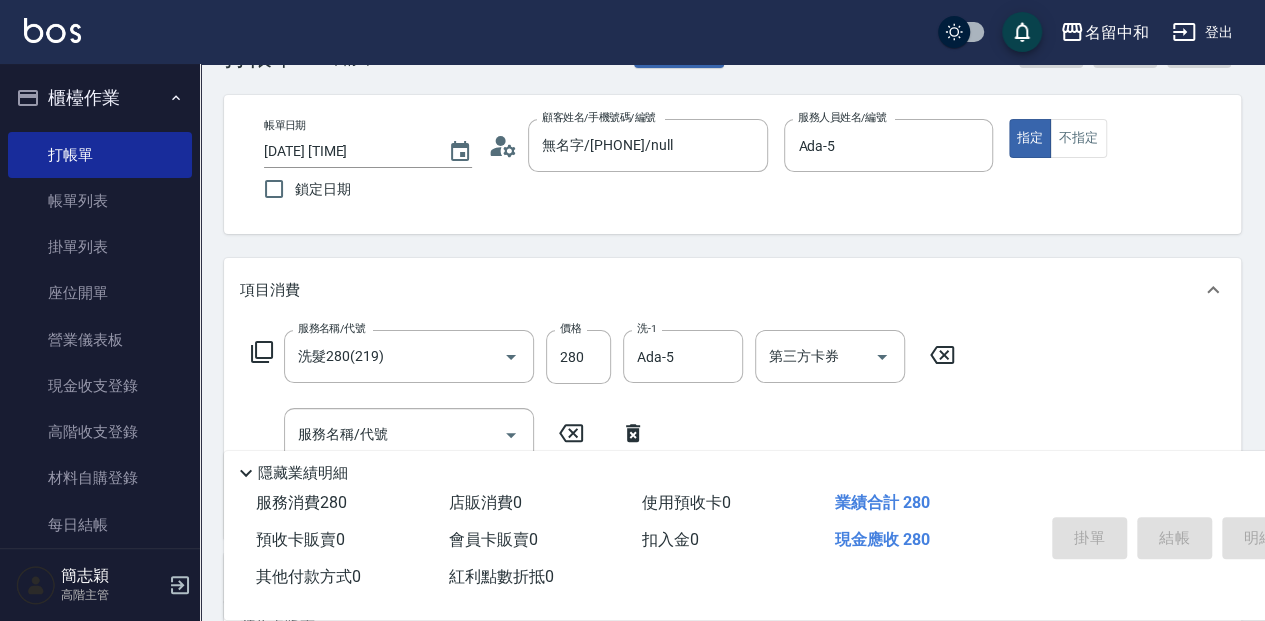 type 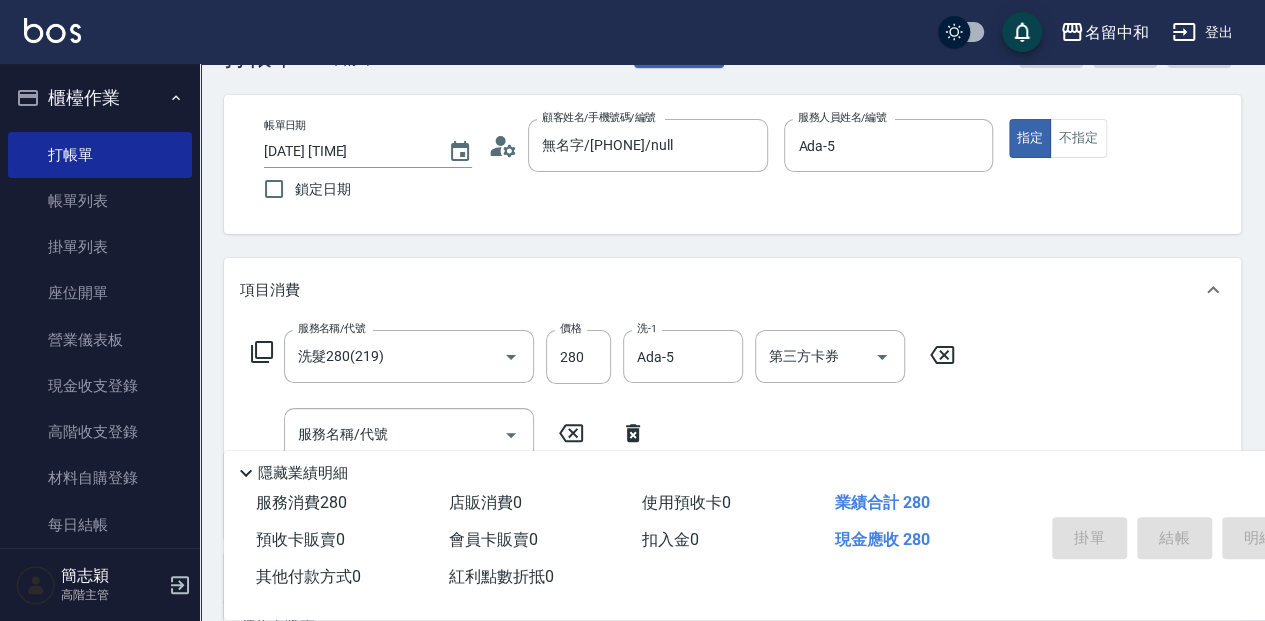 type 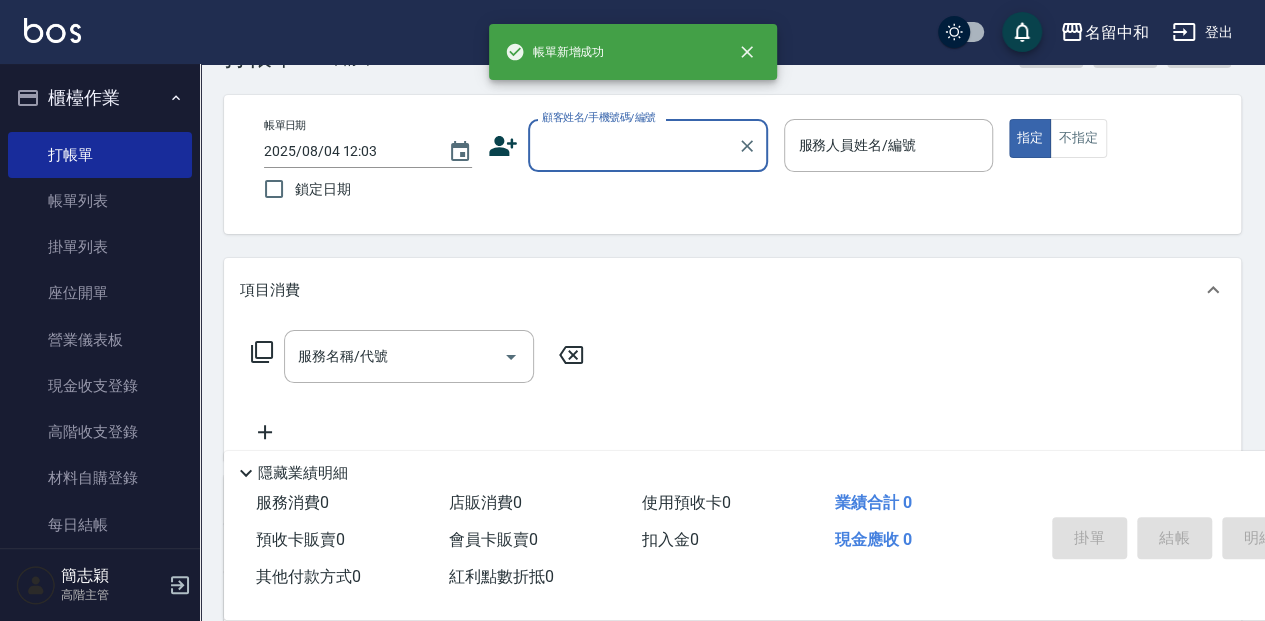 scroll, scrollTop: 0, scrollLeft: 0, axis: both 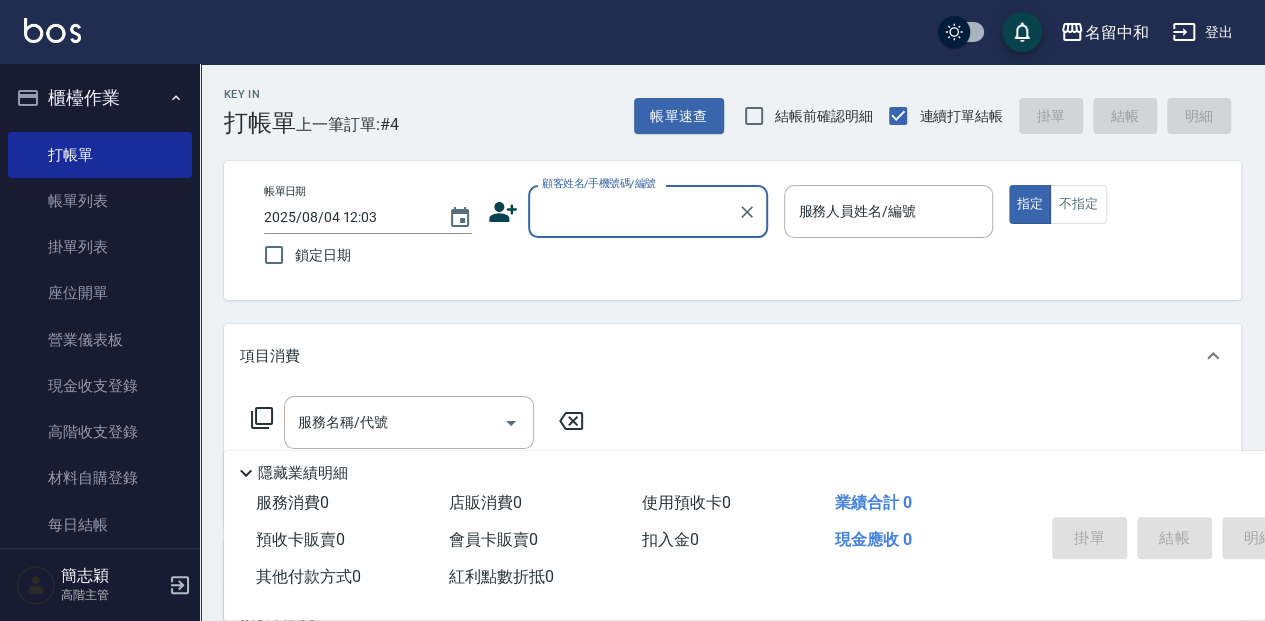 drag, startPoint x: 122, startPoint y: 203, endPoint x: 435, endPoint y: 282, distance: 322.81573 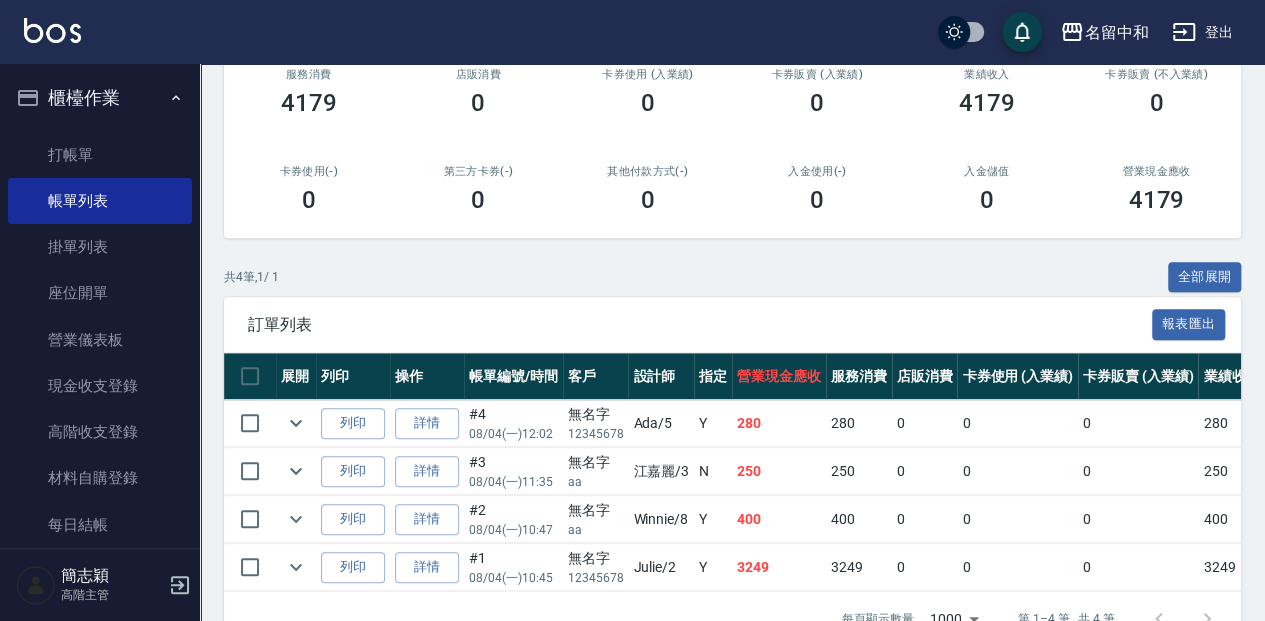 scroll, scrollTop: 266, scrollLeft: 0, axis: vertical 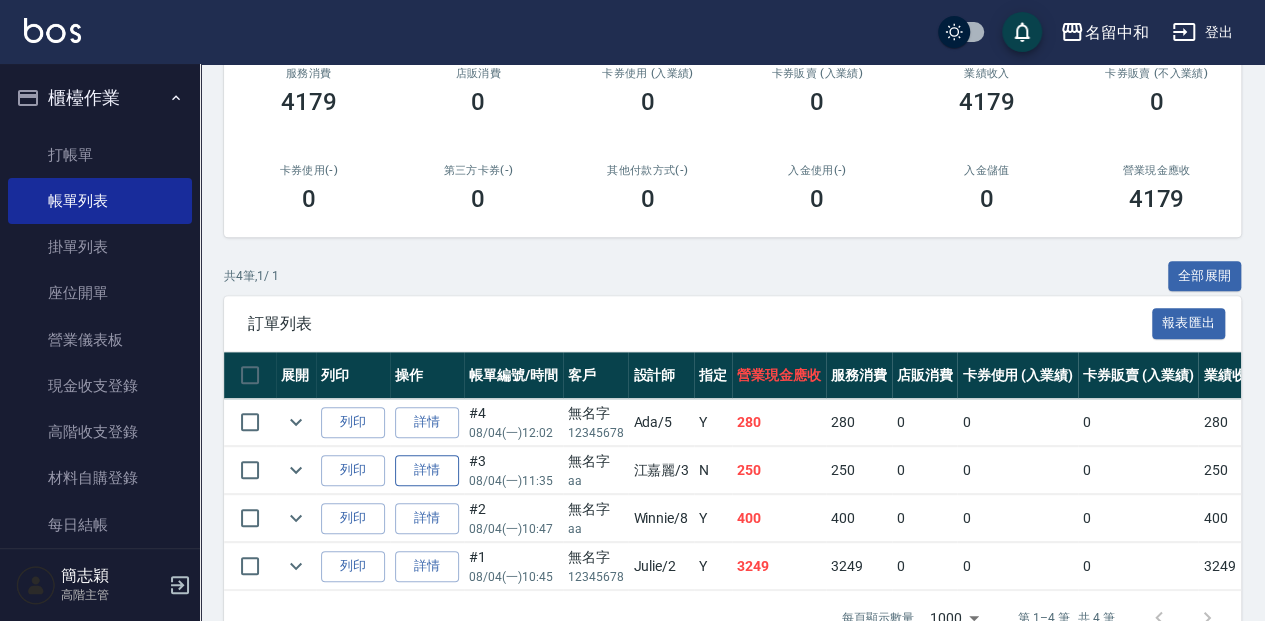 click on "詳情" at bounding box center [427, 470] 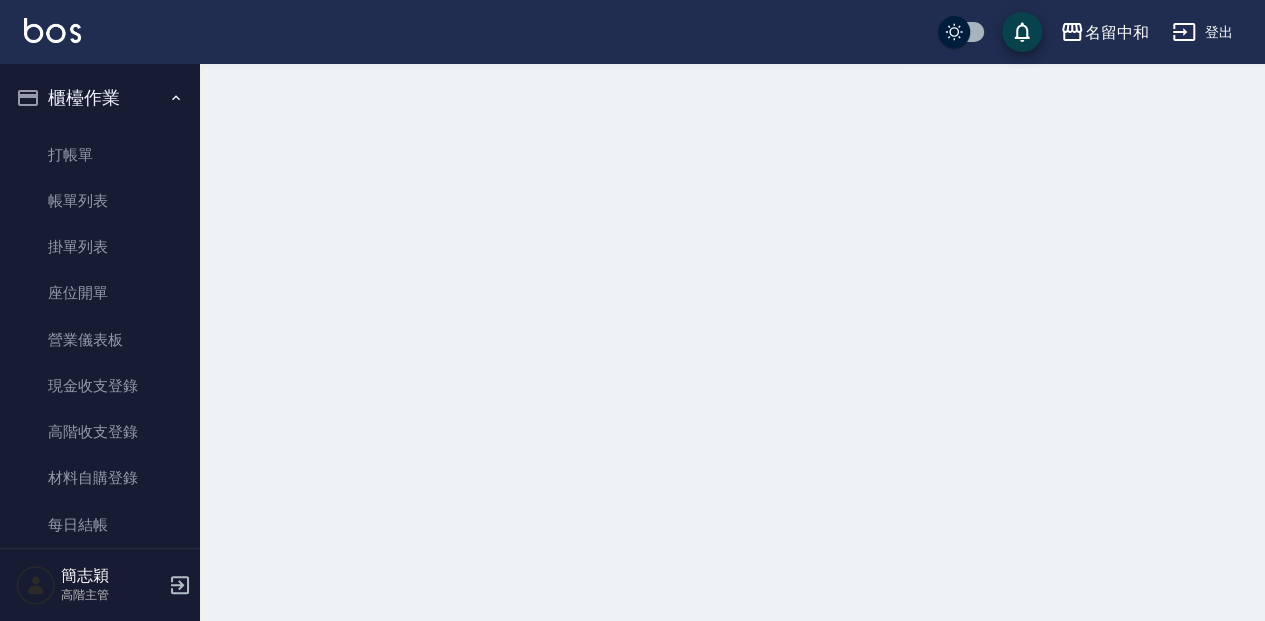 scroll, scrollTop: 0, scrollLeft: 0, axis: both 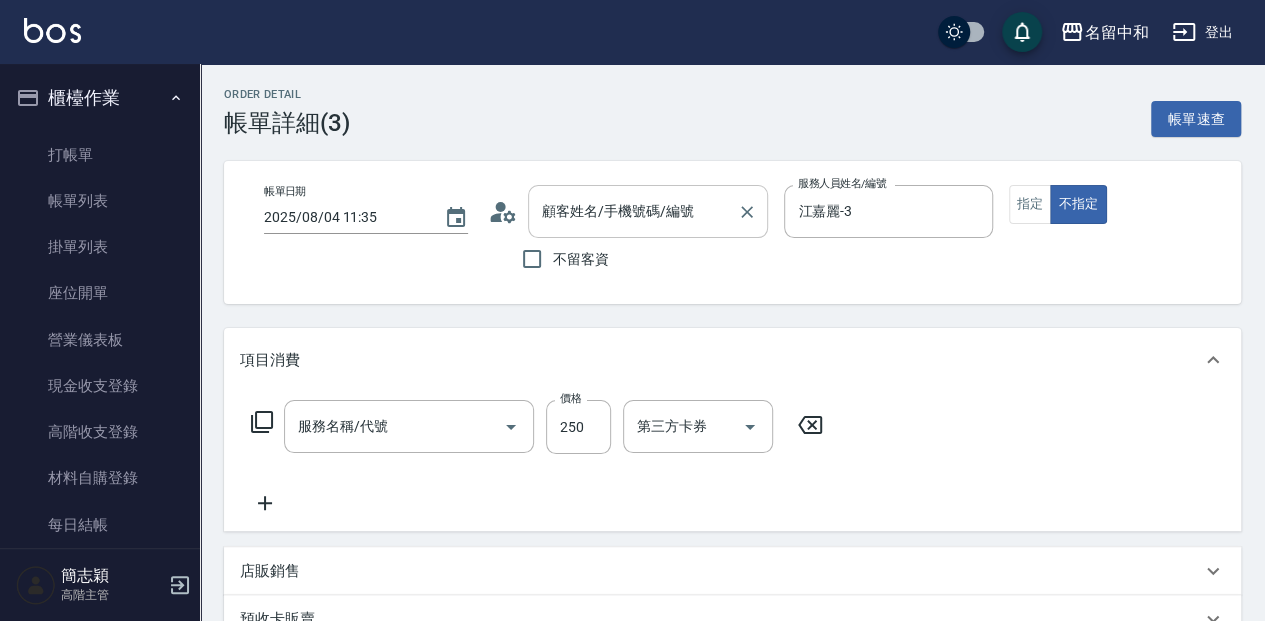 type on "2025/08/04 11:35" 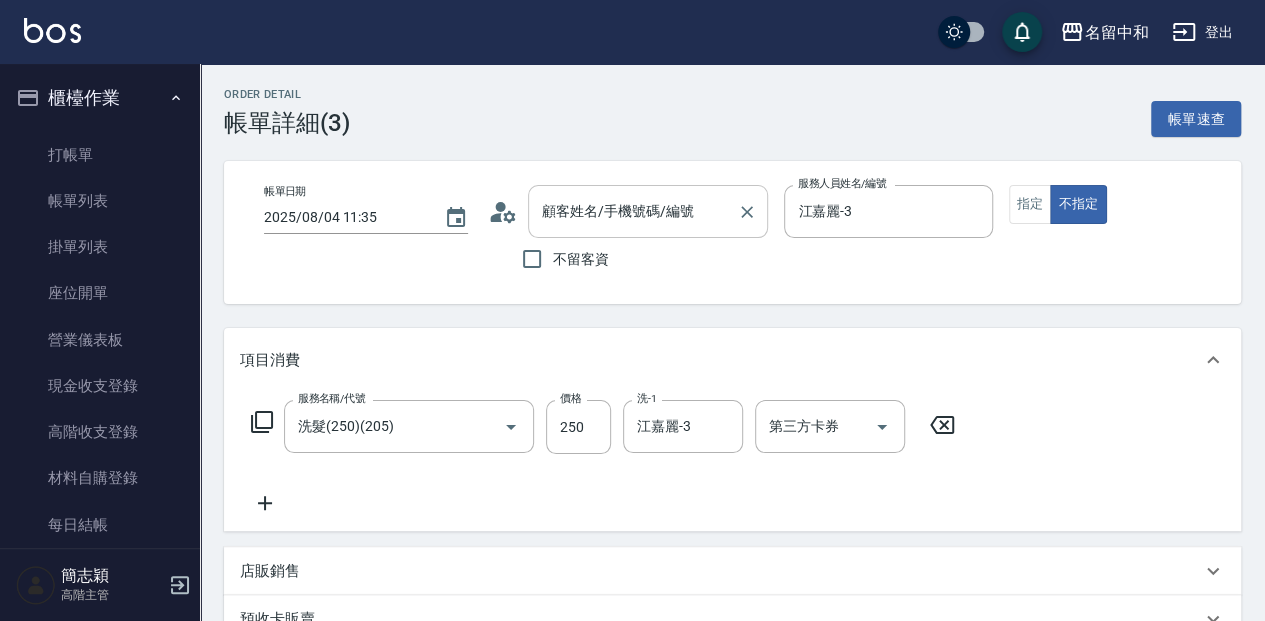 type on "洗髮(250)(205)" 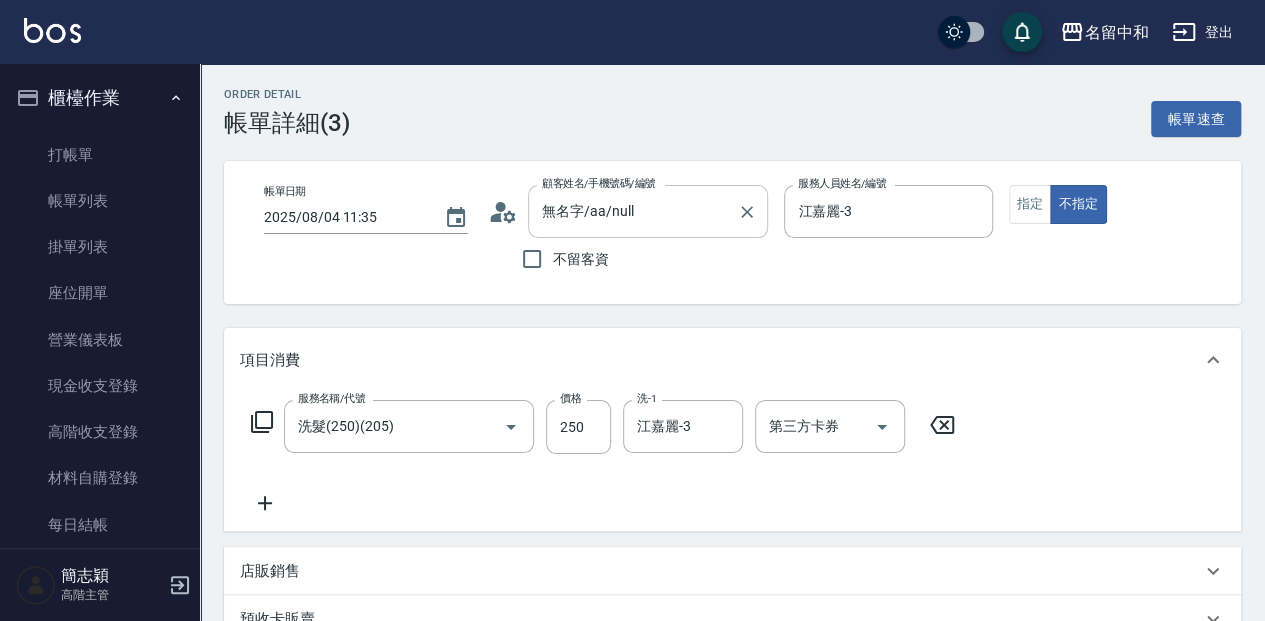 type on "無名字/aa/null" 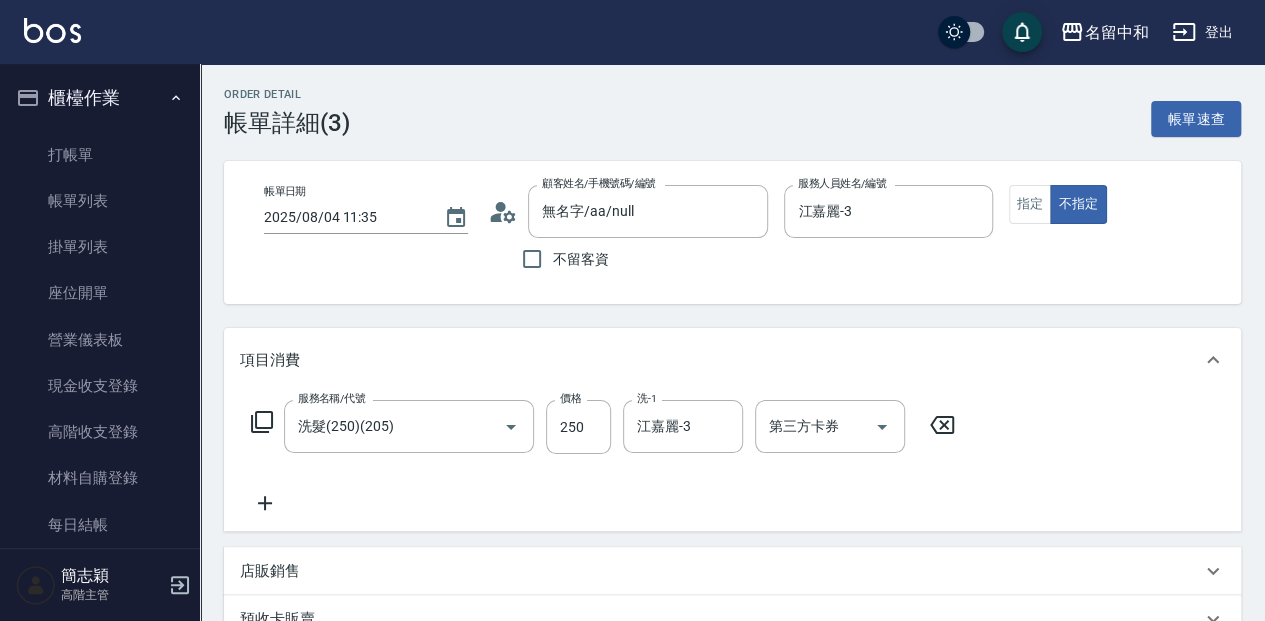 click 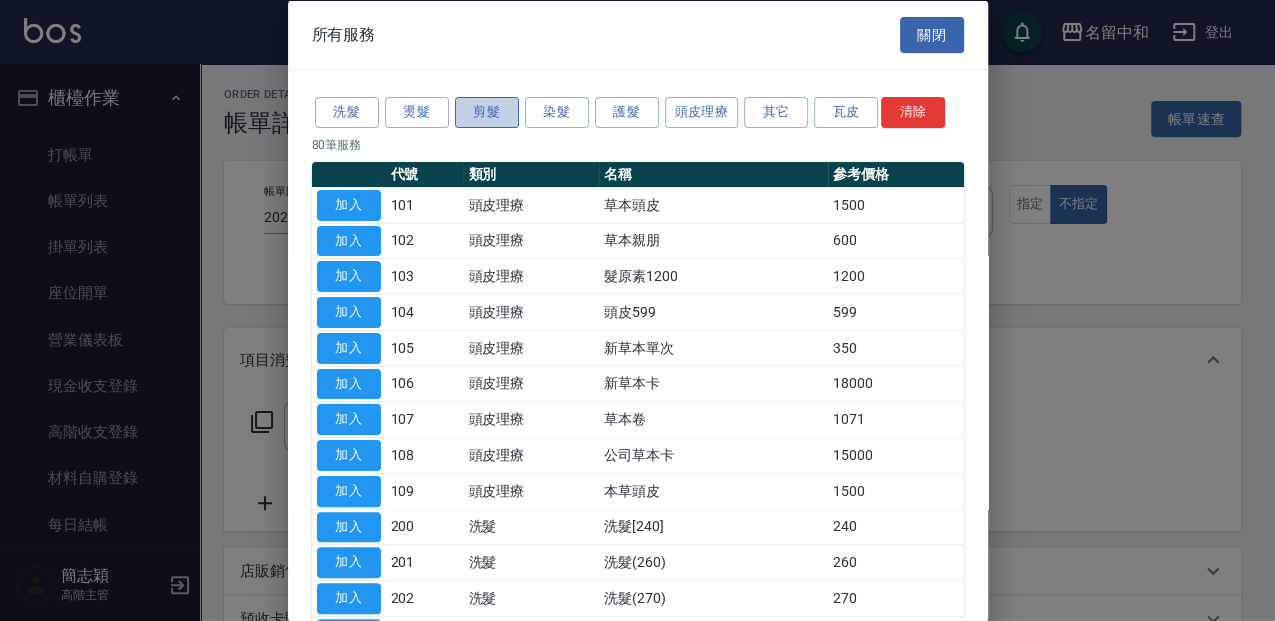 click on "剪髮" at bounding box center (487, 112) 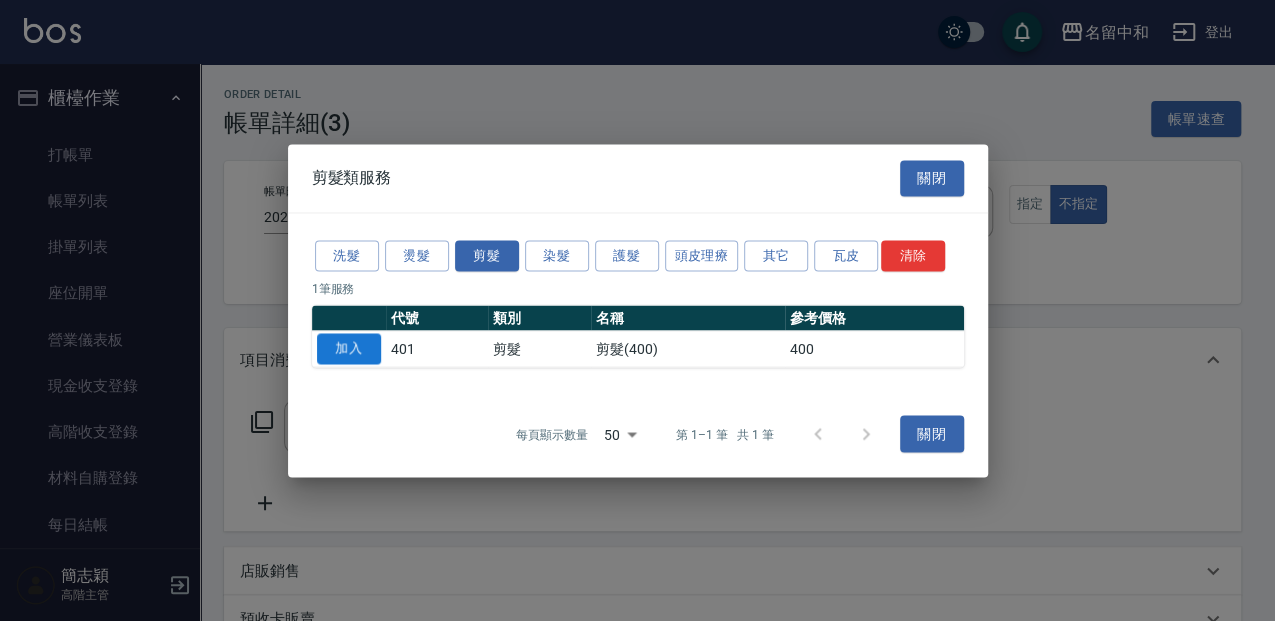 click on "加入" at bounding box center (349, 348) 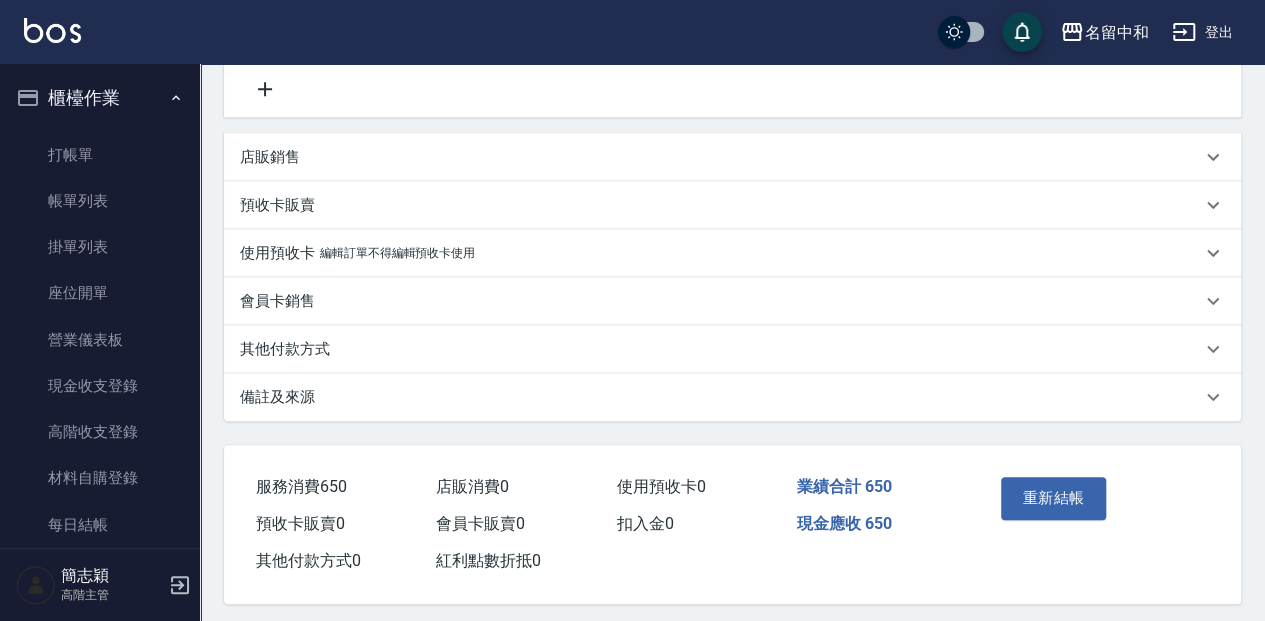 scroll, scrollTop: 506, scrollLeft: 0, axis: vertical 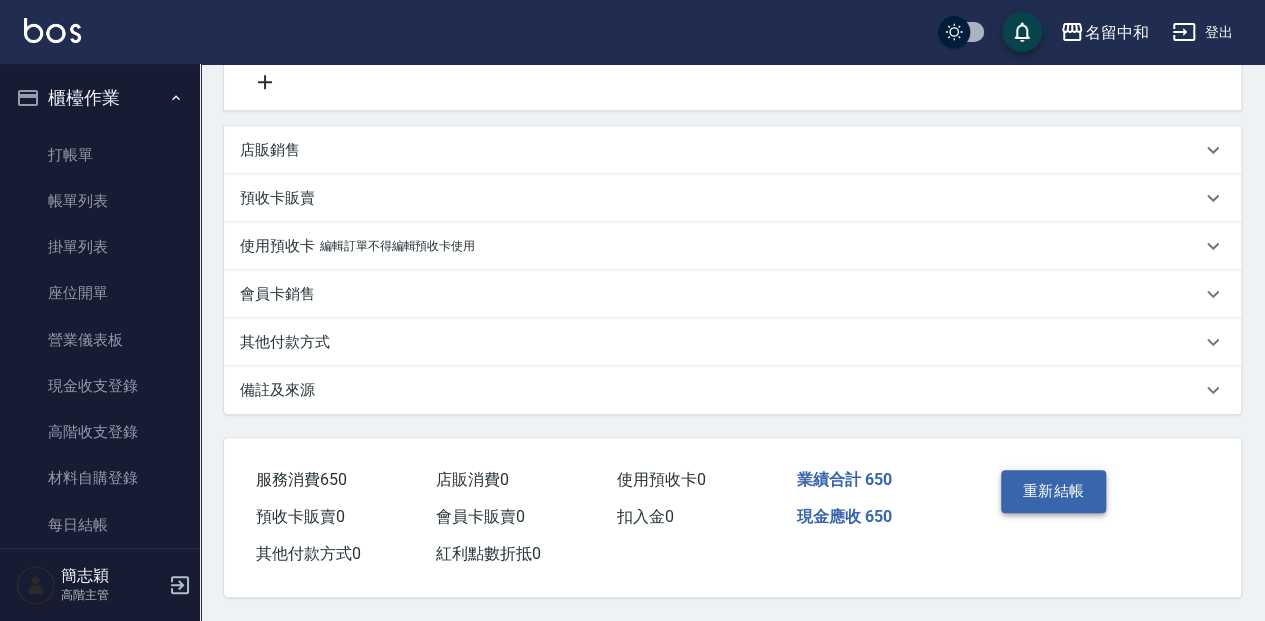click on "重新結帳" at bounding box center (1054, 491) 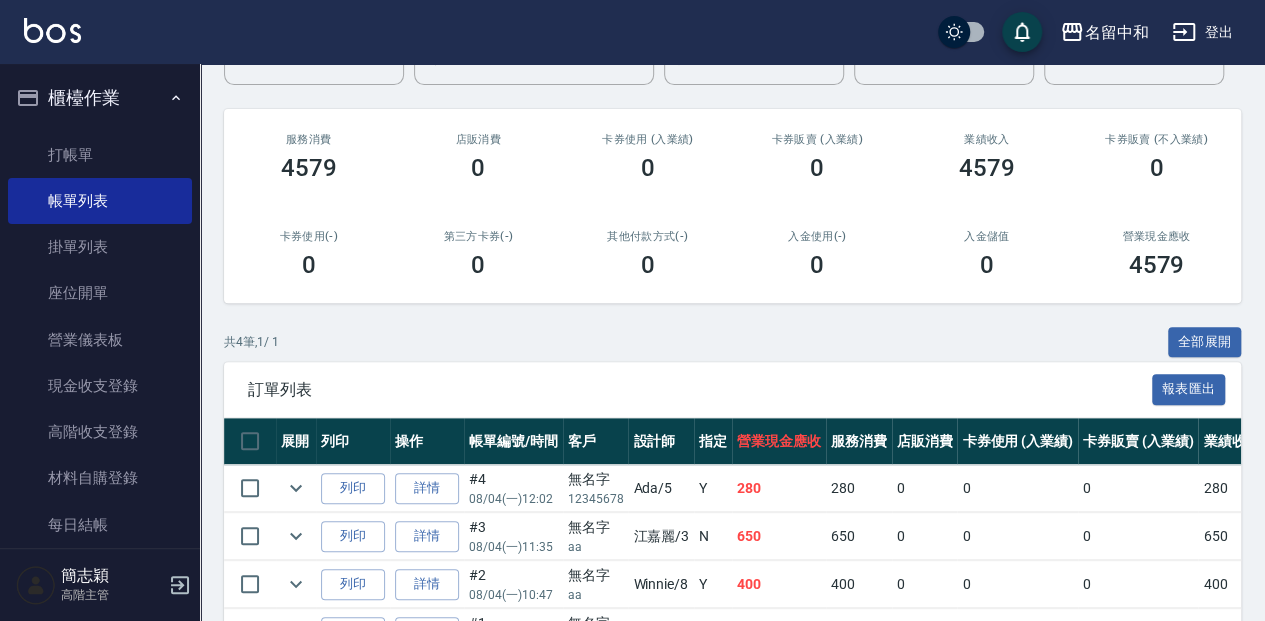scroll, scrollTop: 266, scrollLeft: 0, axis: vertical 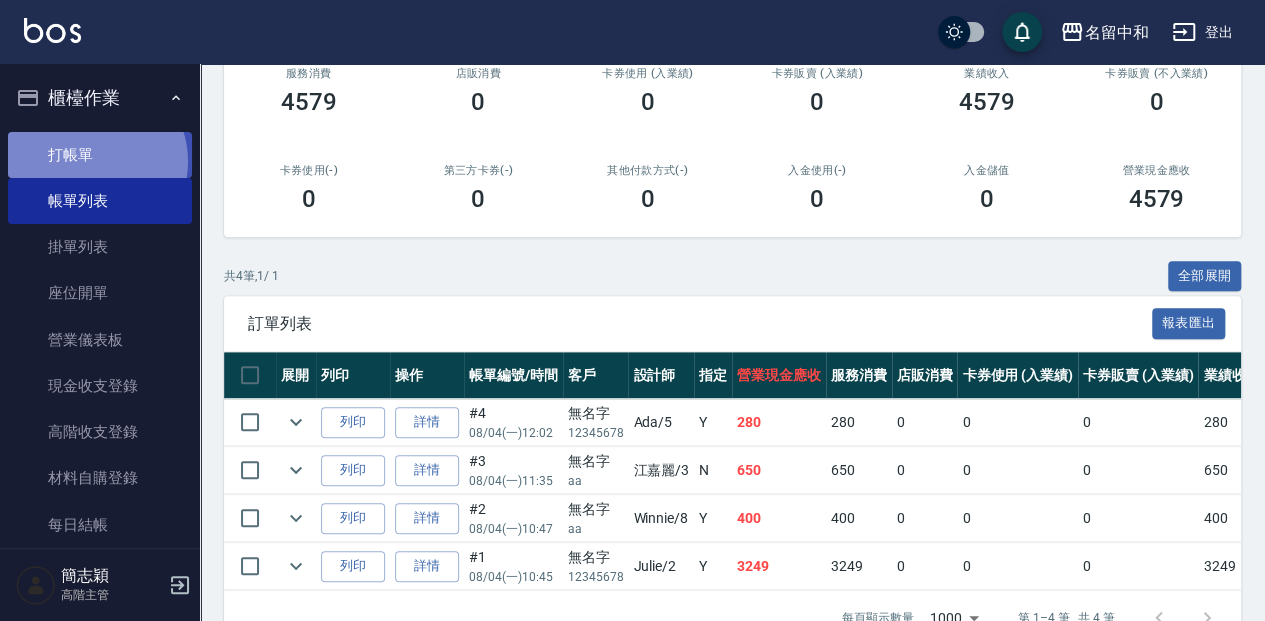 click on "打帳單" at bounding box center [100, 155] 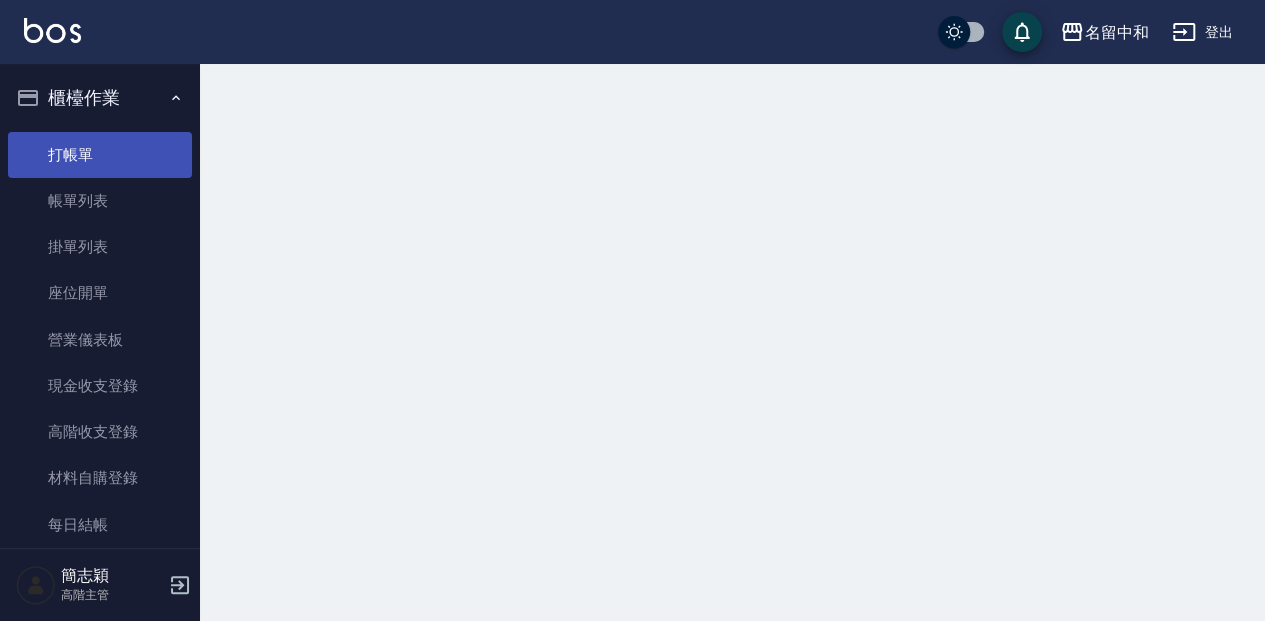 scroll, scrollTop: 0, scrollLeft: 0, axis: both 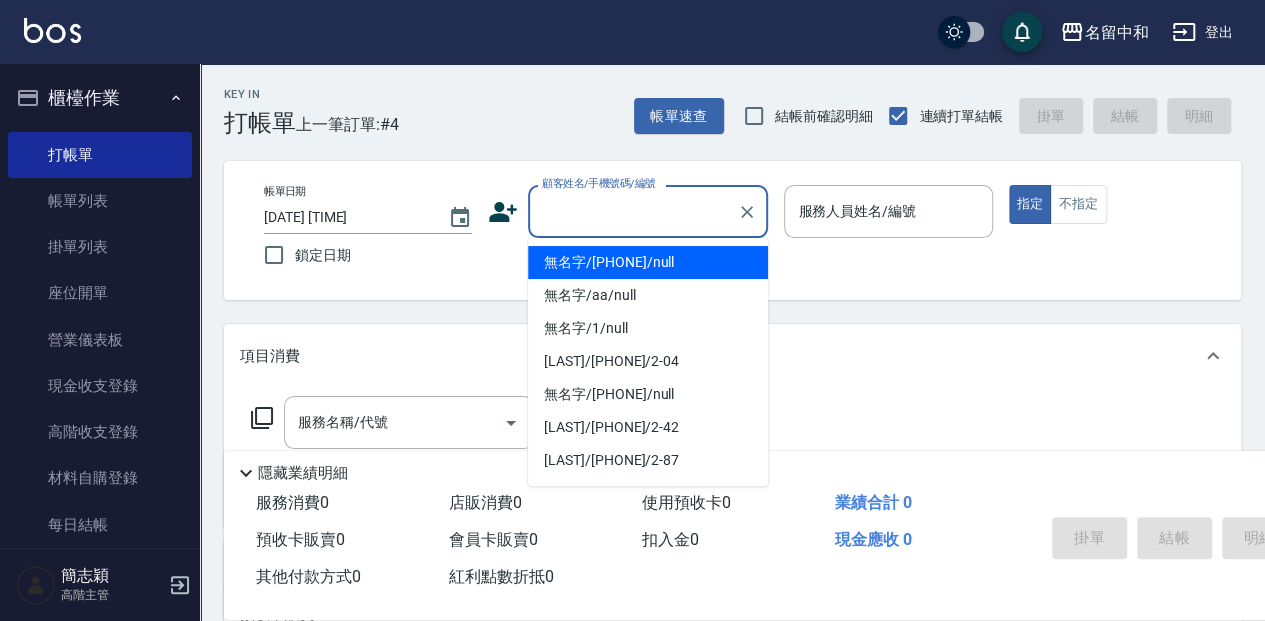 click on "顧客姓名/手機號碼/編號" at bounding box center [633, 211] 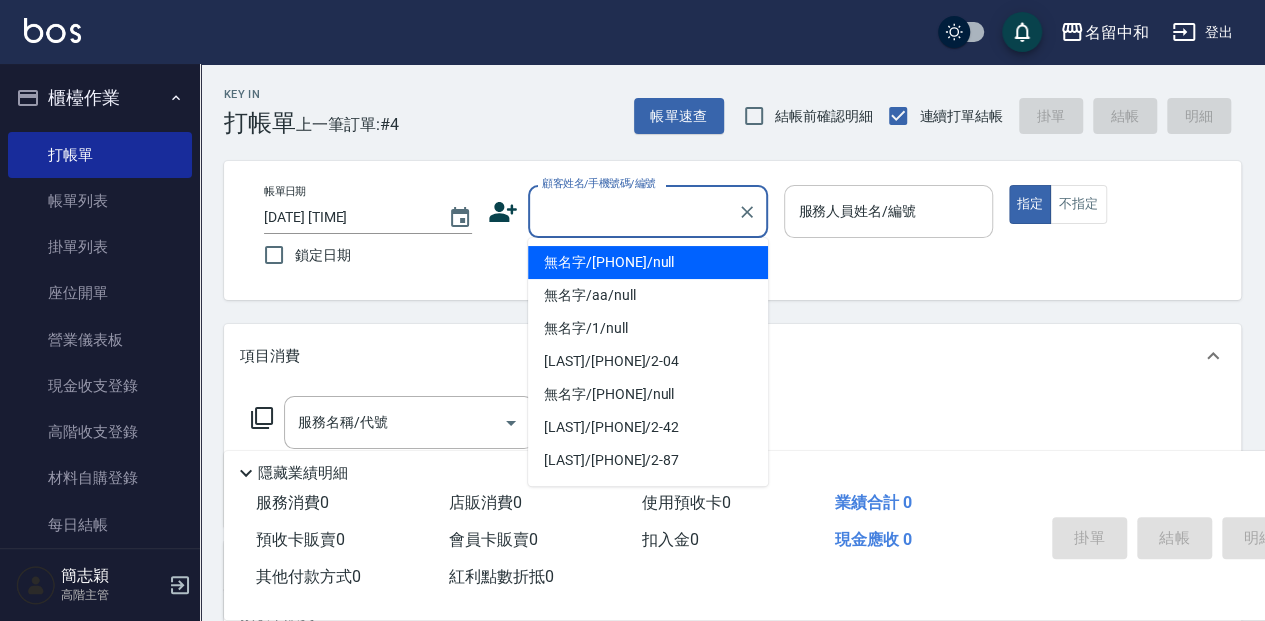 type on "無名字/[PHONE]/null" 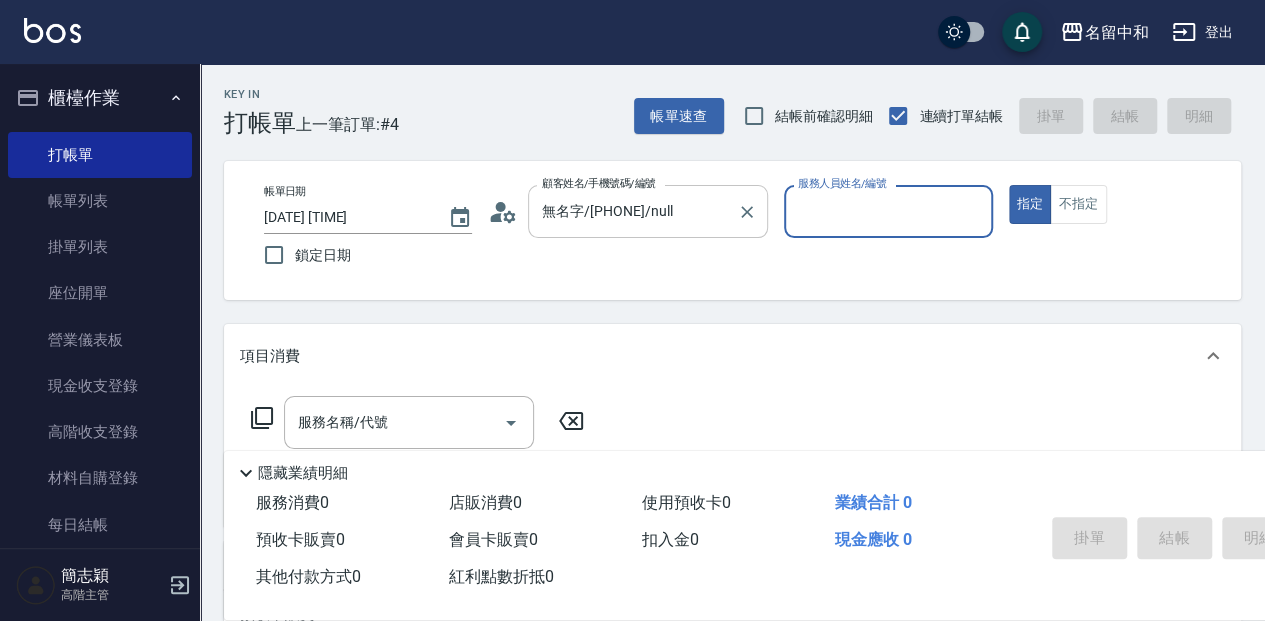 click on "無名字/[PHONE]/null" at bounding box center (633, 211) 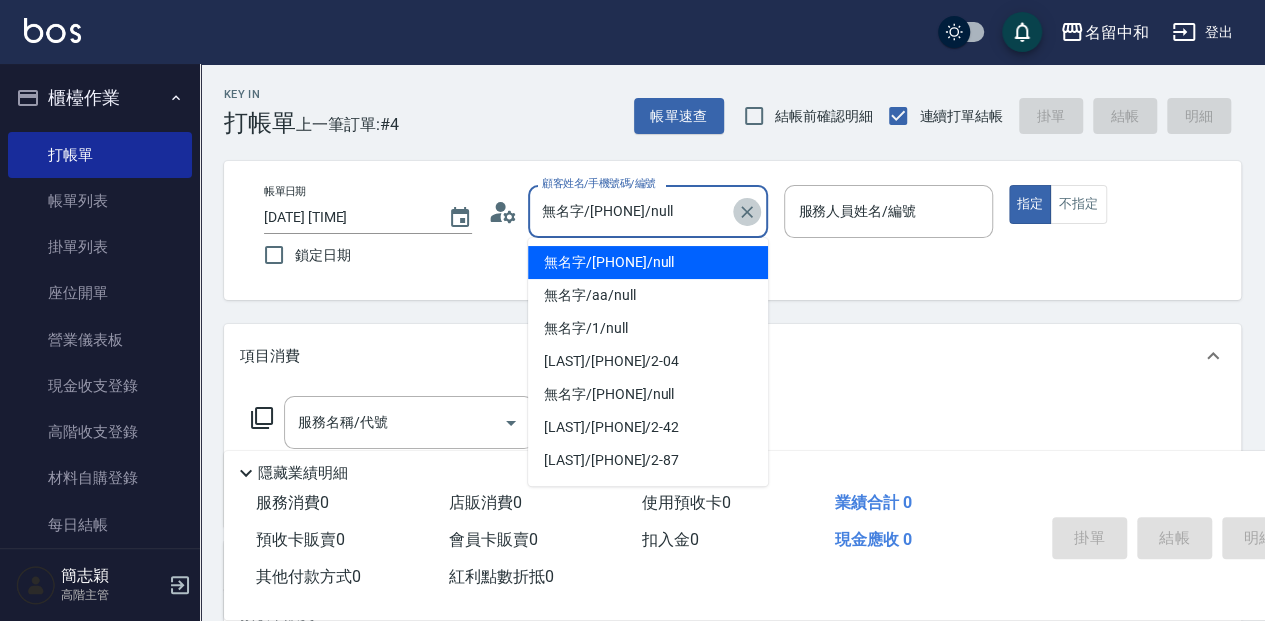 click 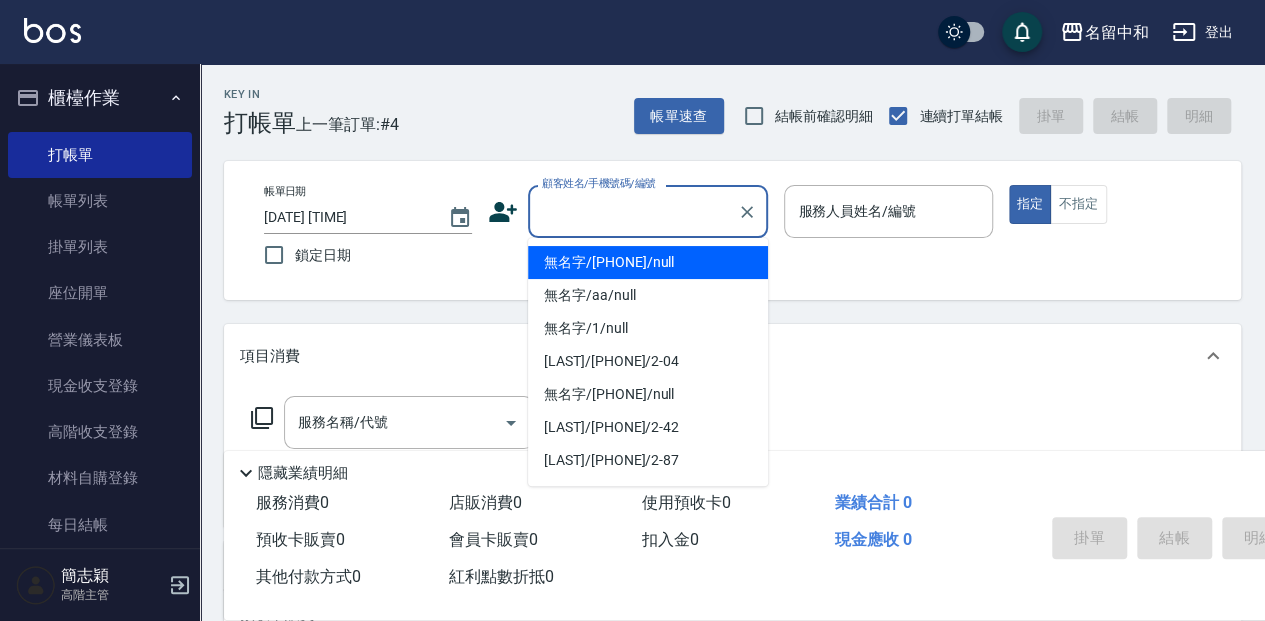 click on "無名字/[PHONE]/null" at bounding box center [648, 262] 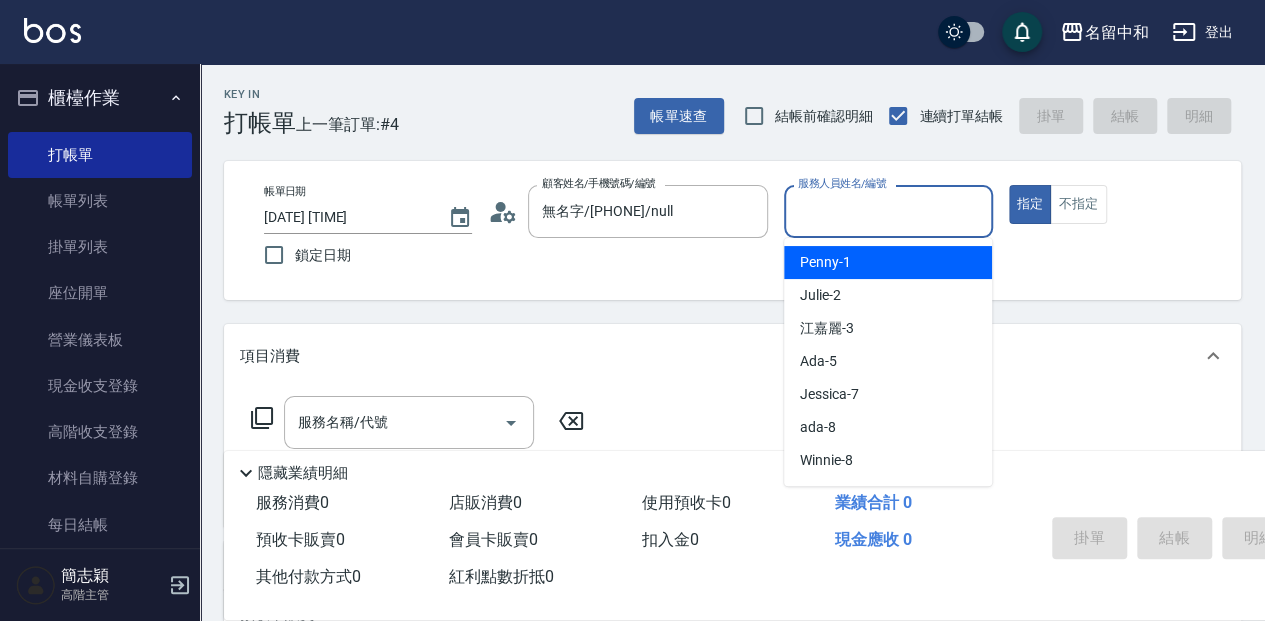 click on "服務人員姓名/編號" at bounding box center [888, 211] 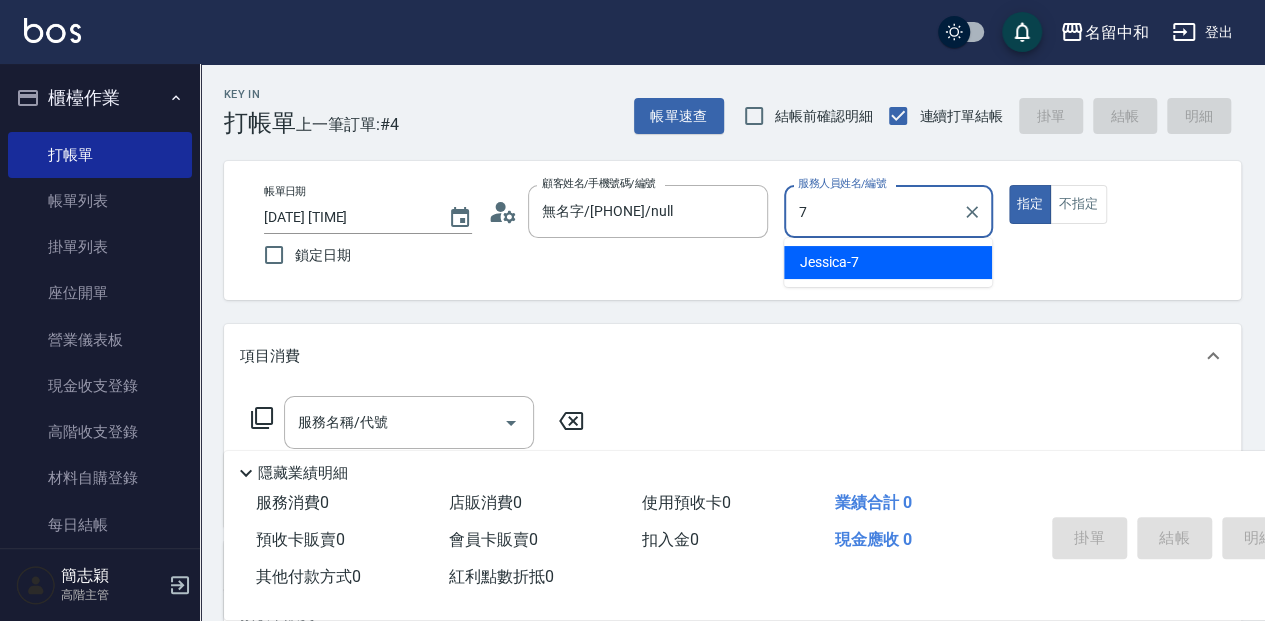type on "Jessica-7" 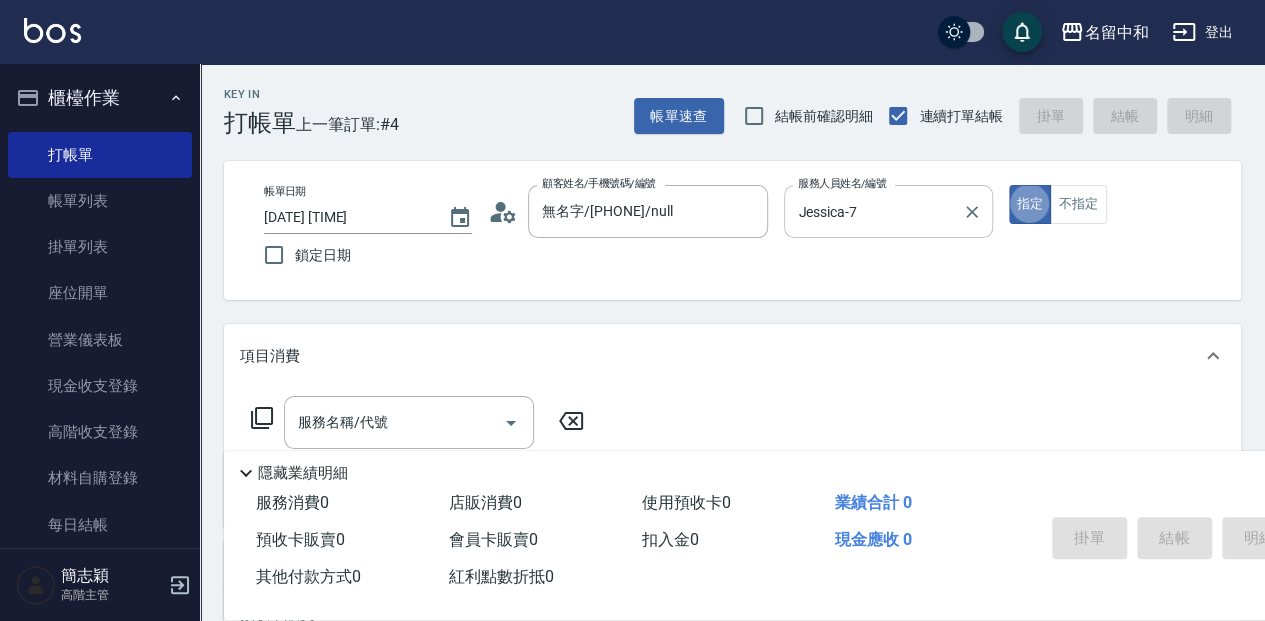 type on "true" 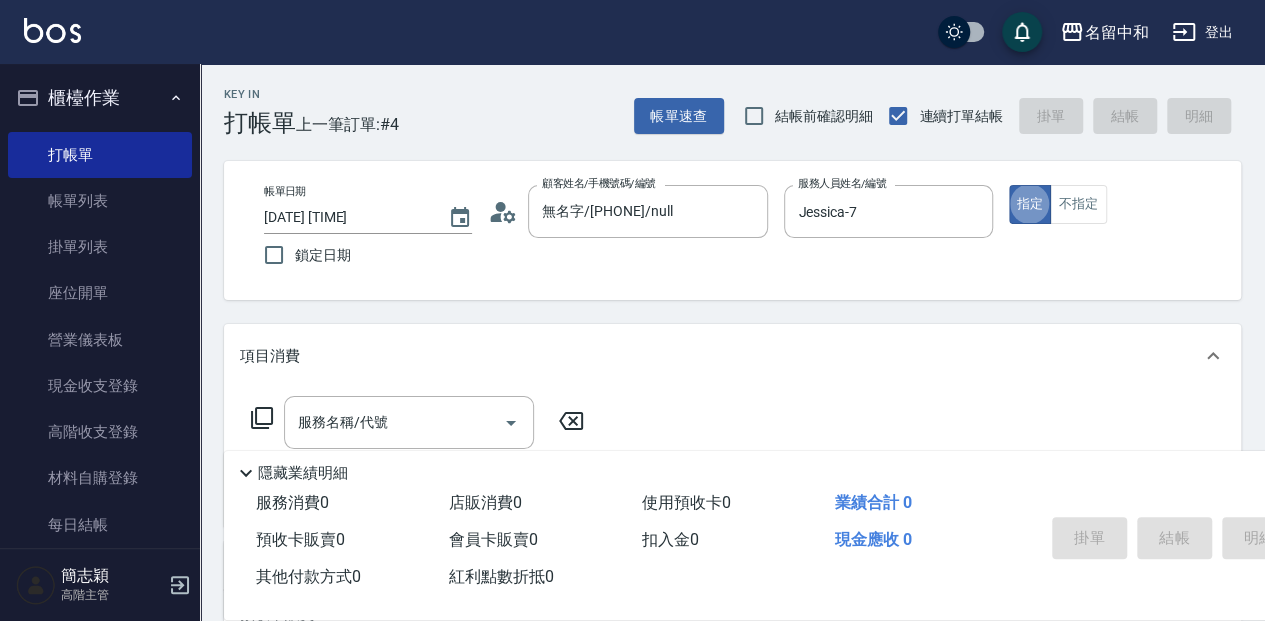 click 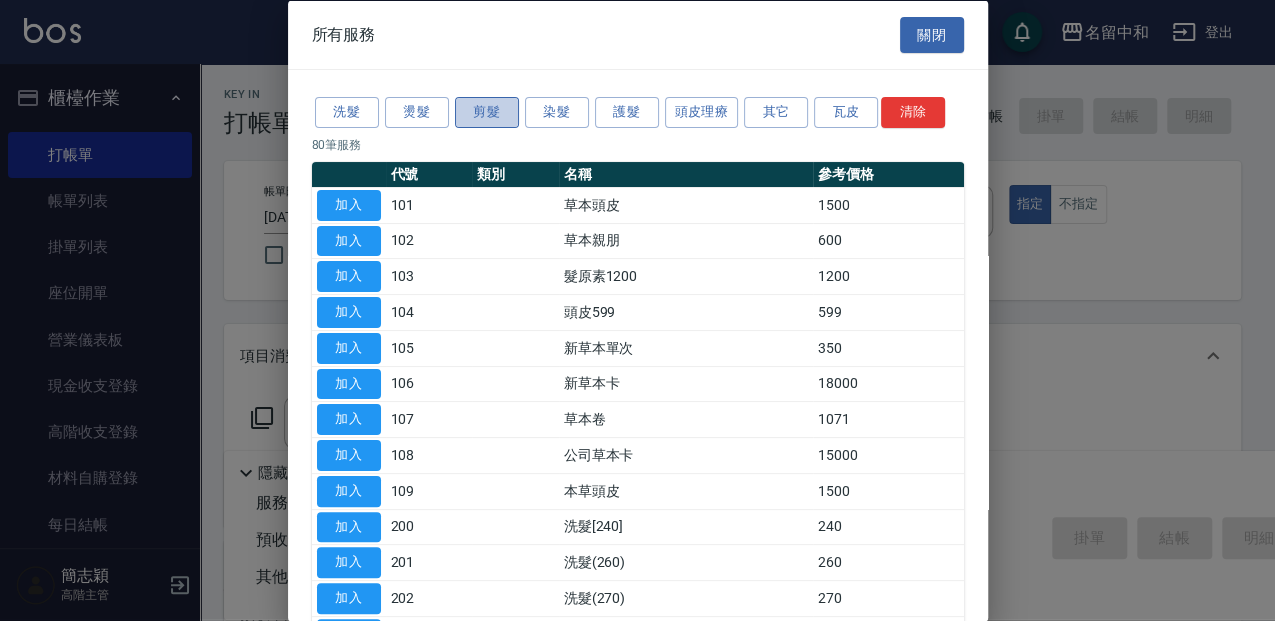 click on "剪髮" at bounding box center [487, 112] 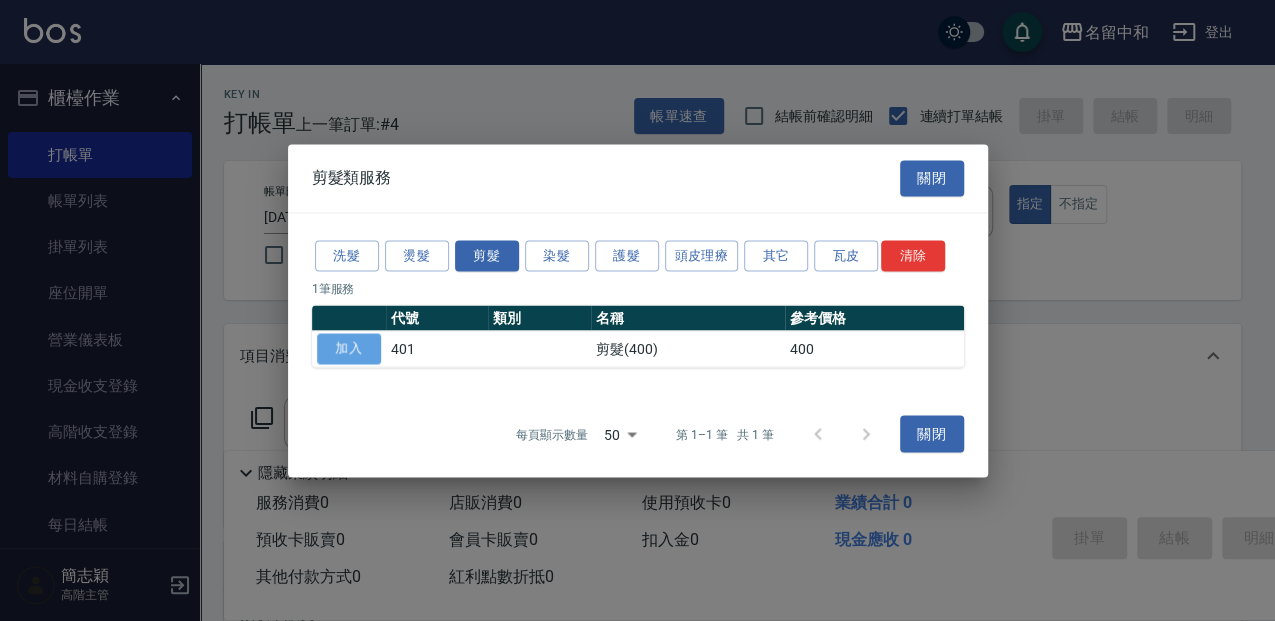 click on "加入" at bounding box center [349, 348] 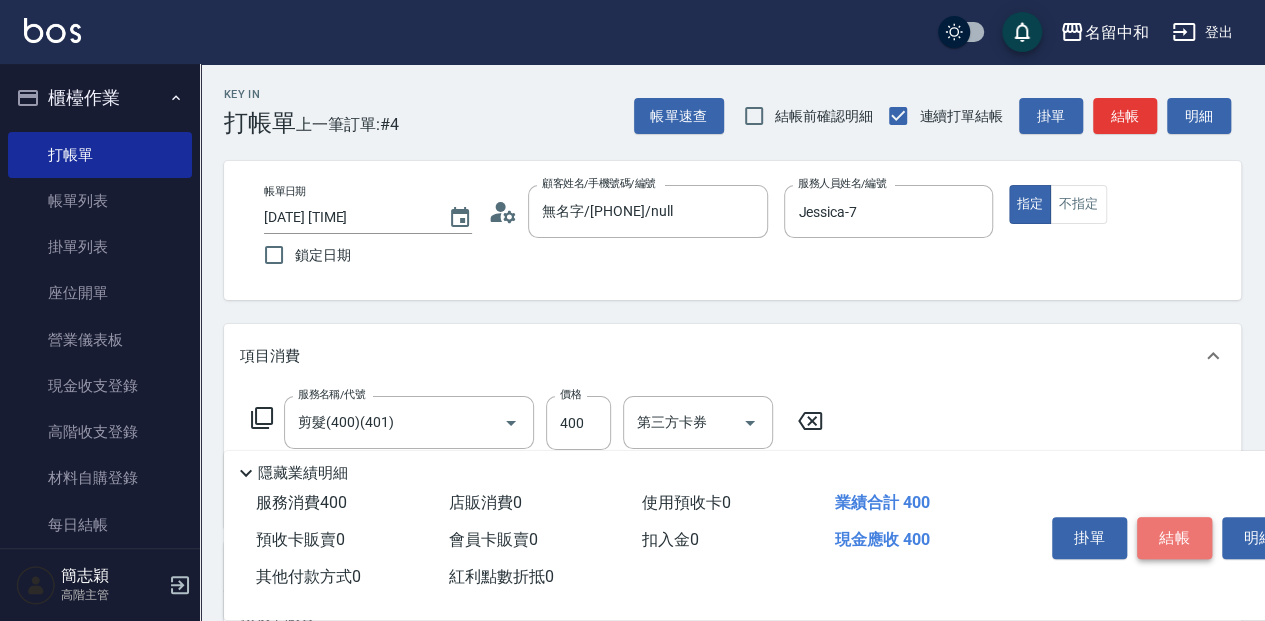 click on "結帳" at bounding box center (1174, 538) 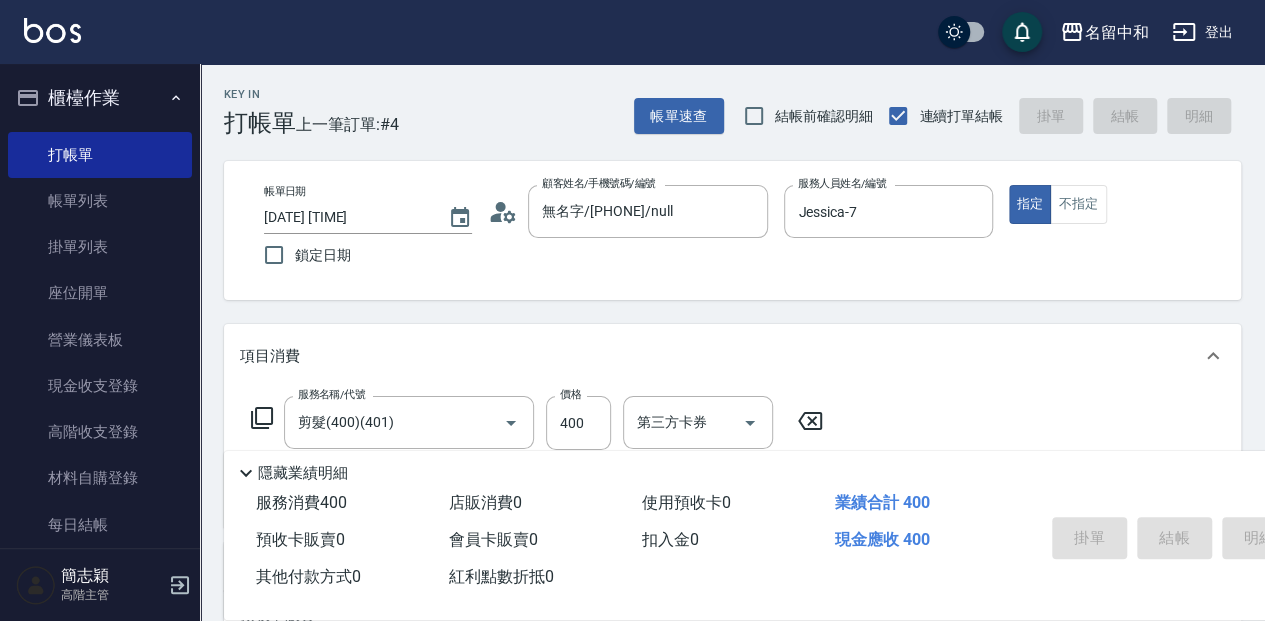 type on "2025/08/04 12:07" 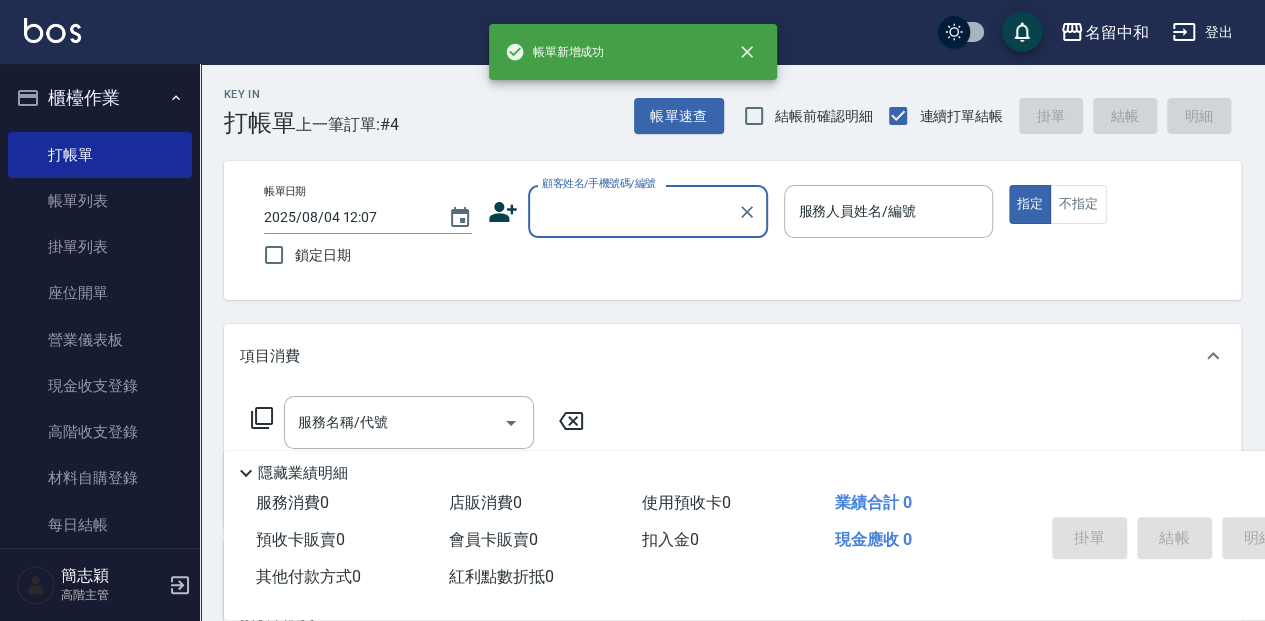scroll, scrollTop: 0, scrollLeft: 0, axis: both 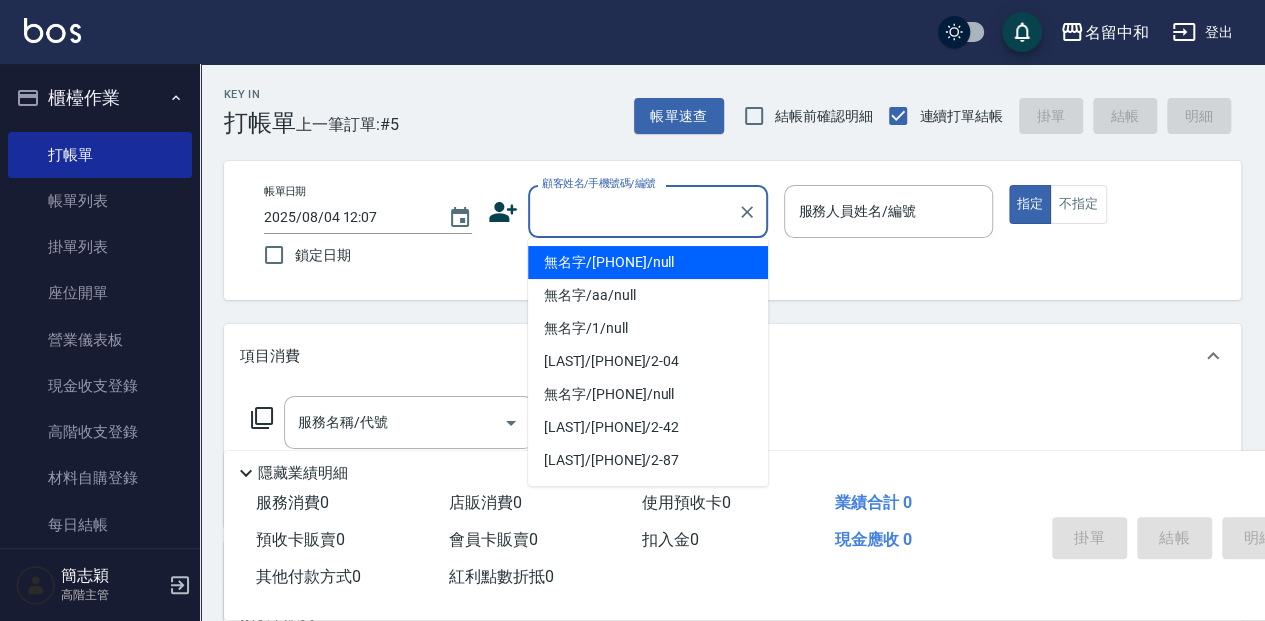 click on "顧客姓名/手機號碼/編號" at bounding box center [633, 211] 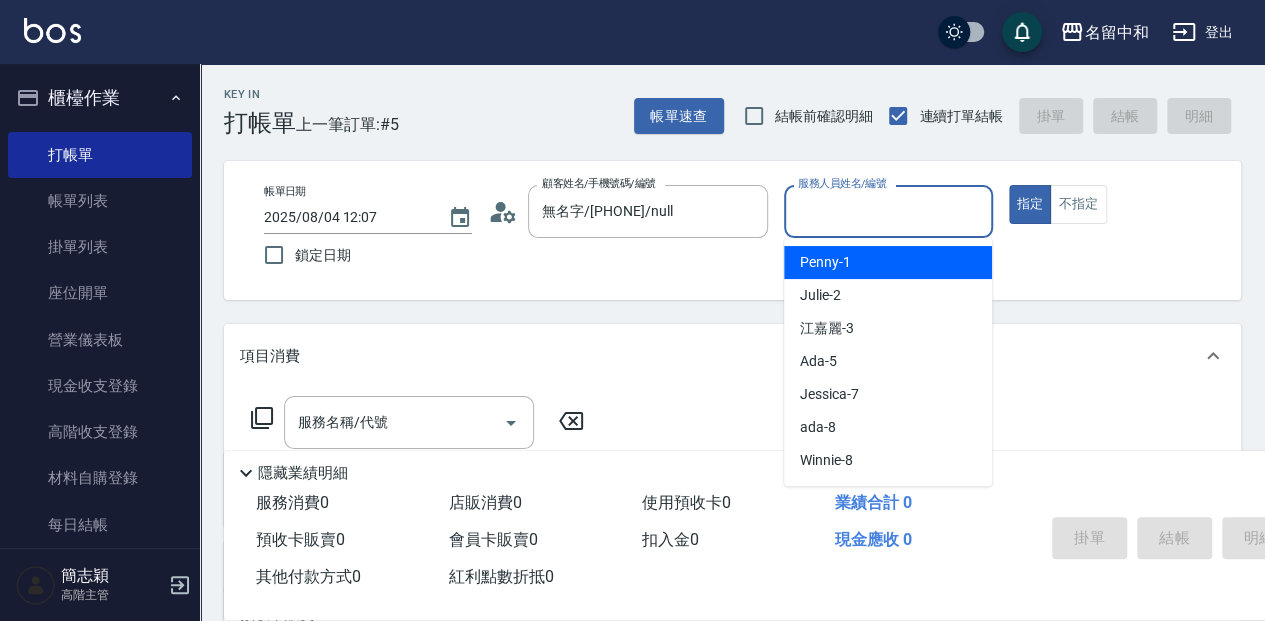 click on "服務人員姓名/編號" at bounding box center [888, 211] 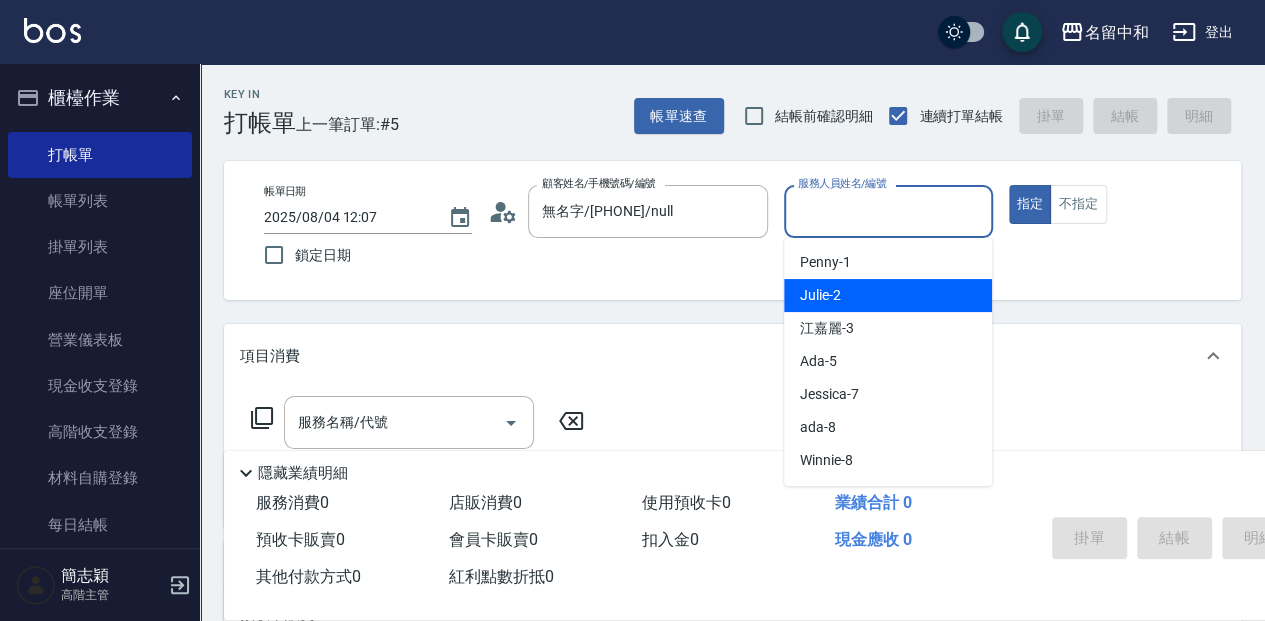 click on "Julie -2" at bounding box center (888, 295) 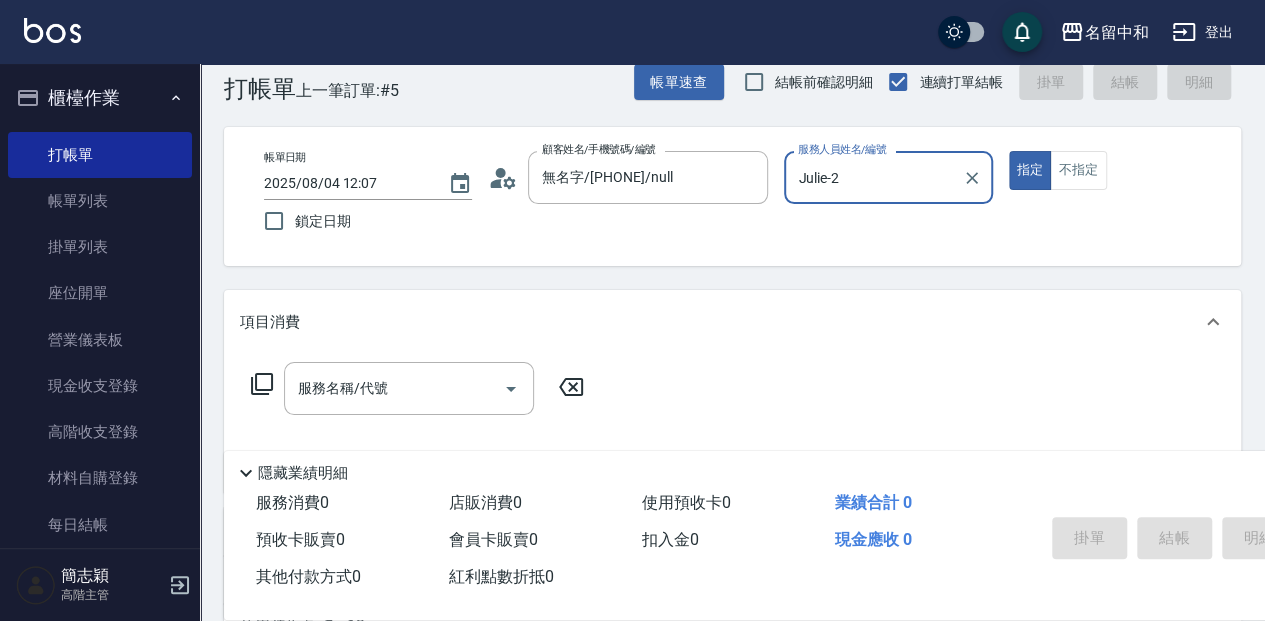 scroll, scrollTop: 66, scrollLeft: 0, axis: vertical 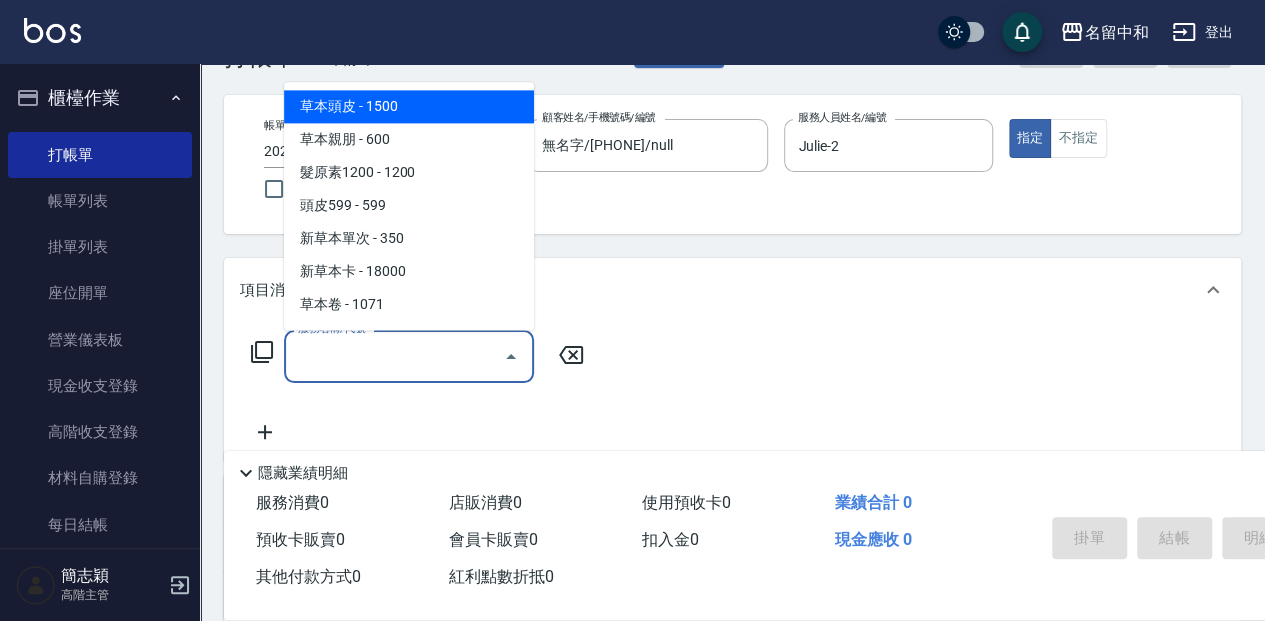 click on "服務名稱/代號" at bounding box center (394, 356) 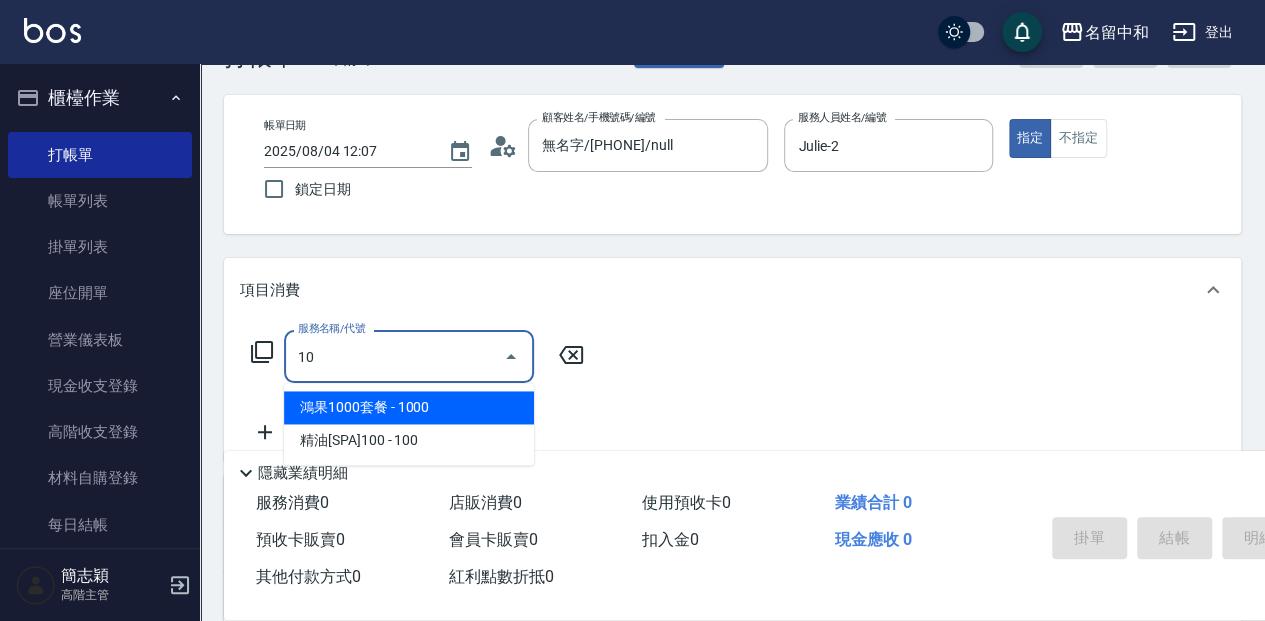type on "105" 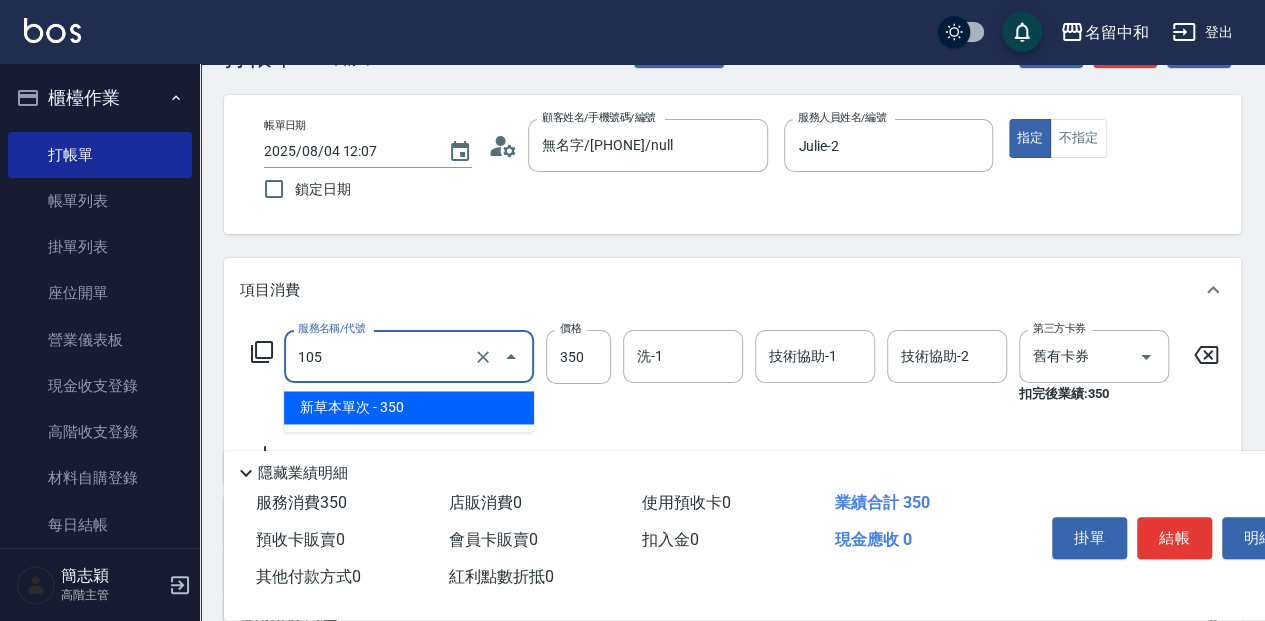 click on "105" at bounding box center [381, 356] 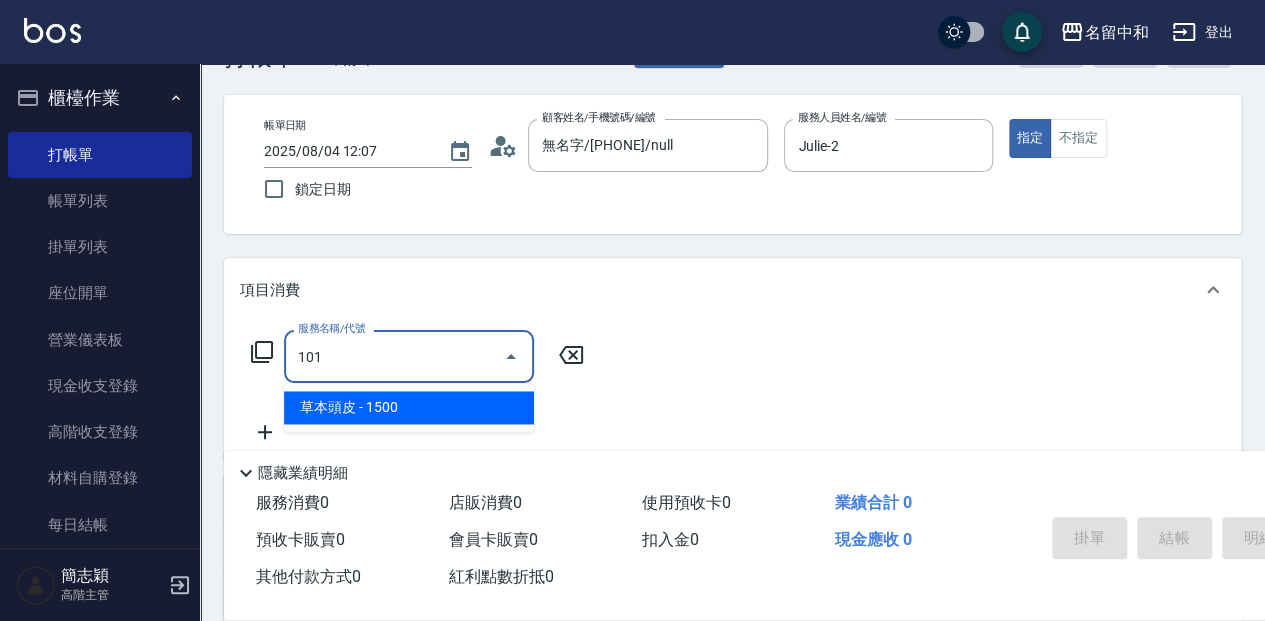 click on "草本頭皮 - 1500" at bounding box center [409, 407] 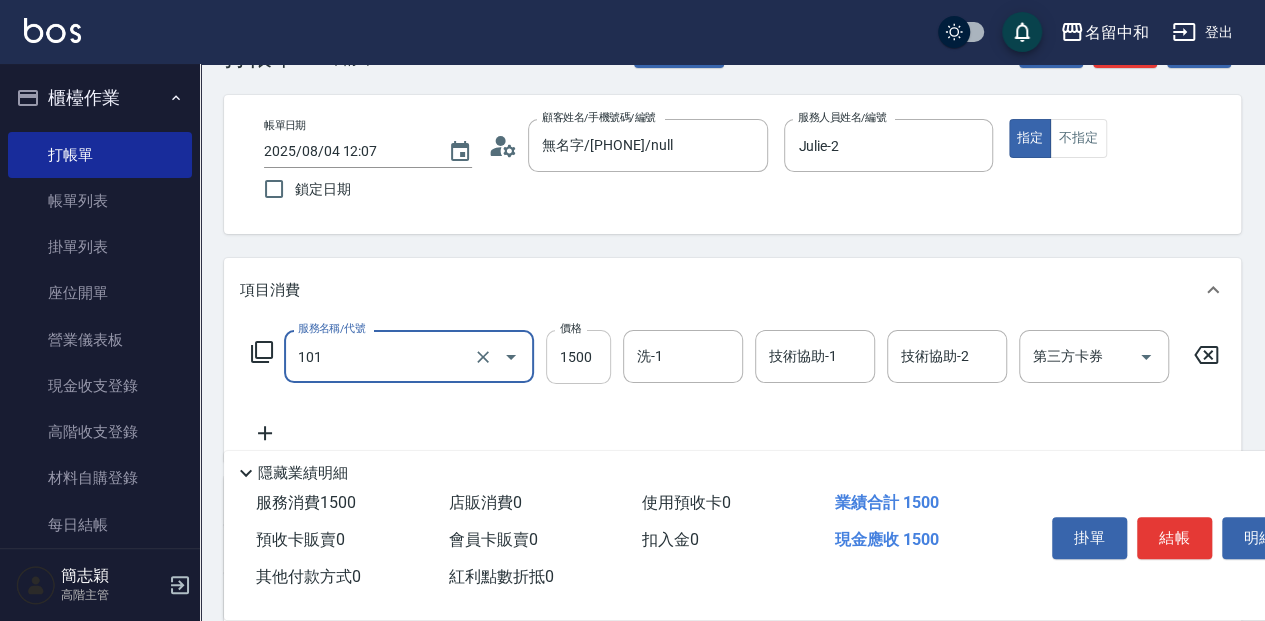type on "草本頭皮(101)" 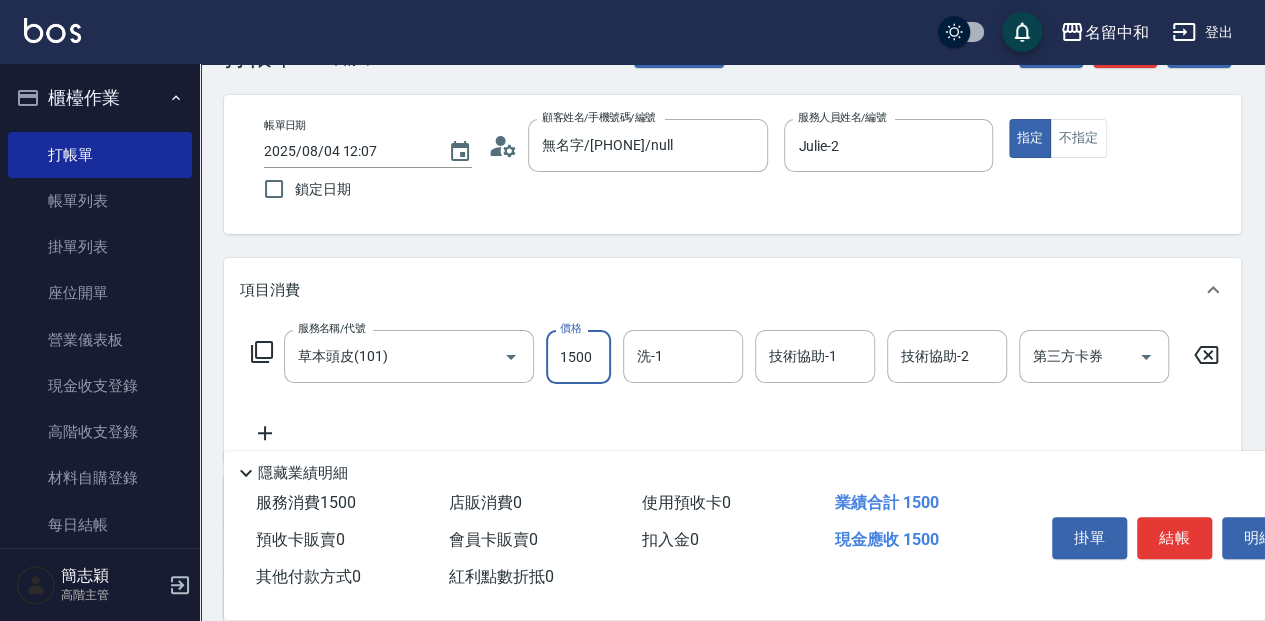 click on "1500" at bounding box center (578, 357) 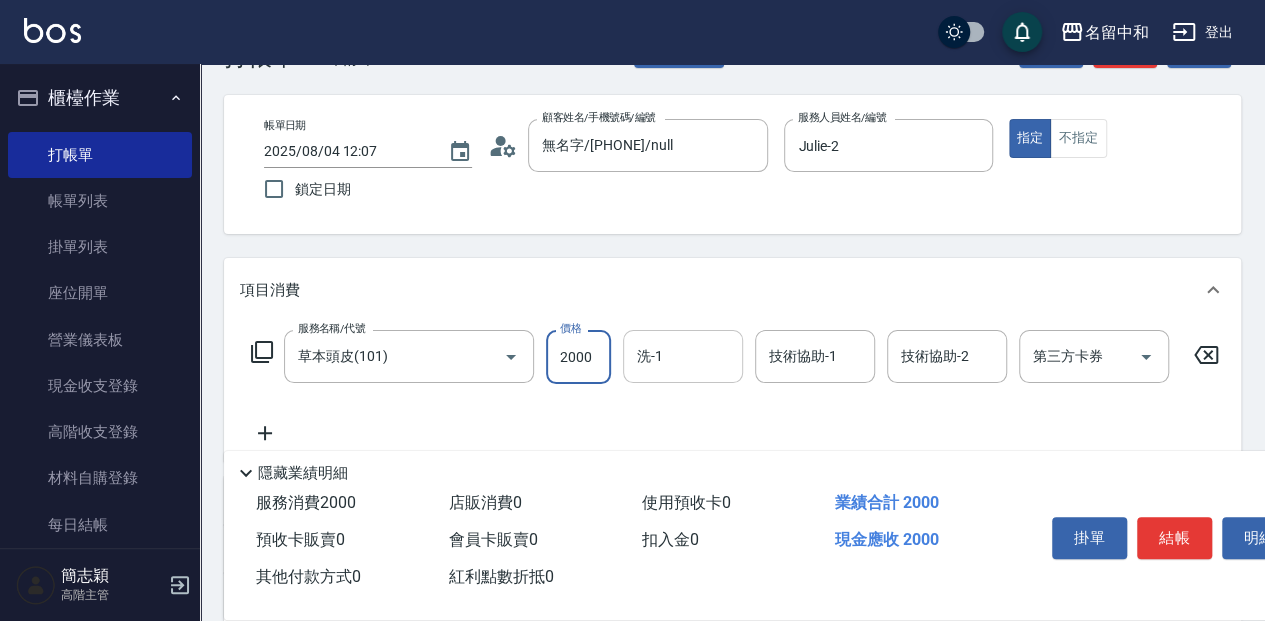 type on "2000" 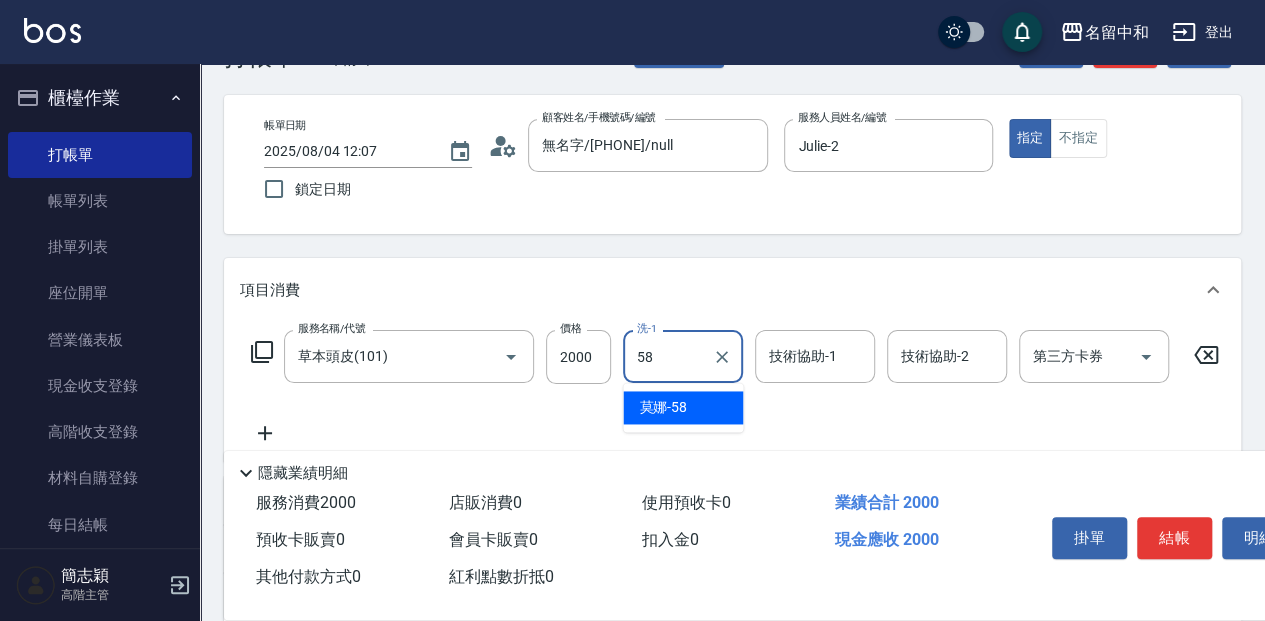 click on "莫娜 -58" at bounding box center (683, 407) 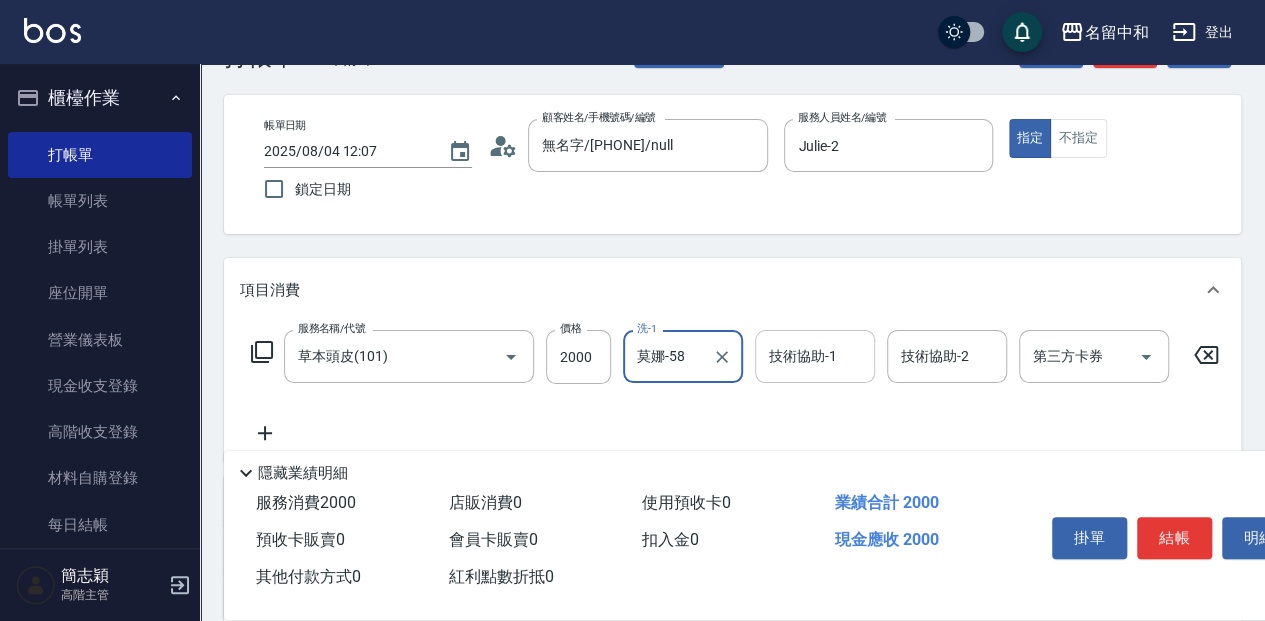 type on "莫娜-58" 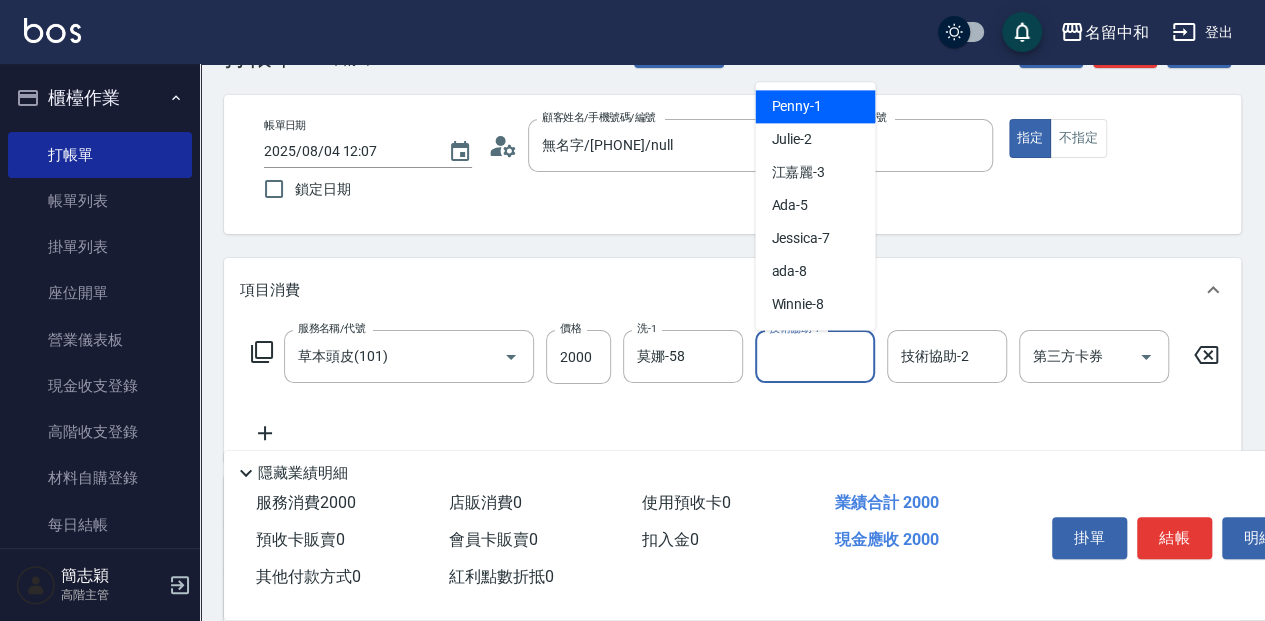 click on "技術協助-1" at bounding box center [815, 356] 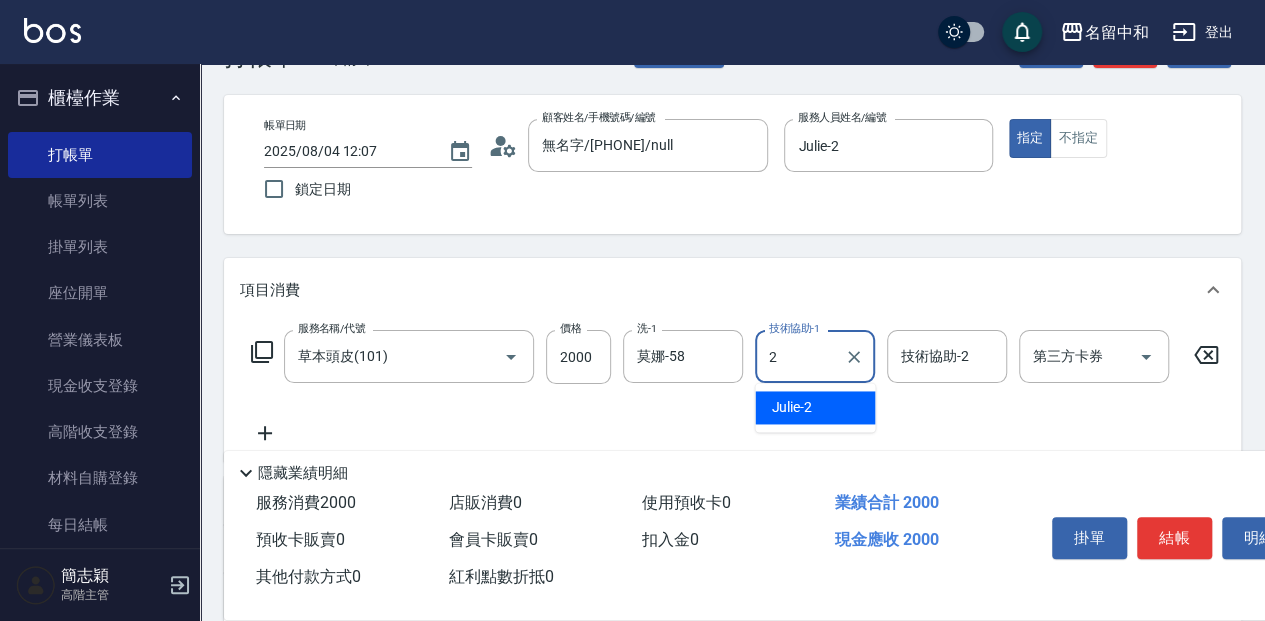 click on "Julie -2" at bounding box center (815, 407) 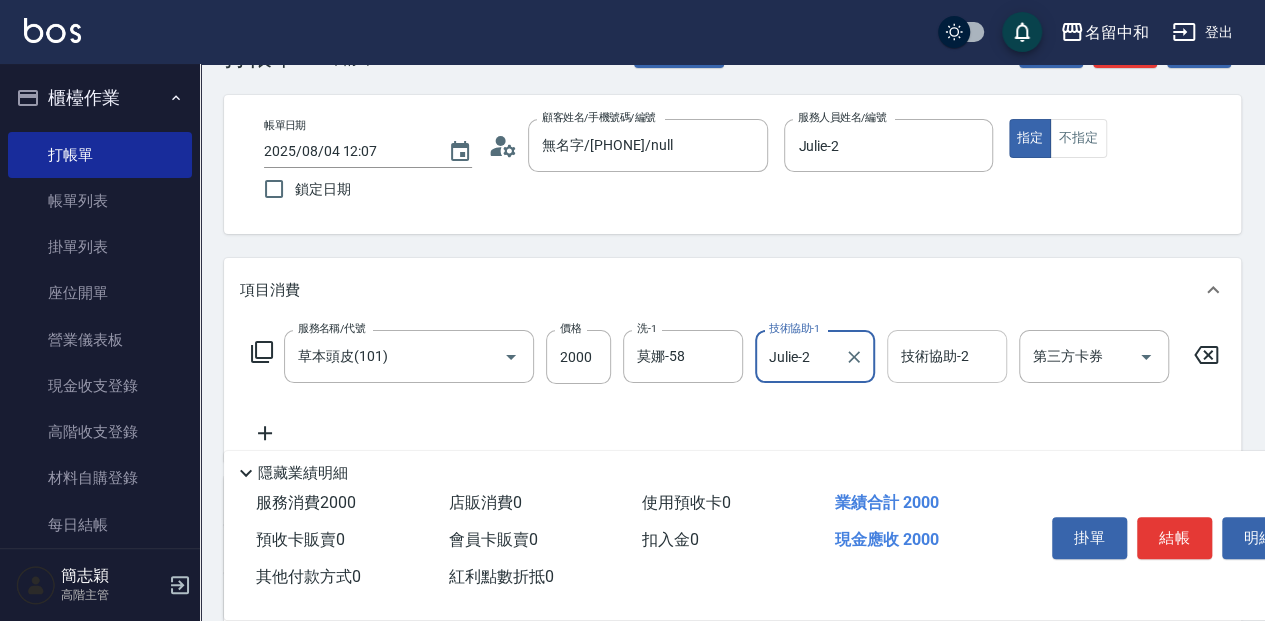 type on "Julie-2" 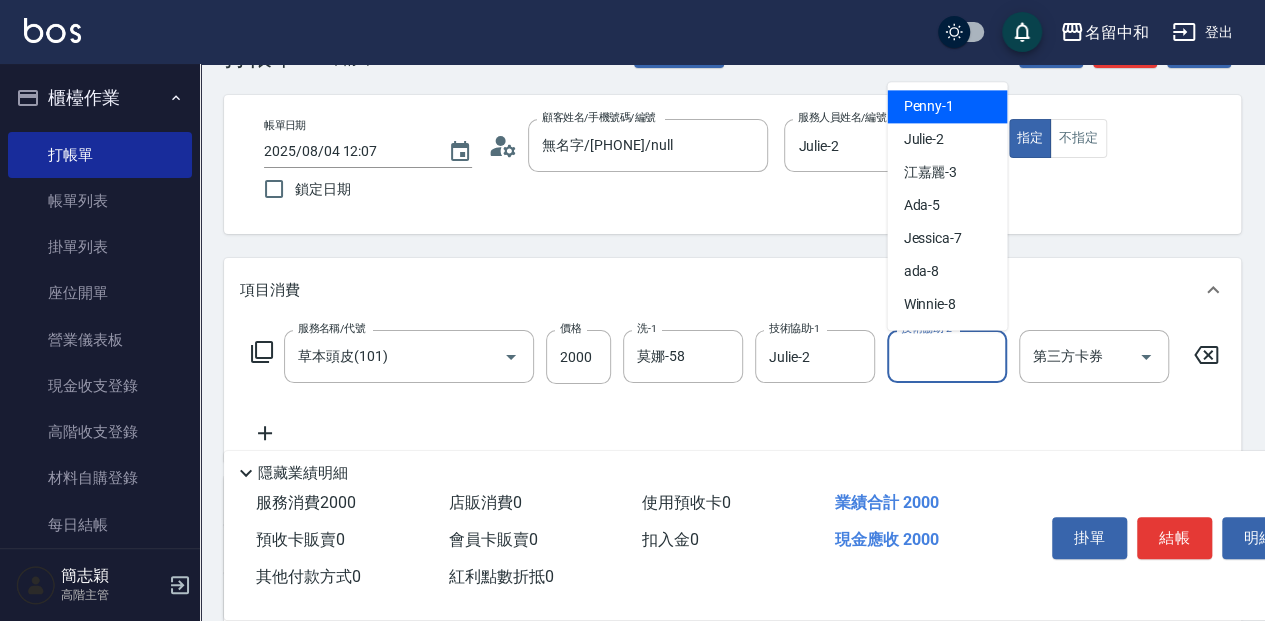 click on "技術協助-2" at bounding box center (947, 356) 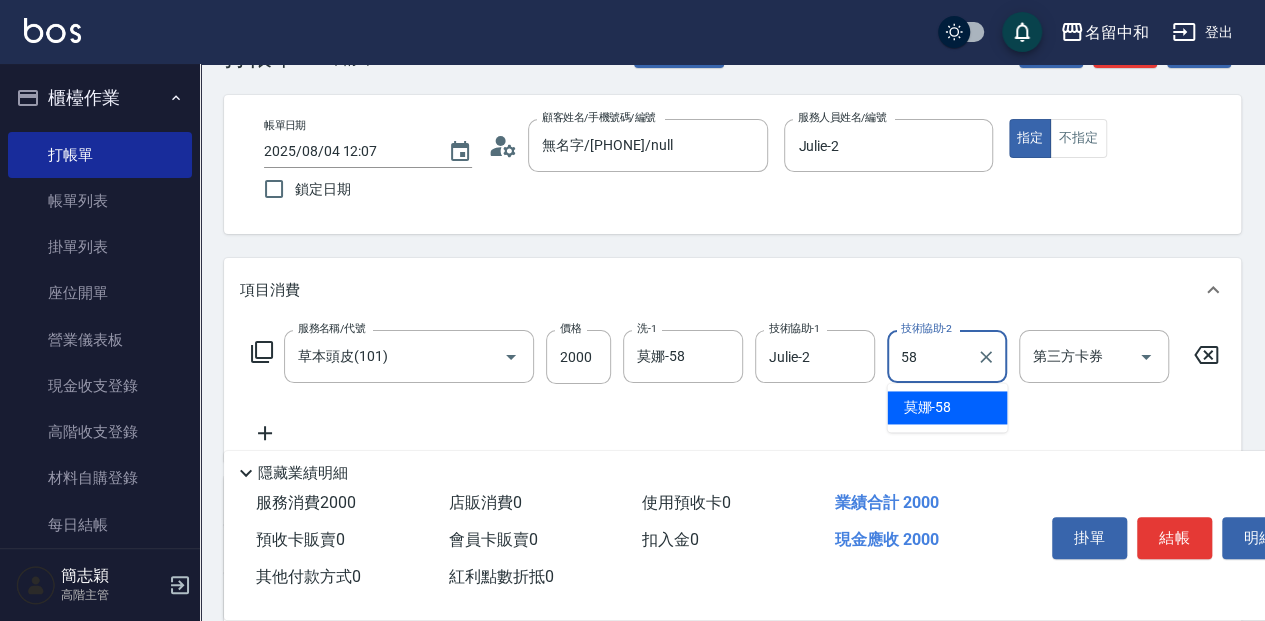 click on "莫娜 -58" at bounding box center [947, 407] 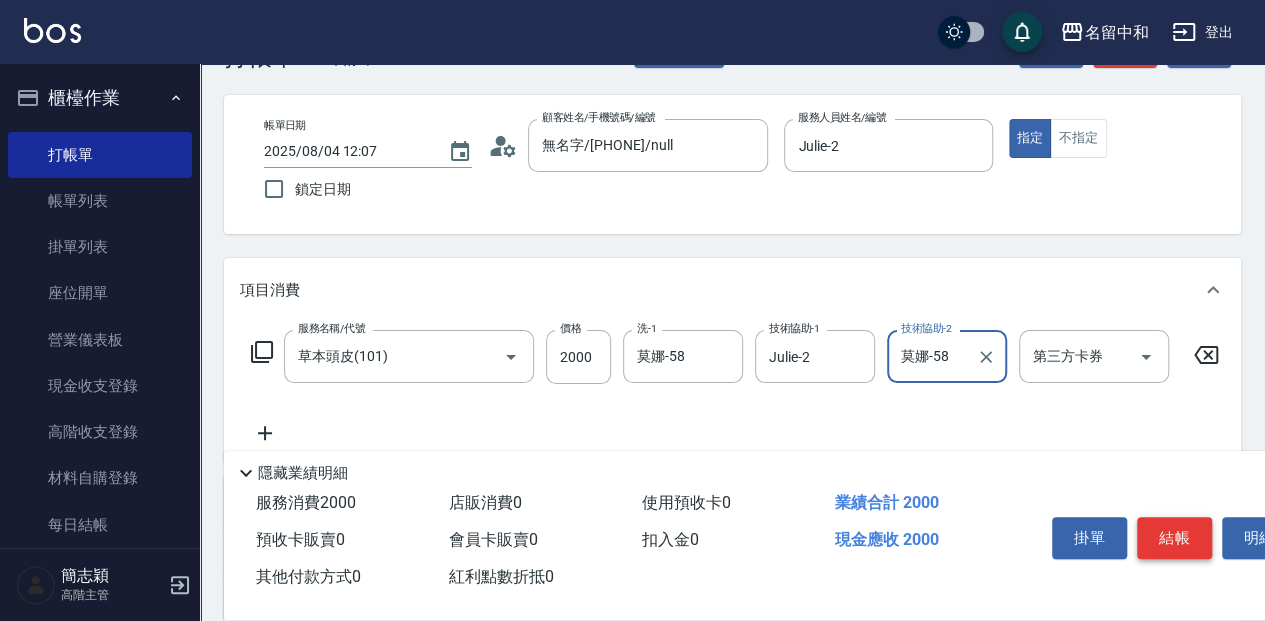 type on "莫娜-58" 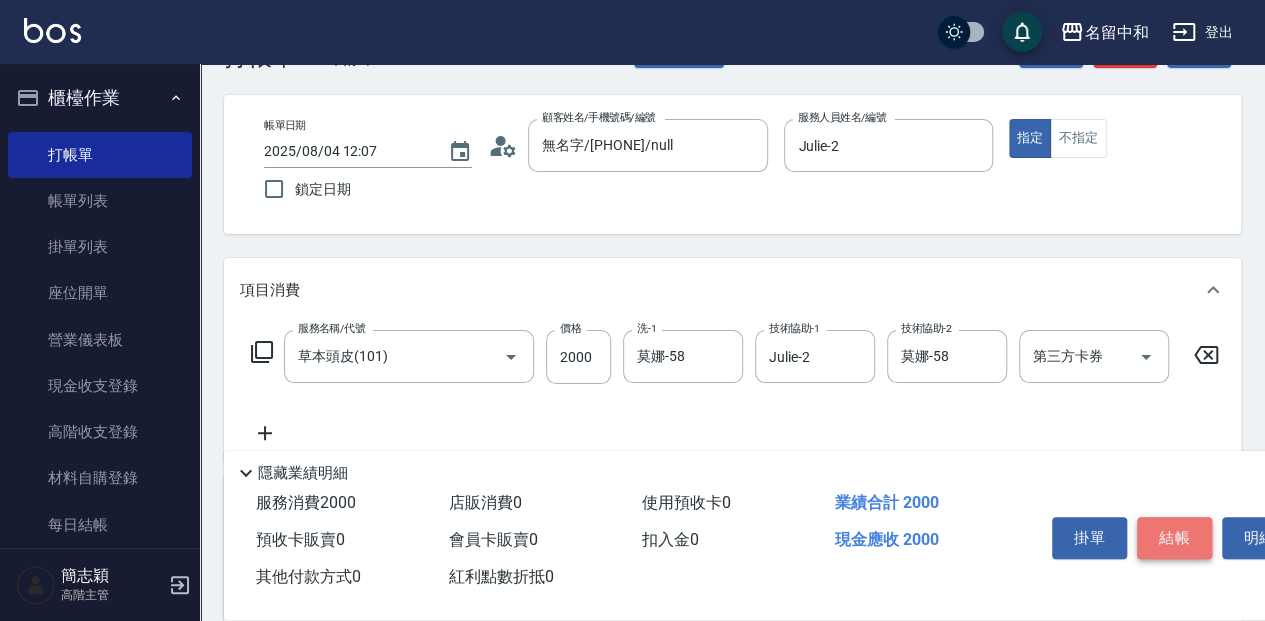 click on "結帳" at bounding box center [1174, 538] 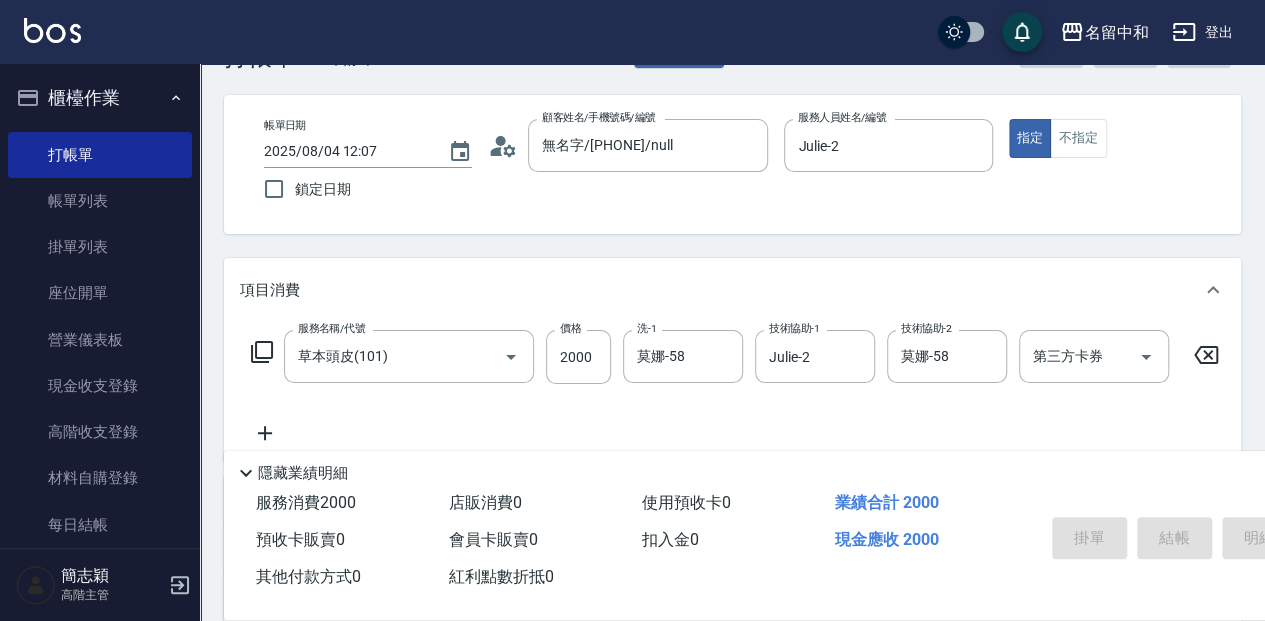 type on "2025/08/04 12:19" 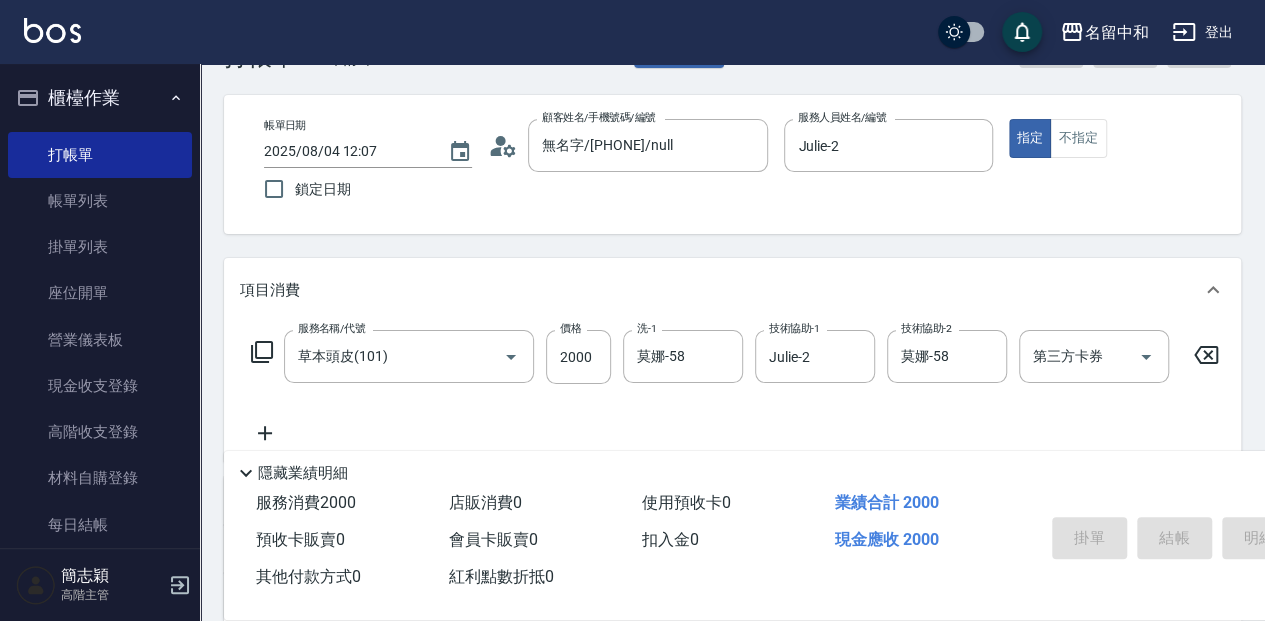 type 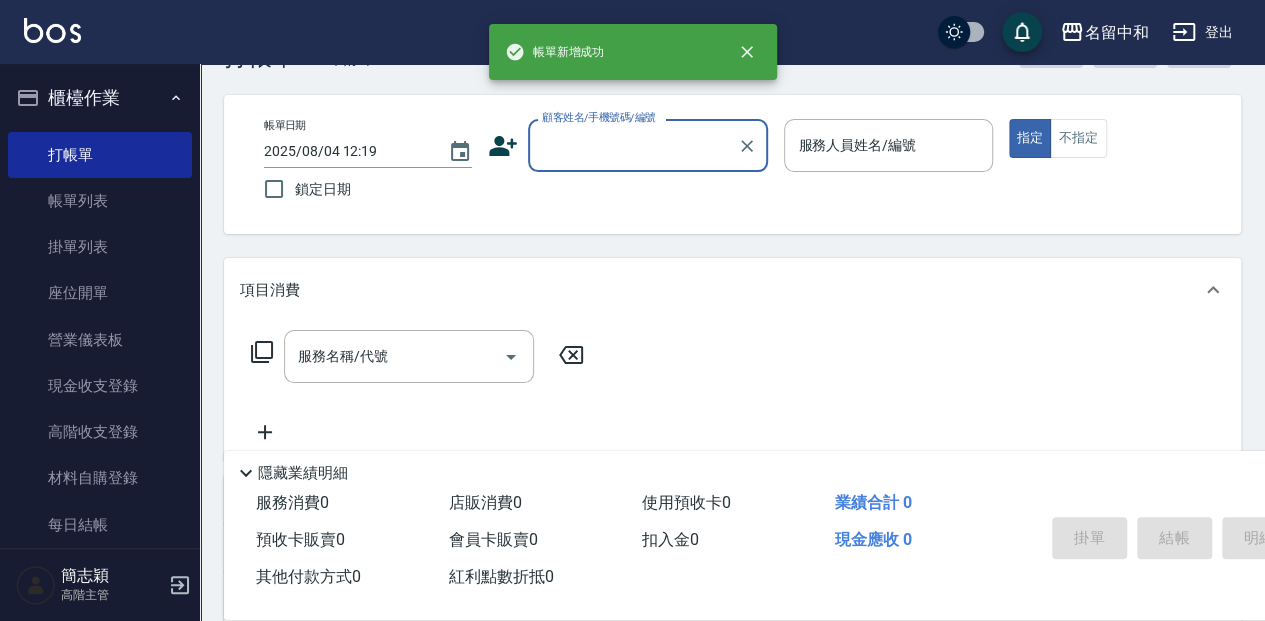 scroll, scrollTop: 2, scrollLeft: 0, axis: vertical 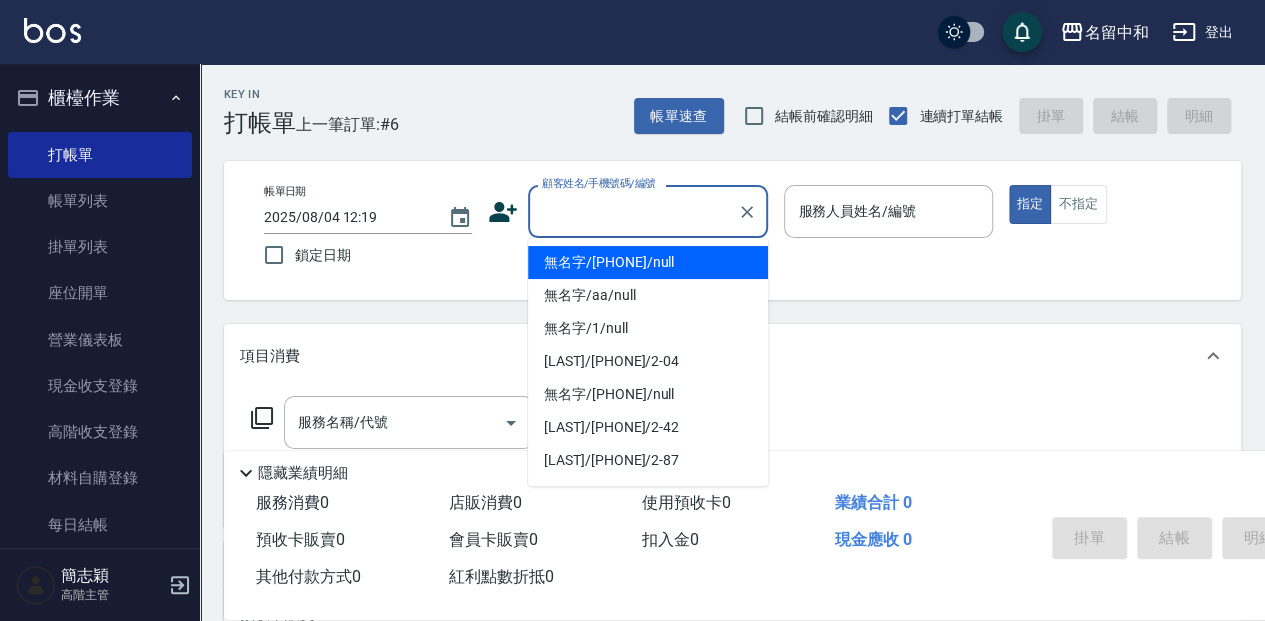 click on "顧客姓名/手機號碼/編號" at bounding box center [633, 211] 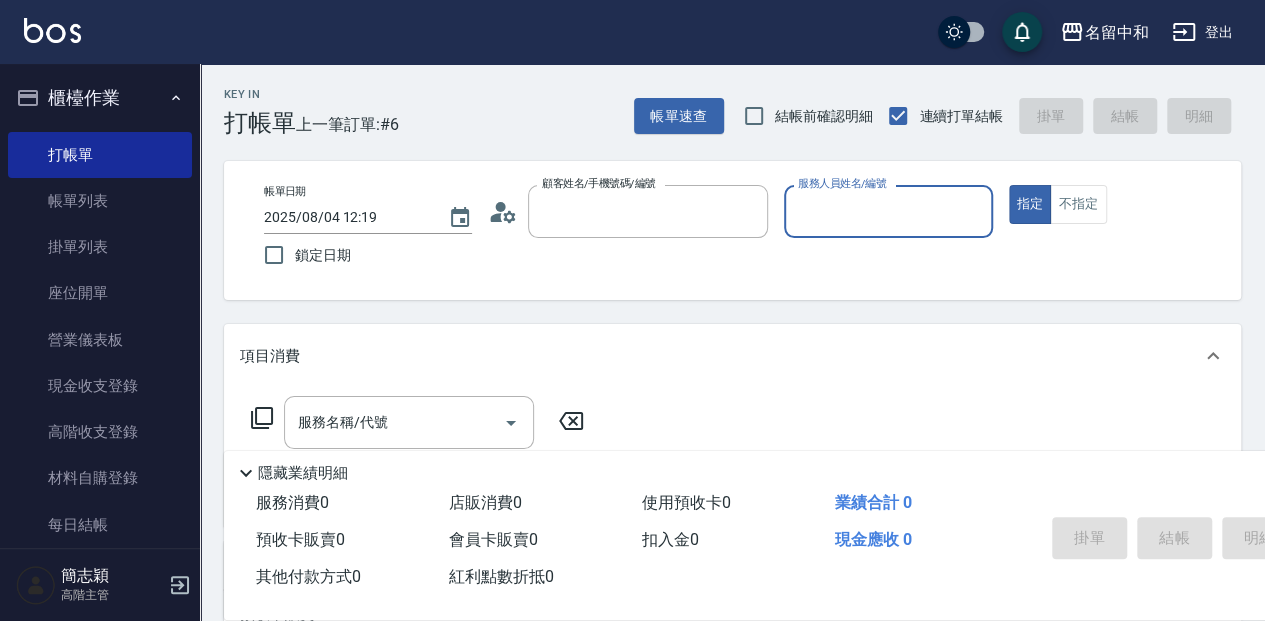 type on "無名字/[PHONE]/null" 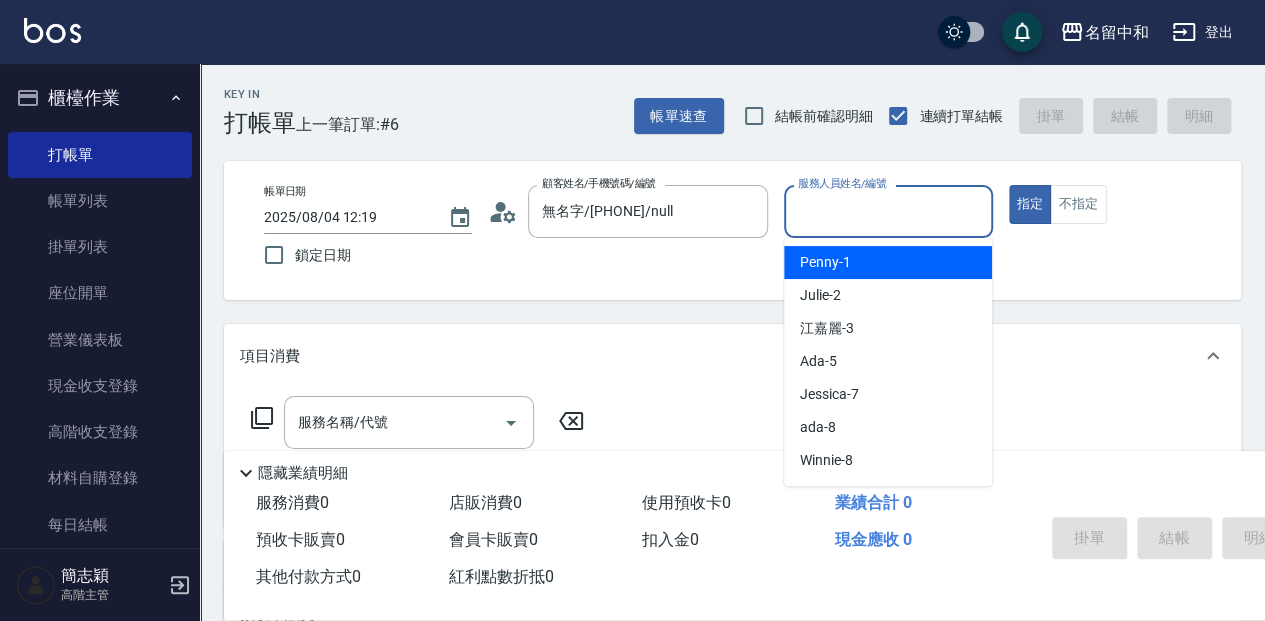 click on "服務人員姓名/編號" at bounding box center (888, 211) 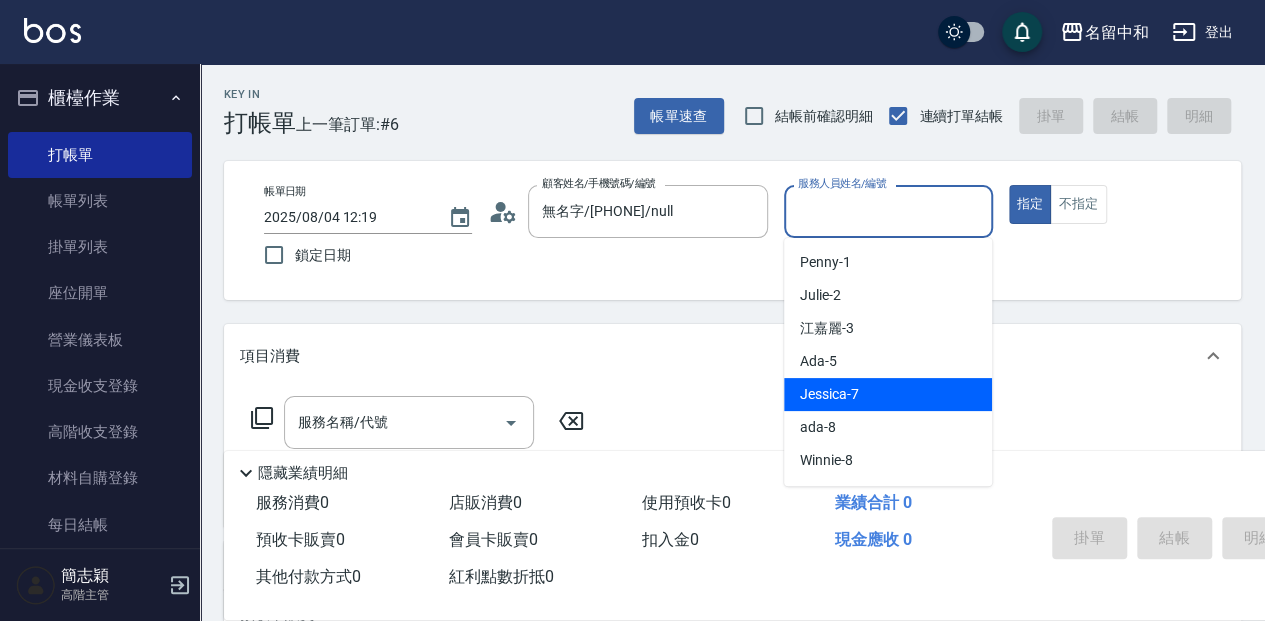click on "[FIRST] -7" at bounding box center [888, 394] 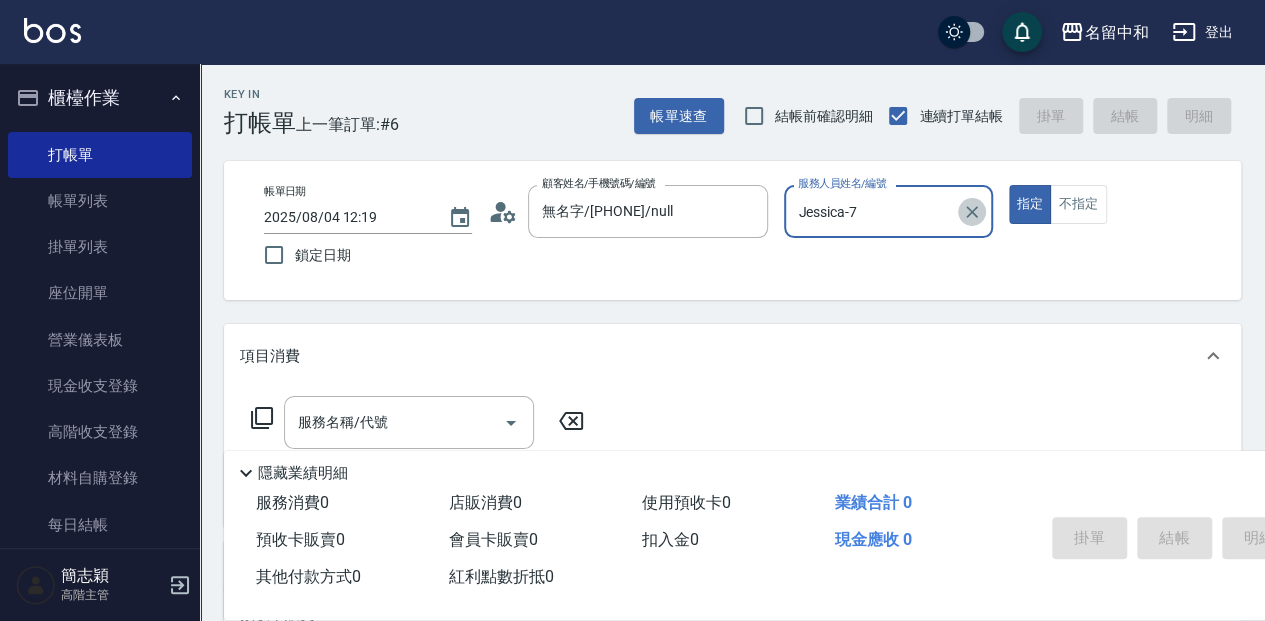 click 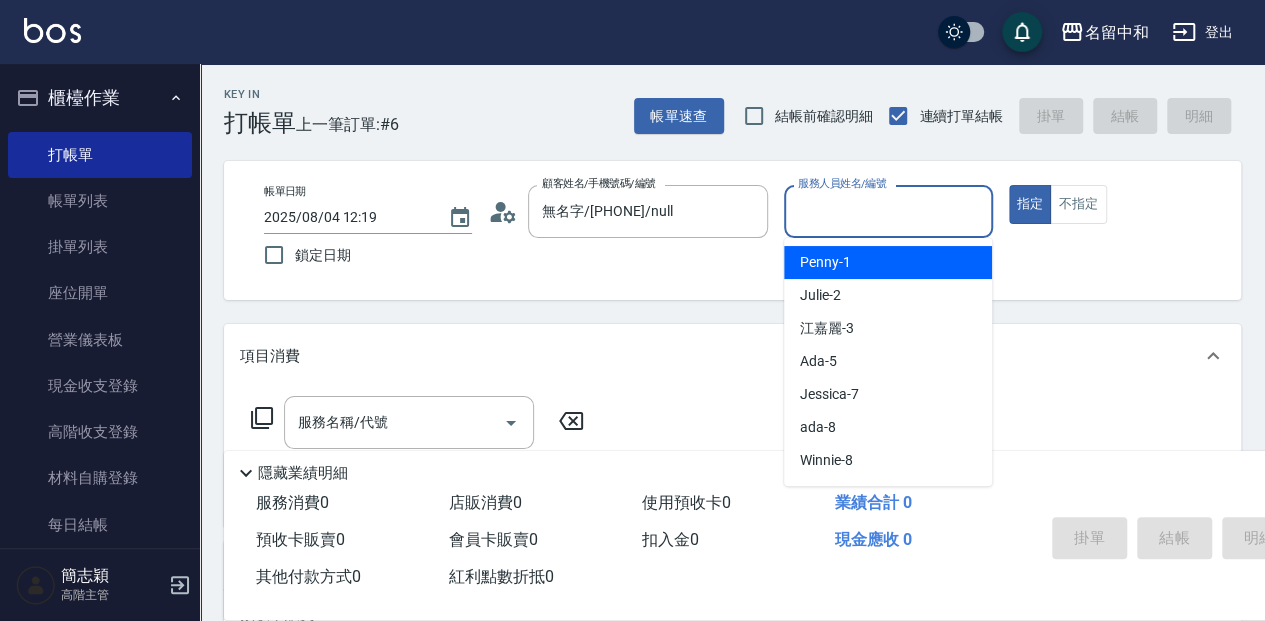 click on "服務人員姓名/編號" at bounding box center (888, 211) 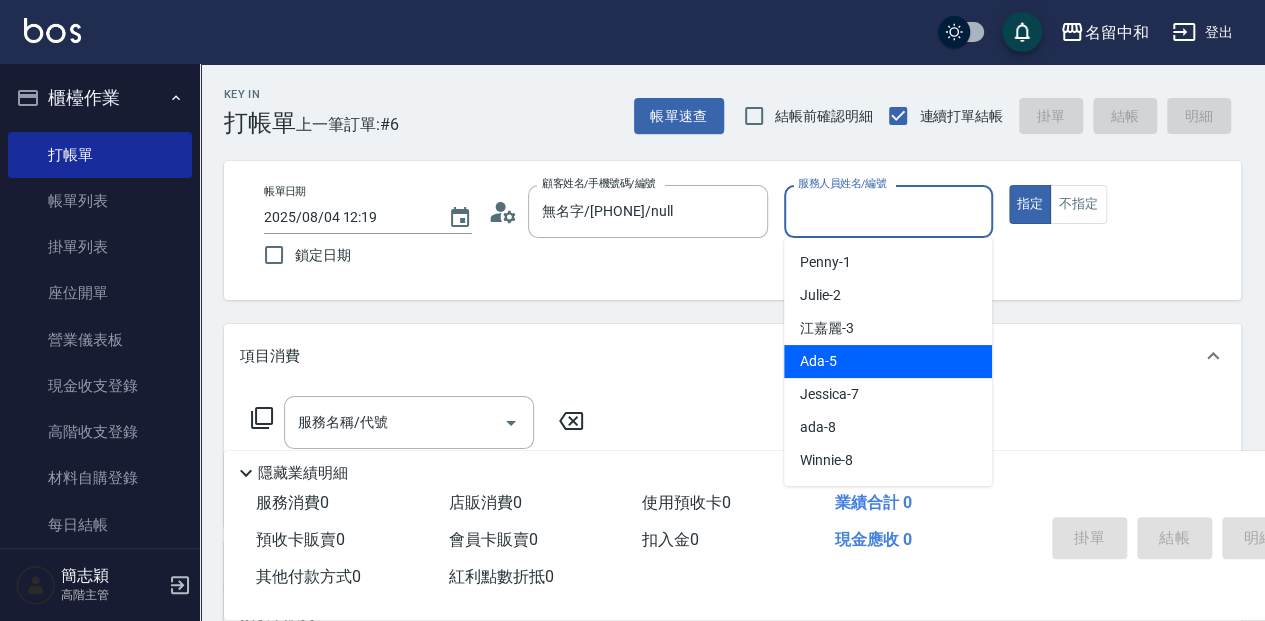 click on "Ada -5" at bounding box center [888, 361] 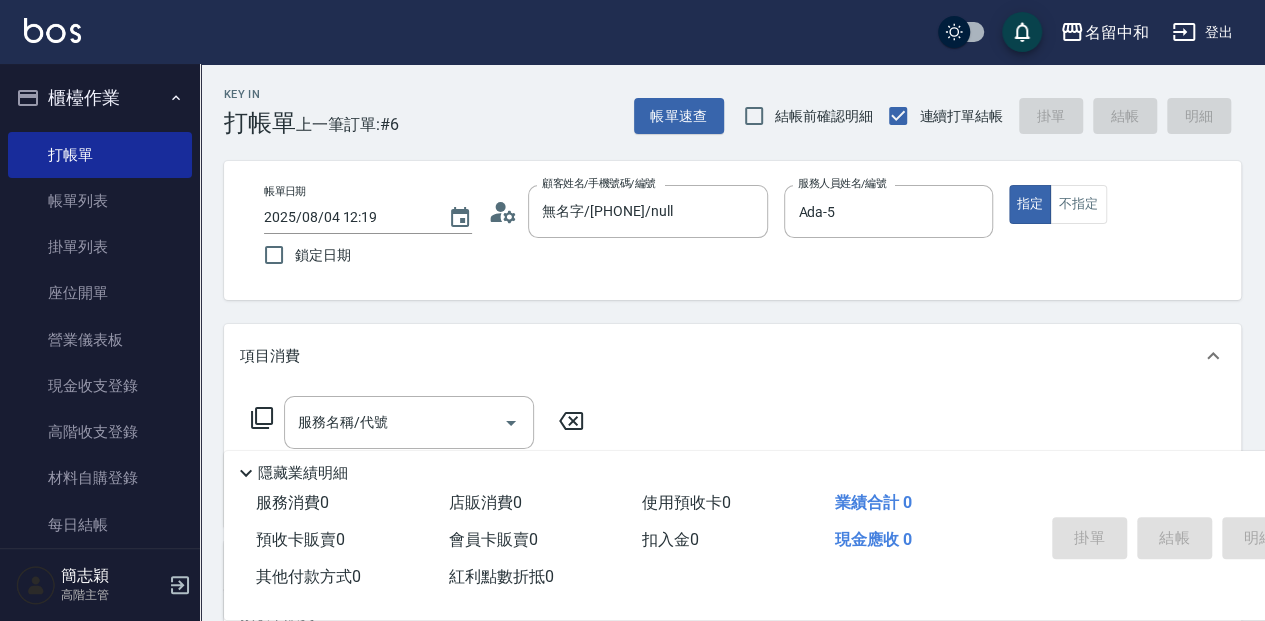 click 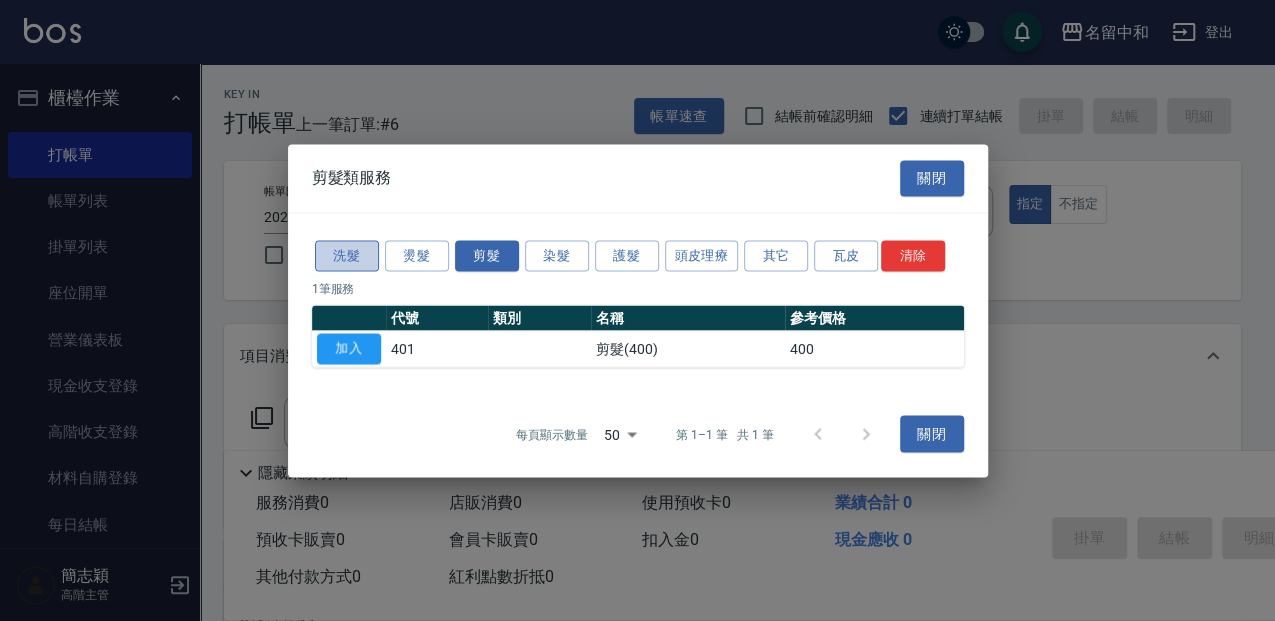 click on "洗髮" at bounding box center [347, 255] 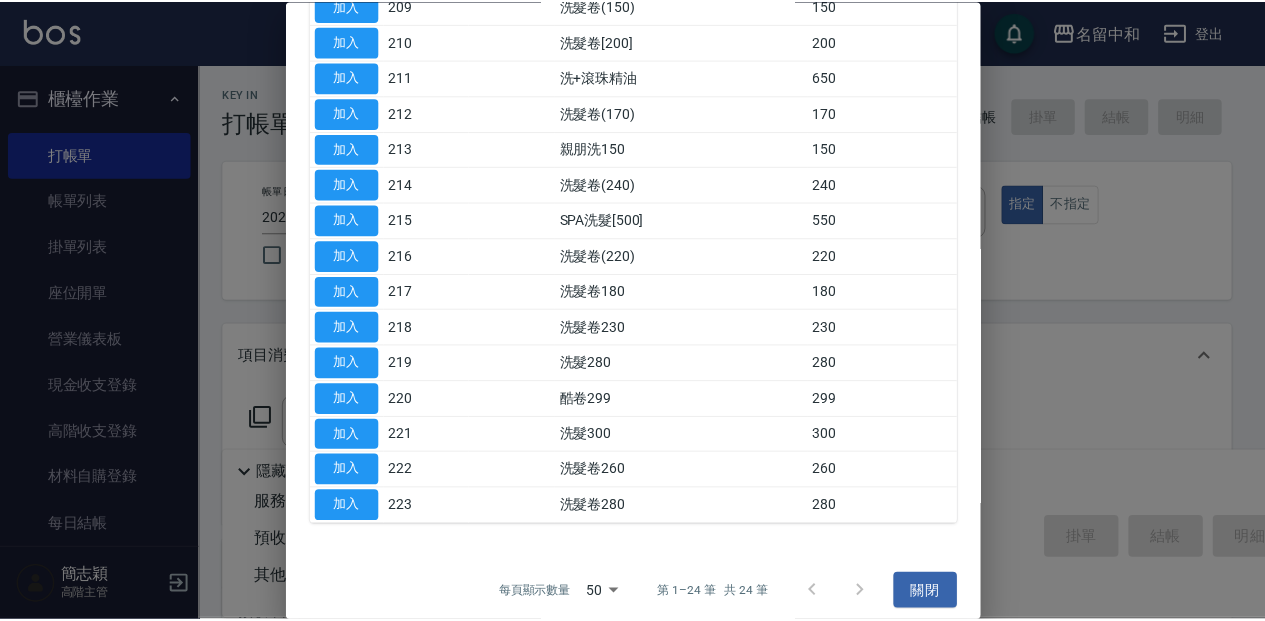 scroll, scrollTop: 525, scrollLeft: 0, axis: vertical 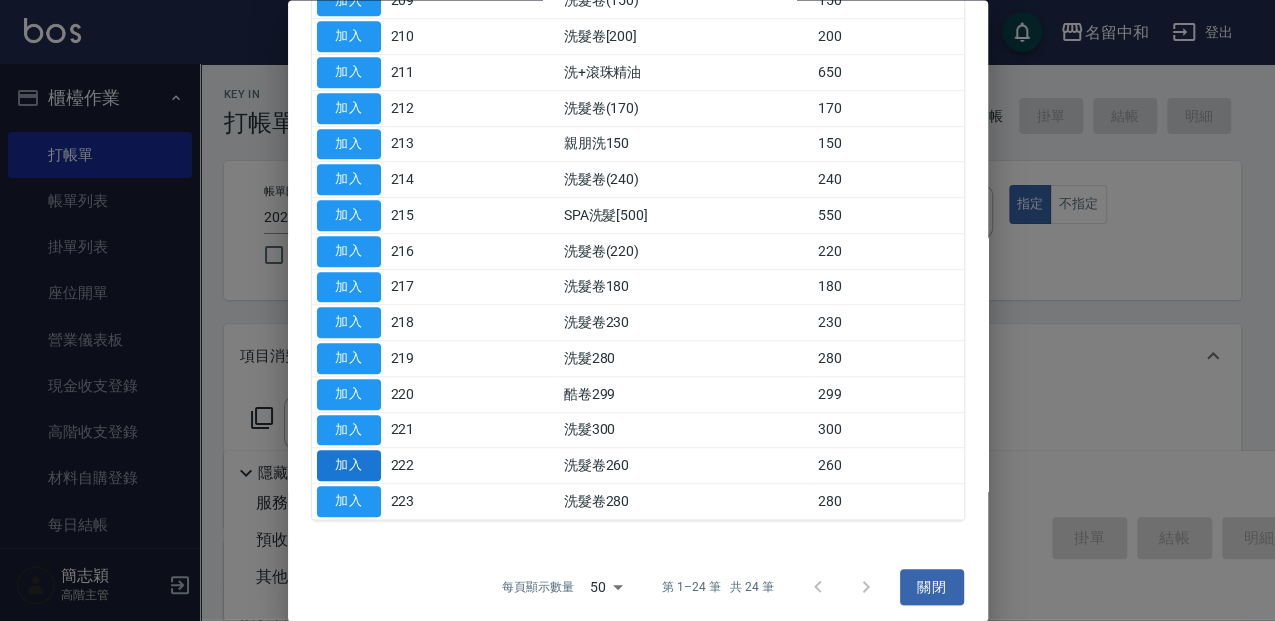 click on "加入" at bounding box center (349, 466) 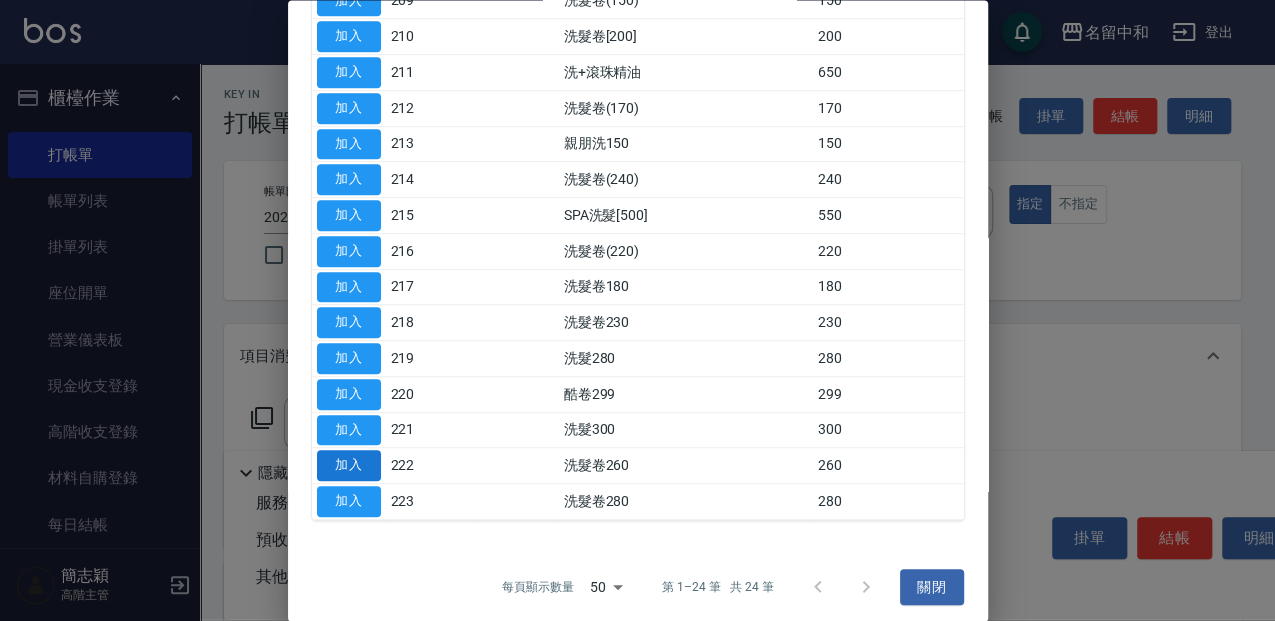 type on "洗髮卷260(222)" 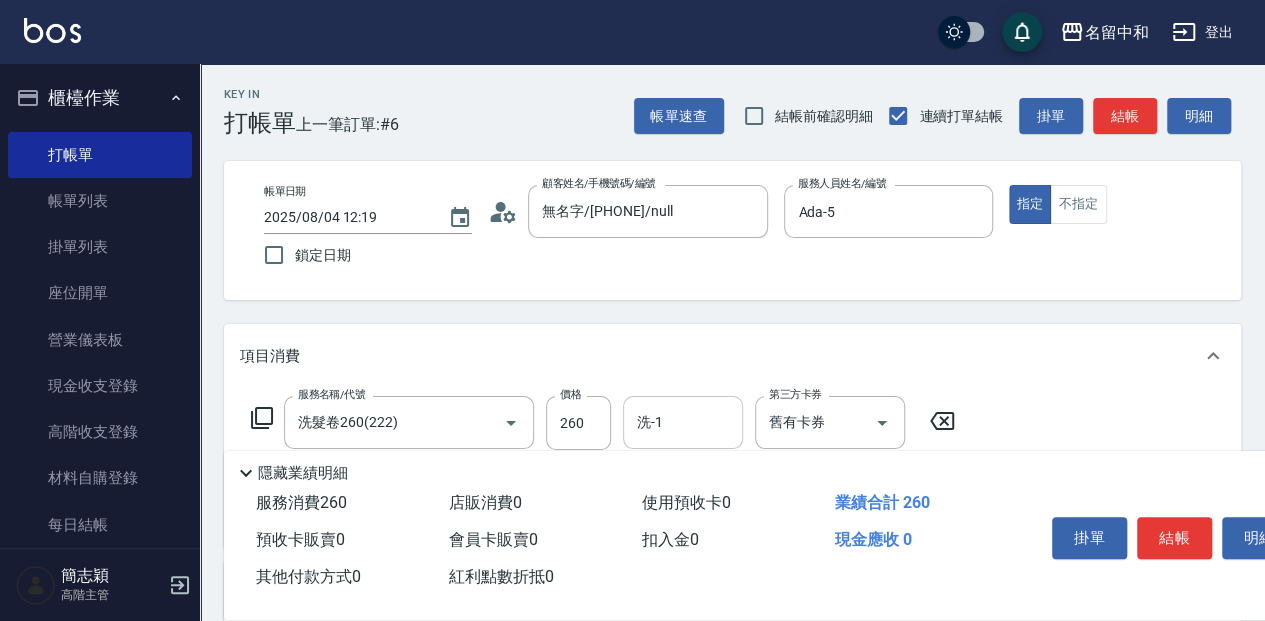 click on "洗-1" at bounding box center (683, 422) 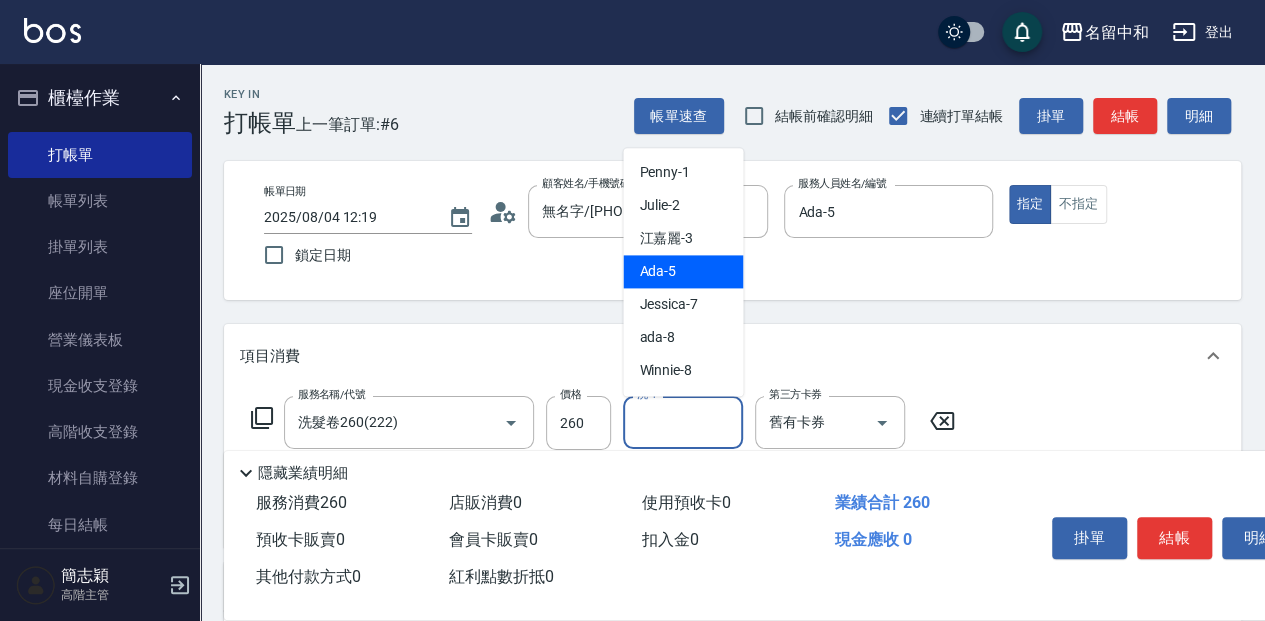 click on "Ada -5" at bounding box center [657, 271] 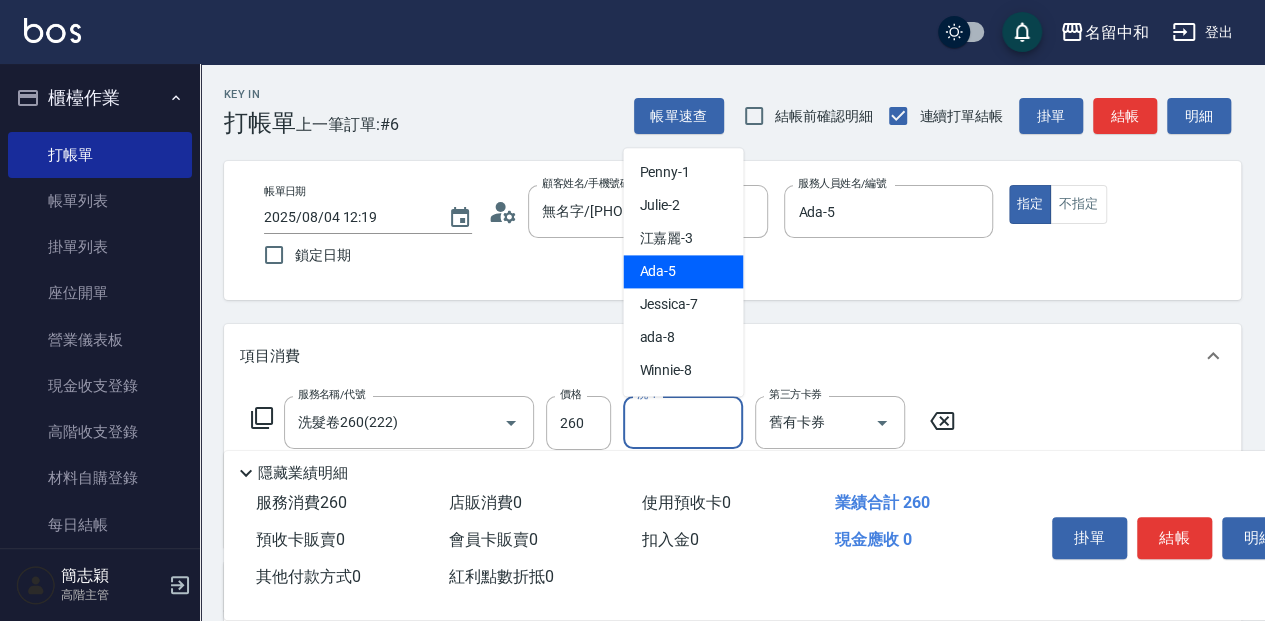 type on "Ada-5" 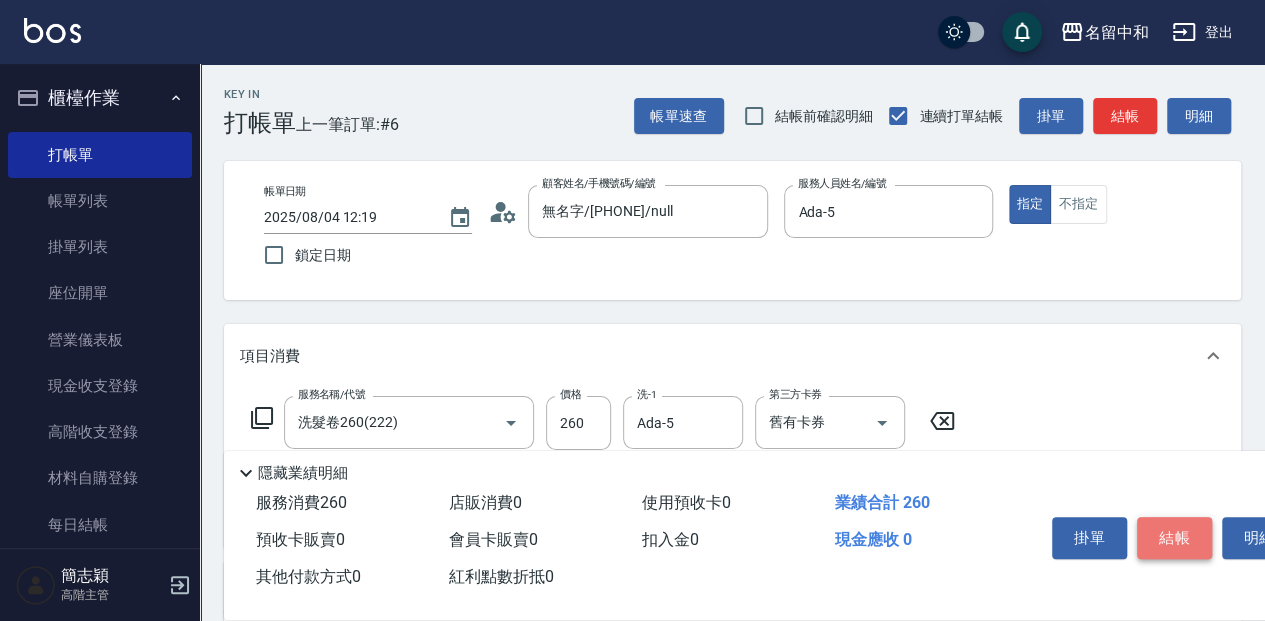 click on "結帳" at bounding box center [1174, 538] 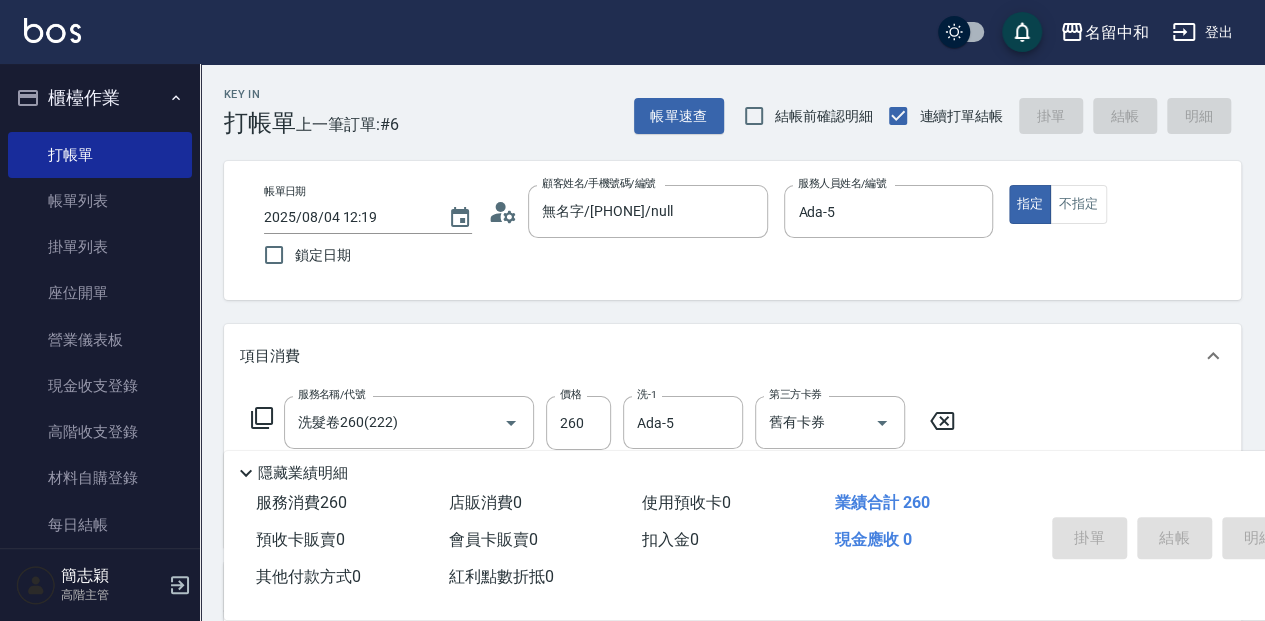 type on "[DATE] [TIME]" 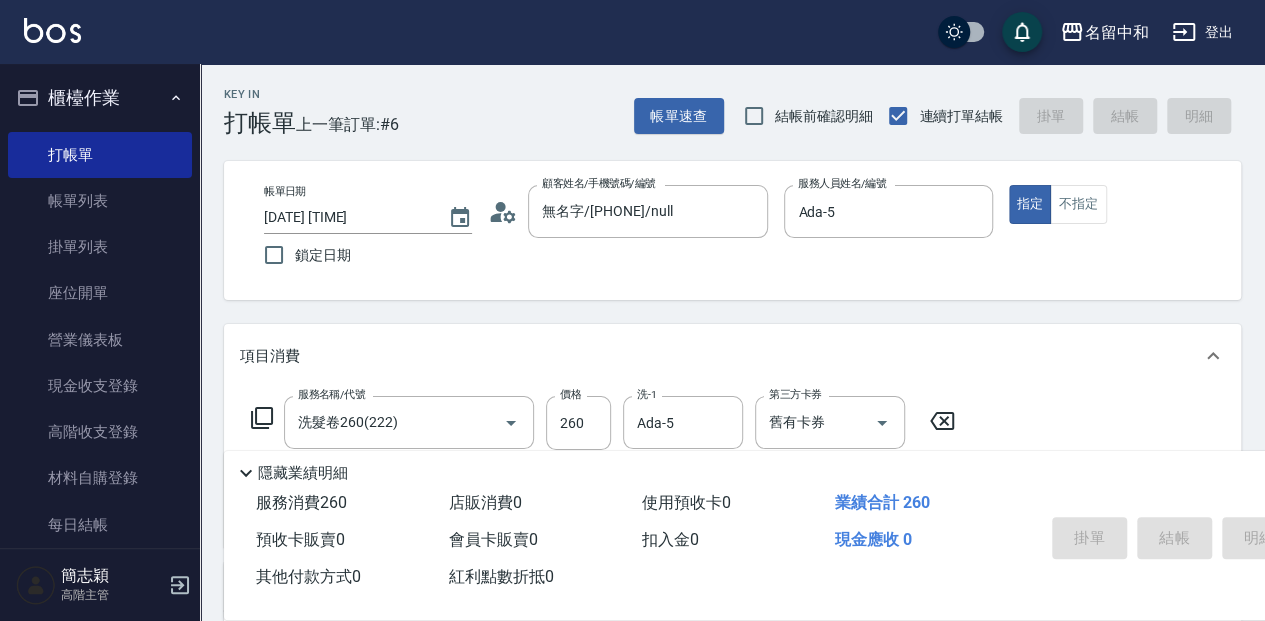 type 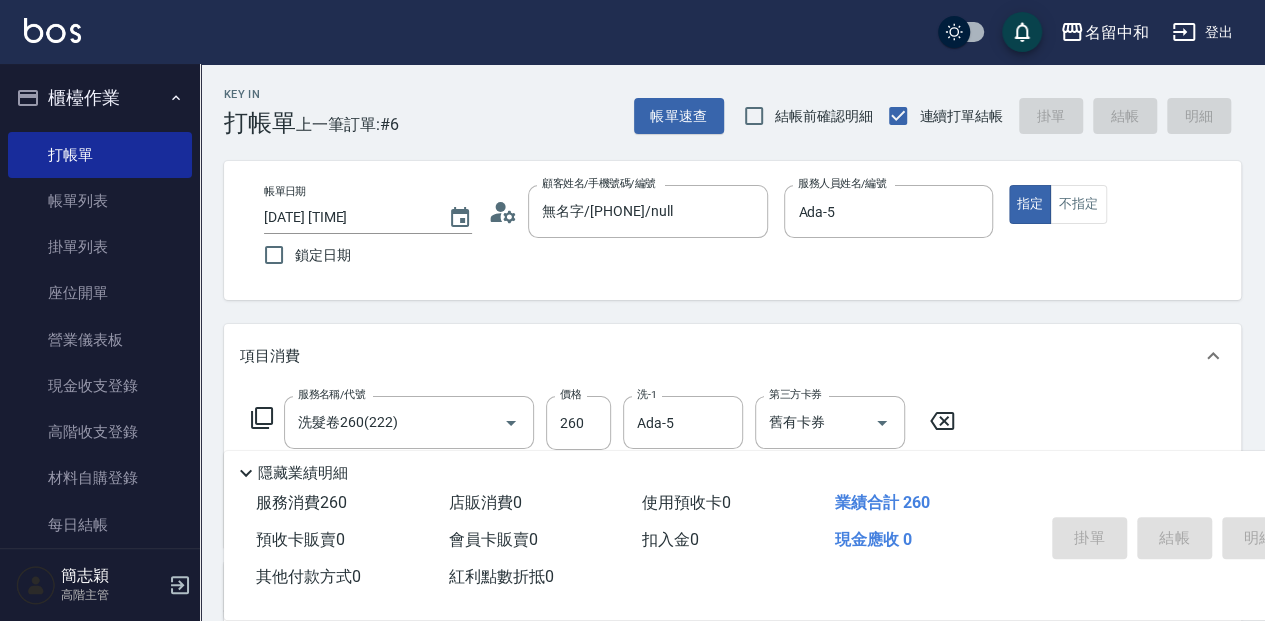 type 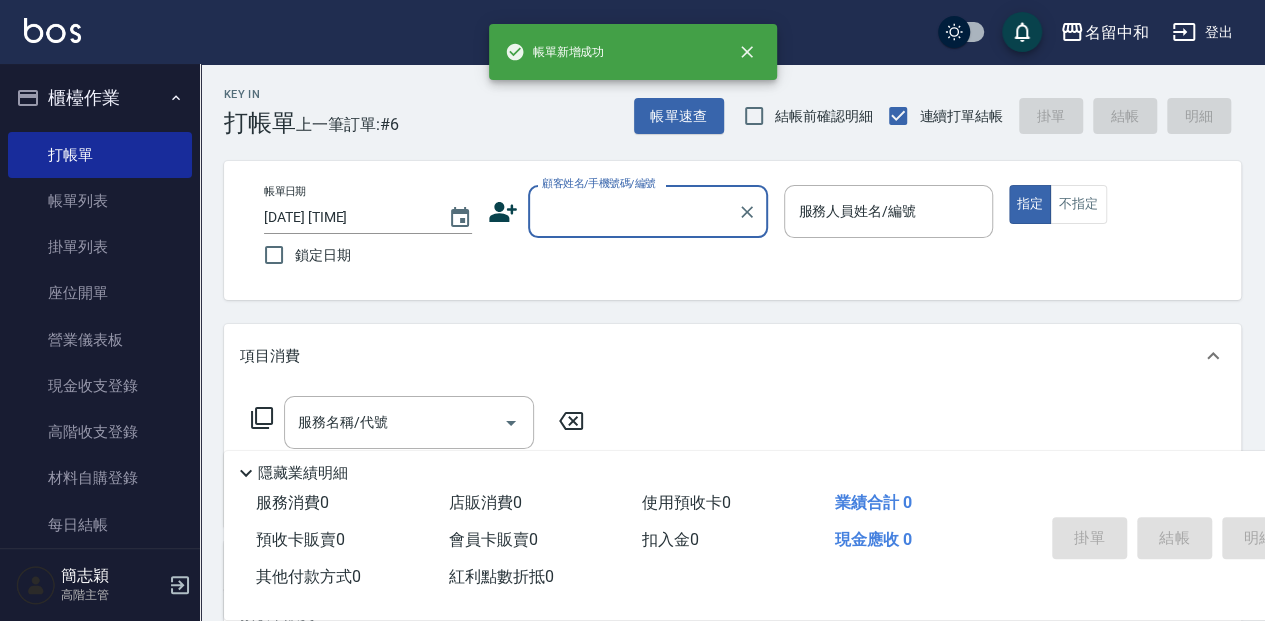 scroll, scrollTop: 0, scrollLeft: 0, axis: both 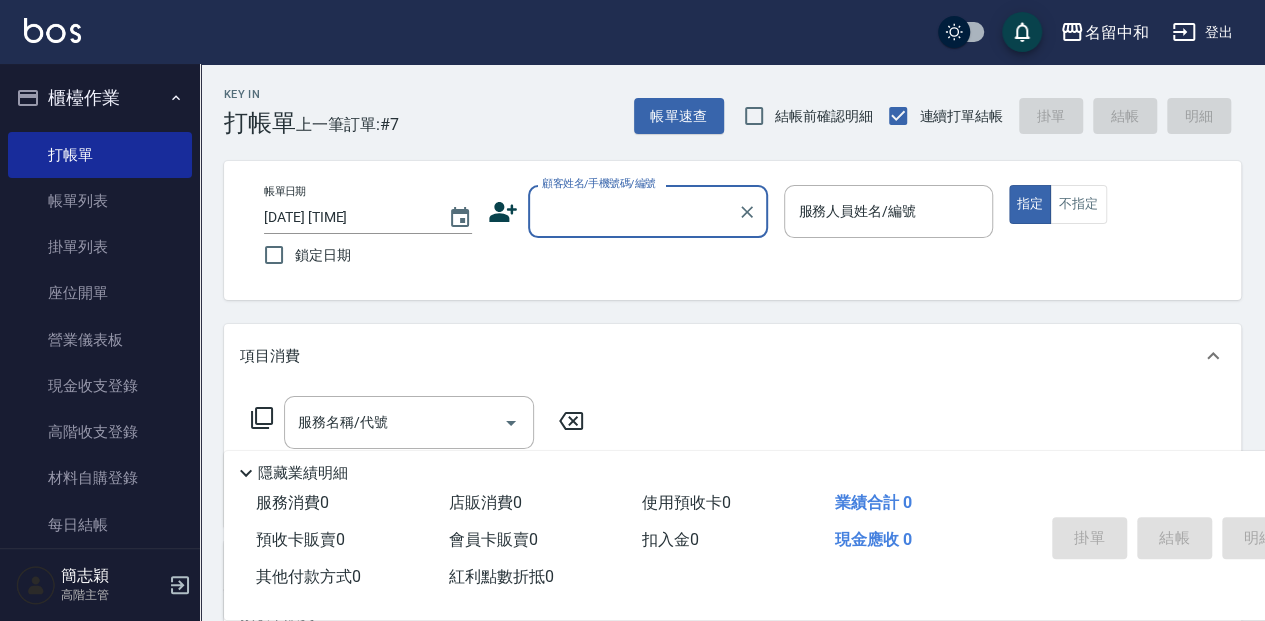 click on "顧客姓名/手機號碼/編號" at bounding box center (633, 211) 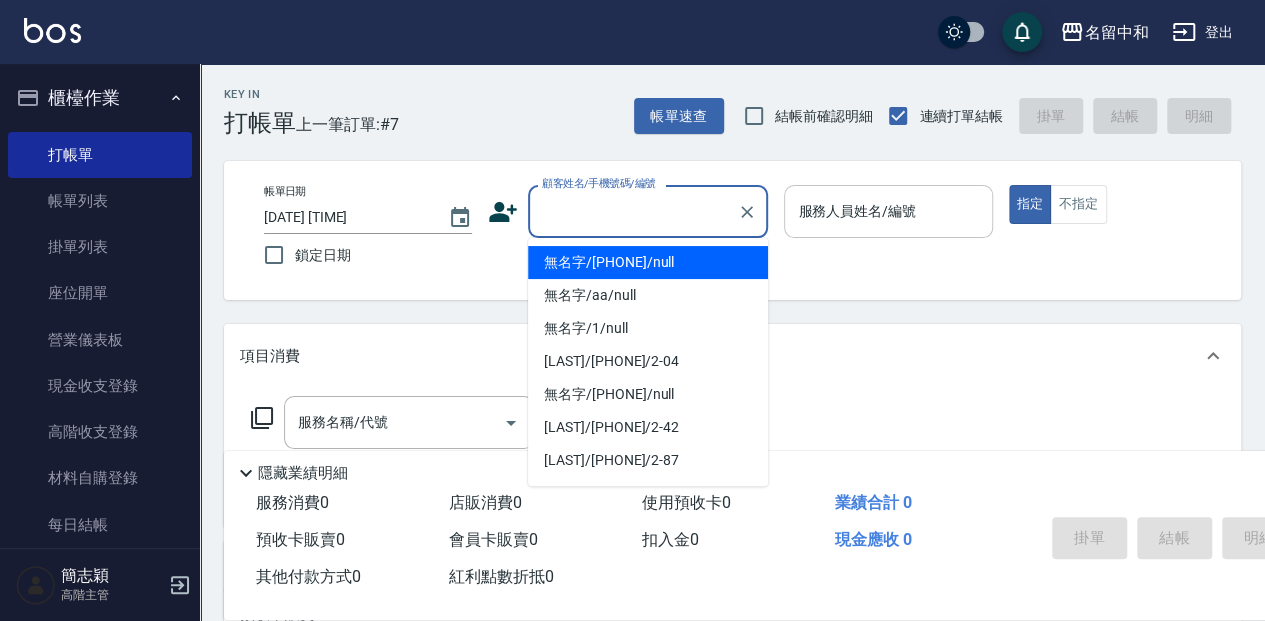 click on "無名字/[PHONE]/null" at bounding box center (648, 262) 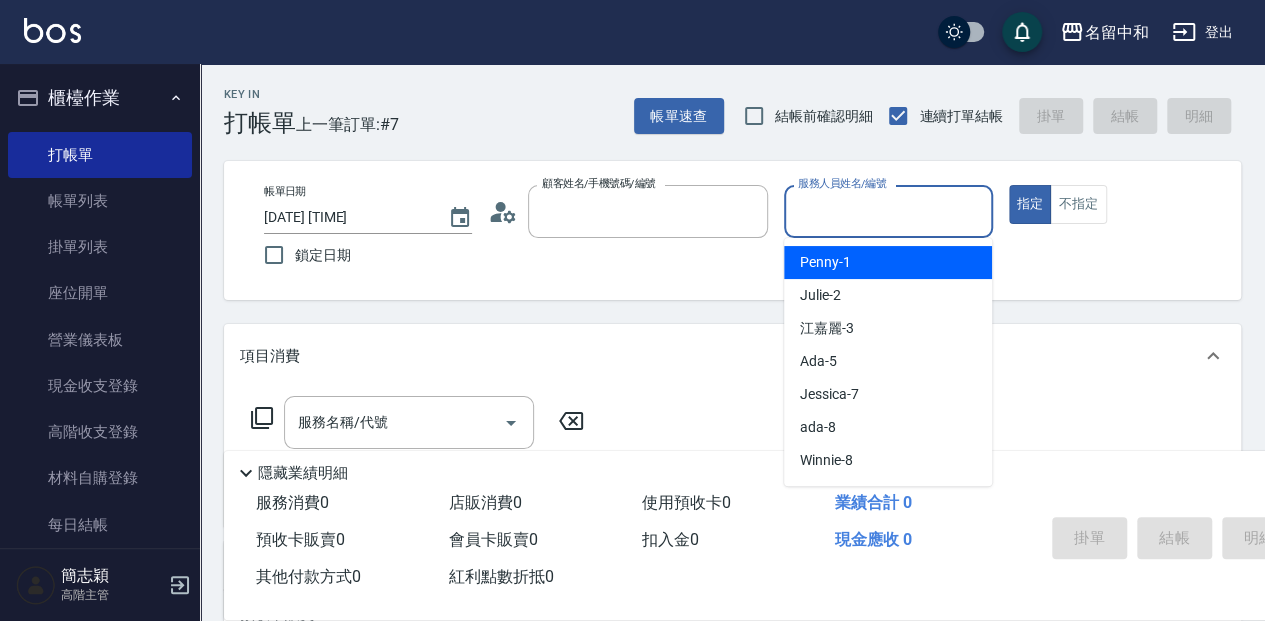 type on "無名字/[PHONE]/null" 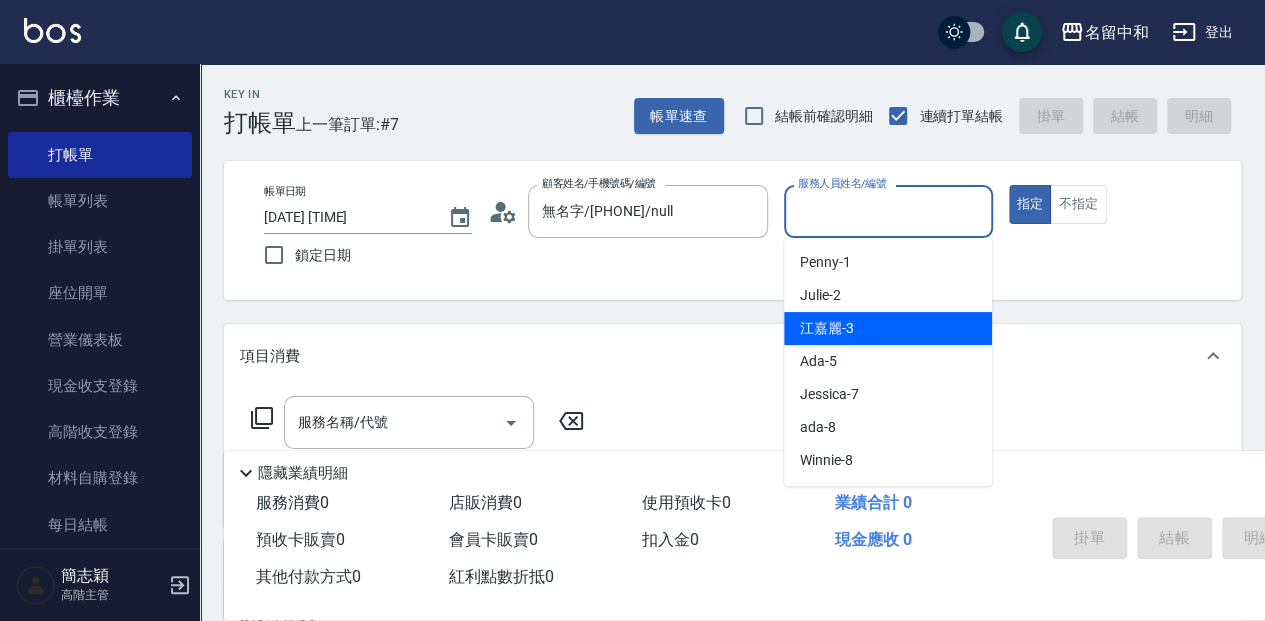 click on "江嘉麗 -3" at bounding box center (888, 328) 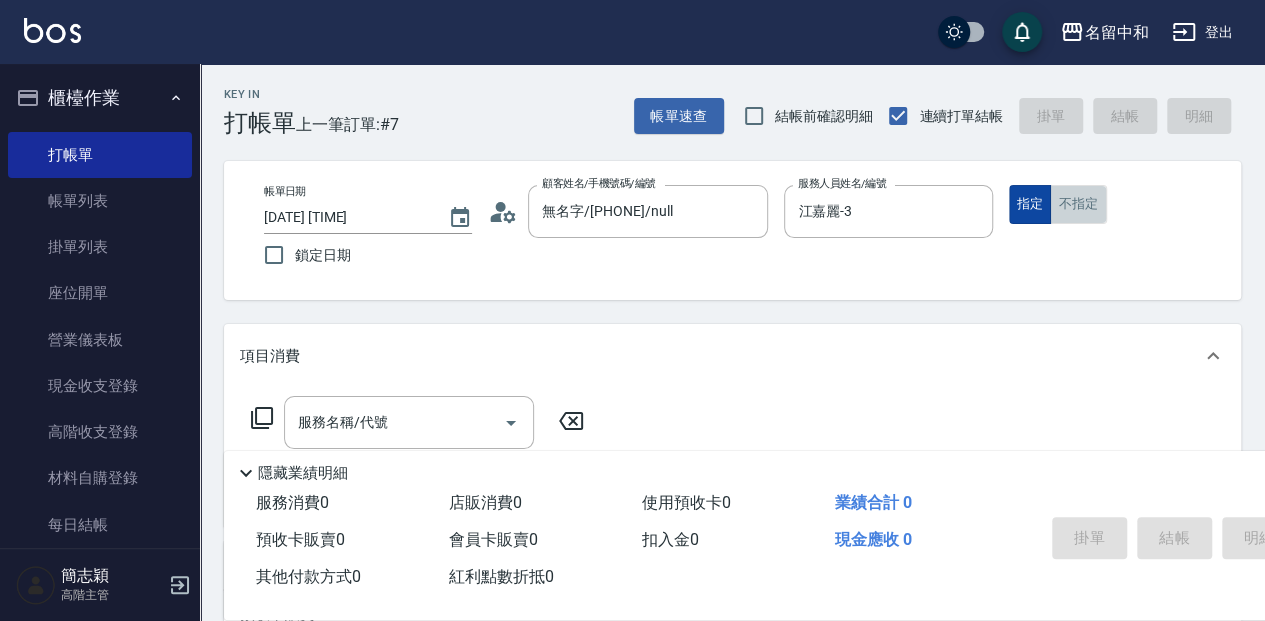 drag, startPoint x: 1068, startPoint y: 208, endPoint x: 1042, endPoint y: 216, distance: 27.202942 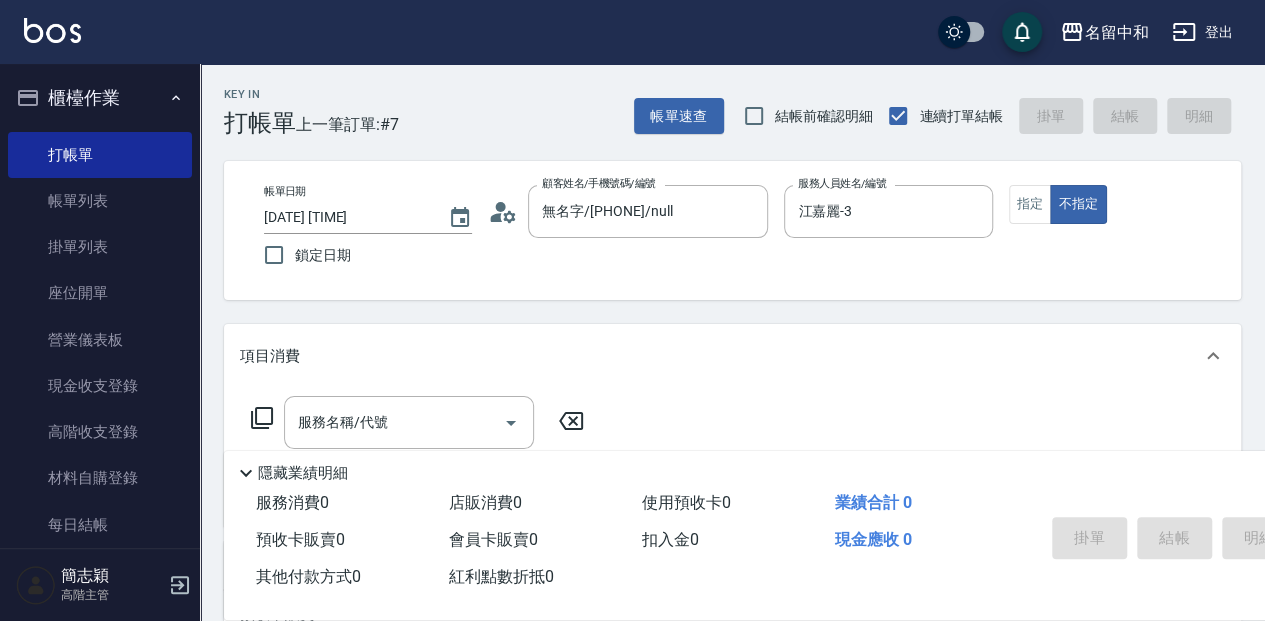 click 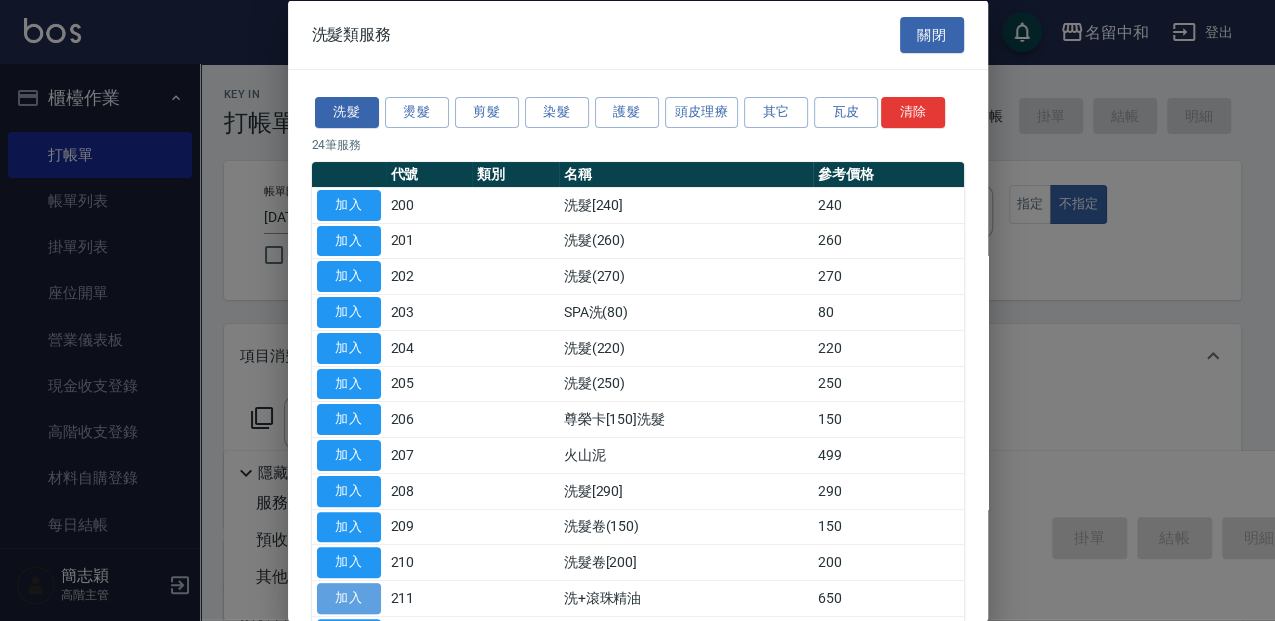 click on "加入" at bounding box center (349, 598) 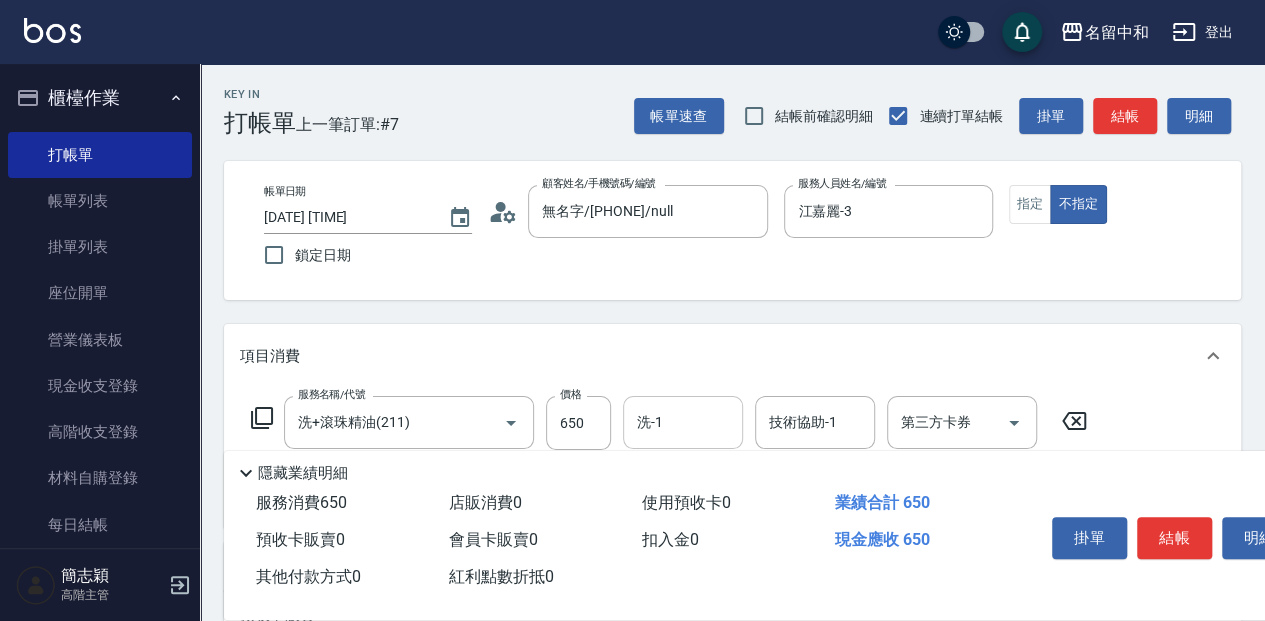 click on "洗-1 洗-1" at bounding box center (683, 422) 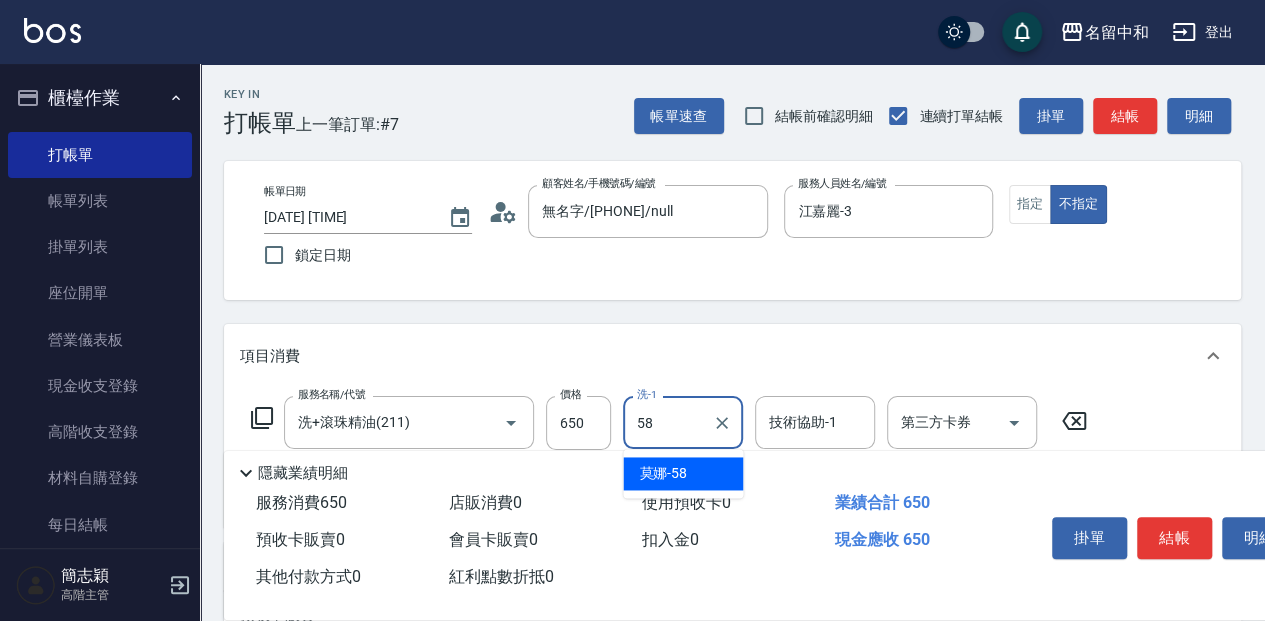 type on "莫娜-58" 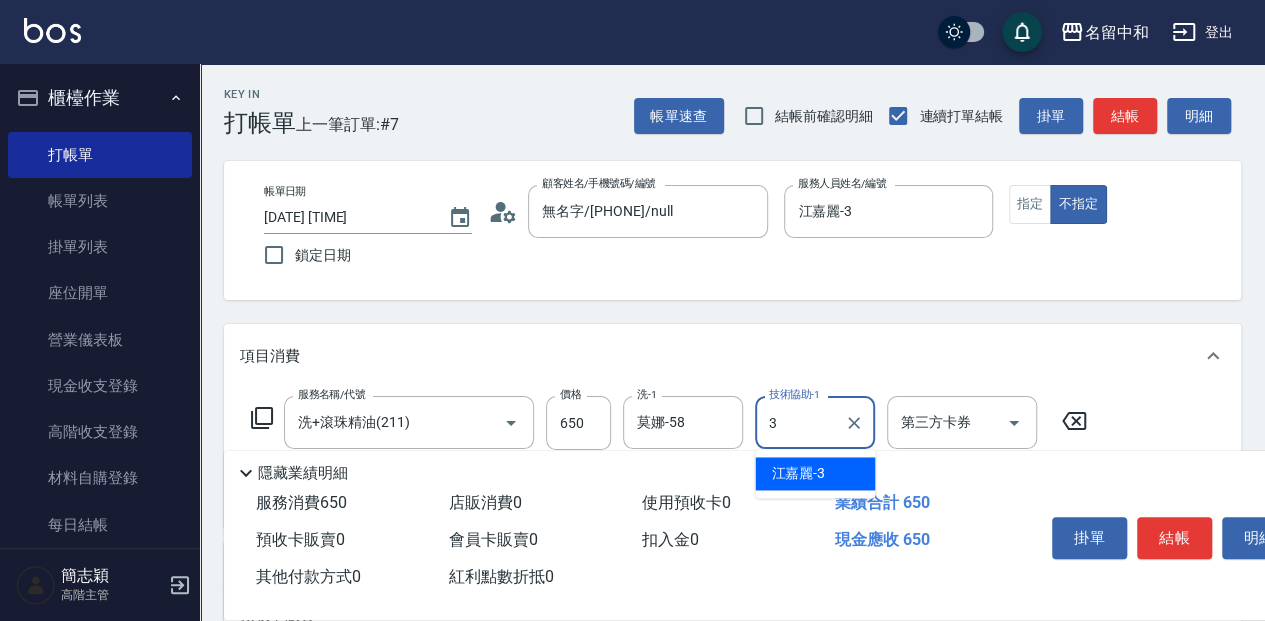type on "江嘉麗-3" 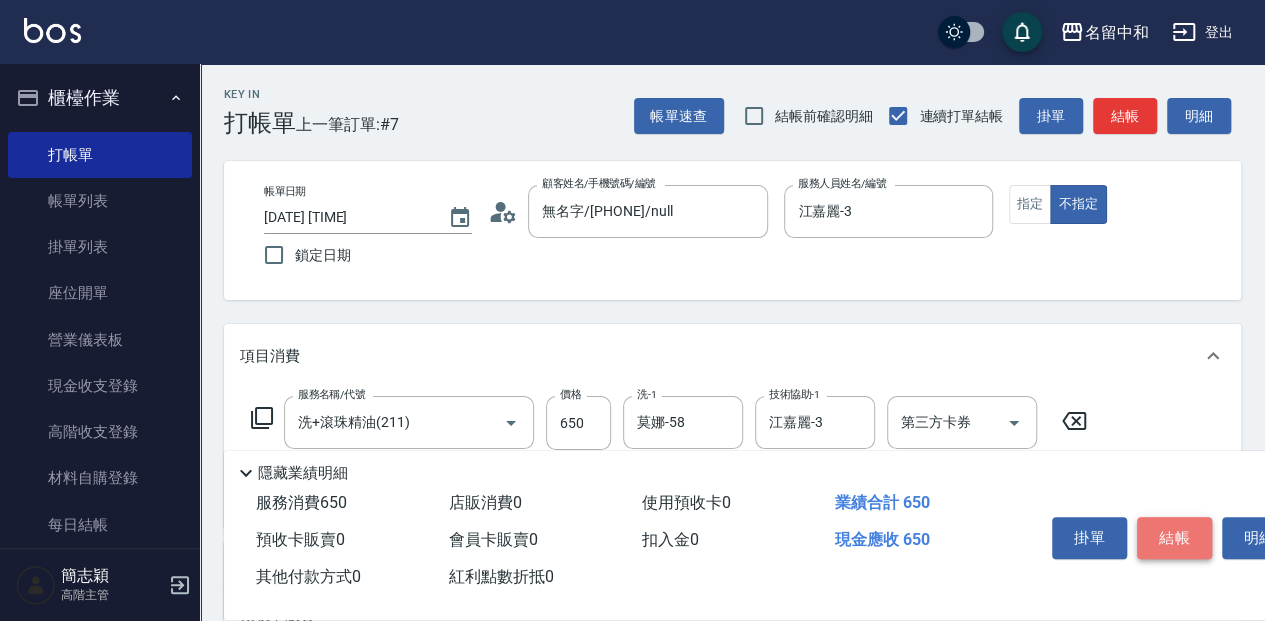 click on "結帳" at bounding box center (1174, 538) 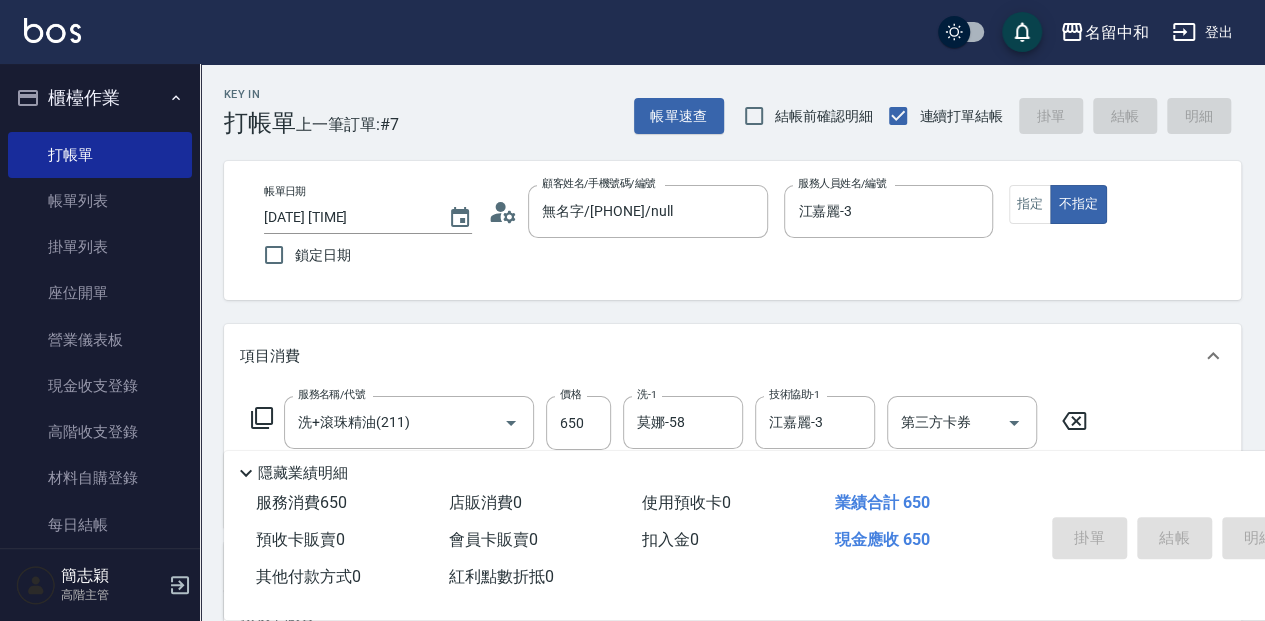 type on "[DATE] [TIME]" 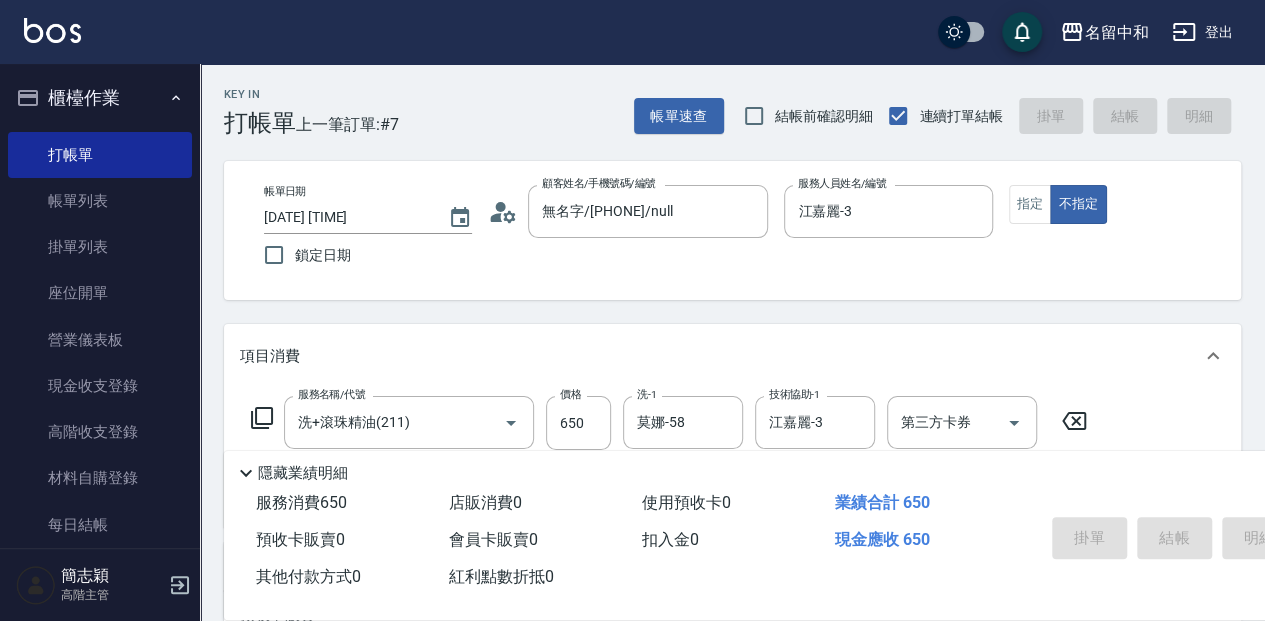 type 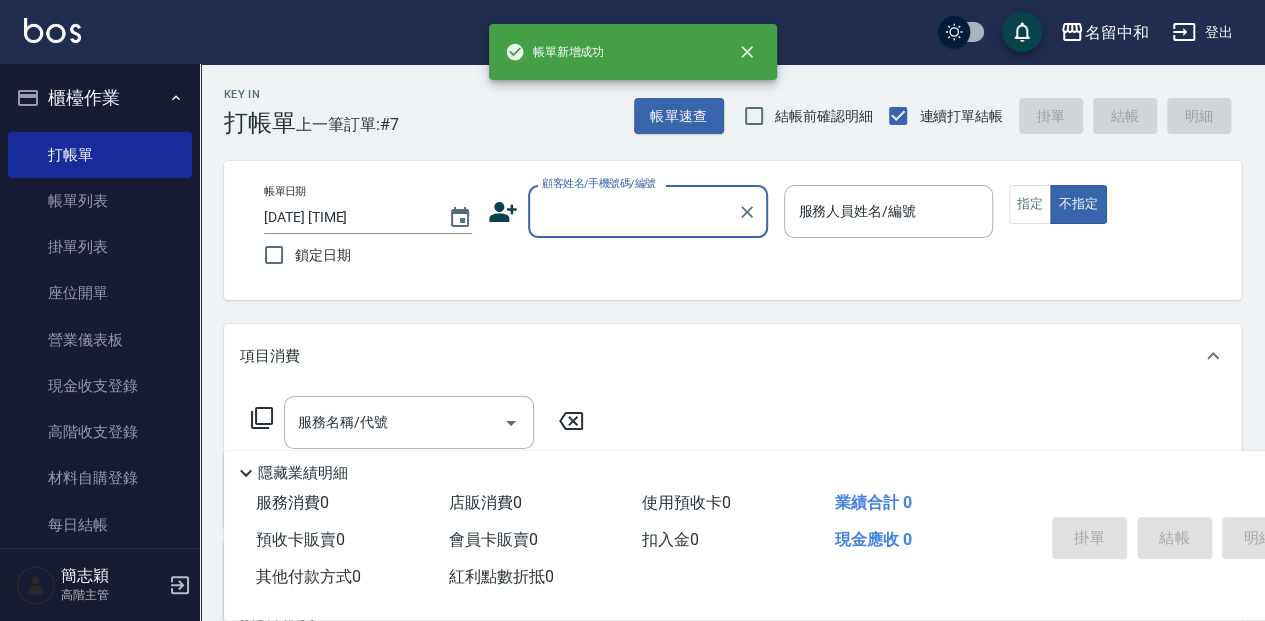 scroll, scrollTop: 0, scrollLeft: 0, axis: both 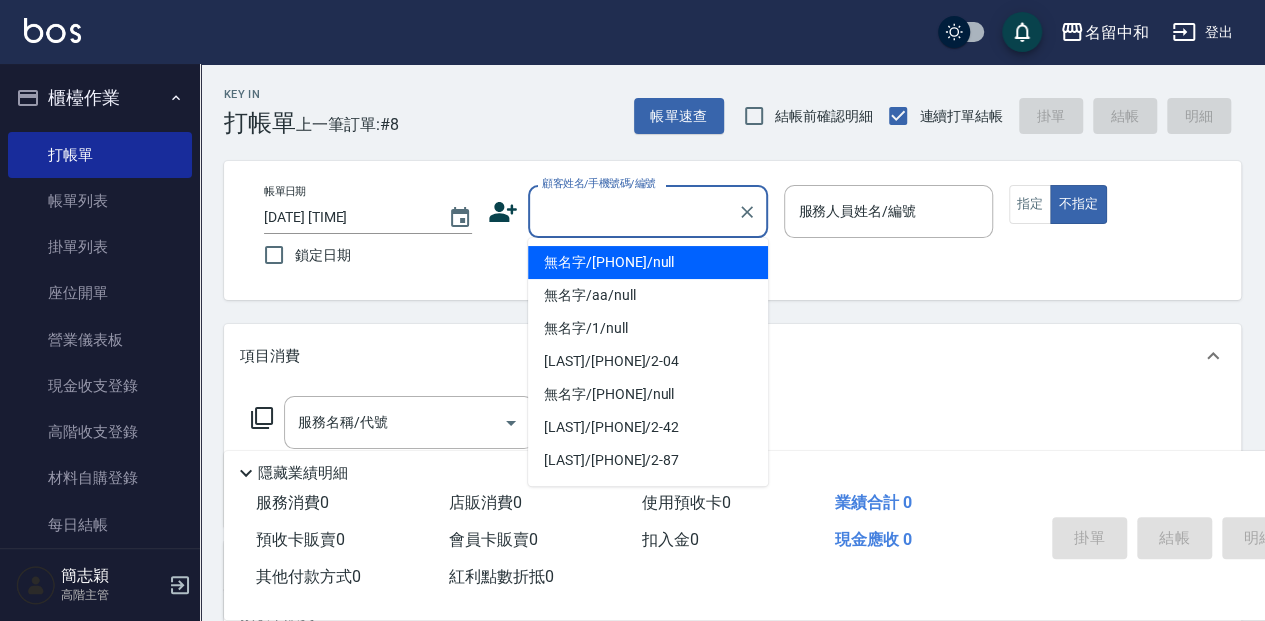 click on "不指定" at bounding box center (1078, 204) 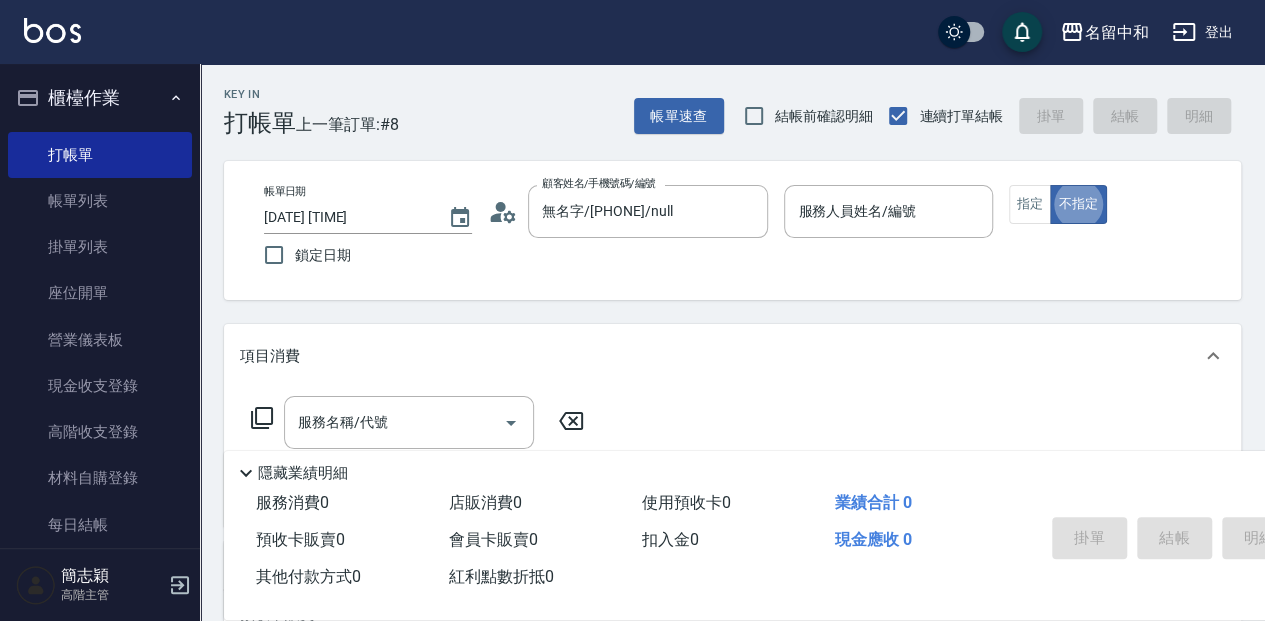 type on "false" 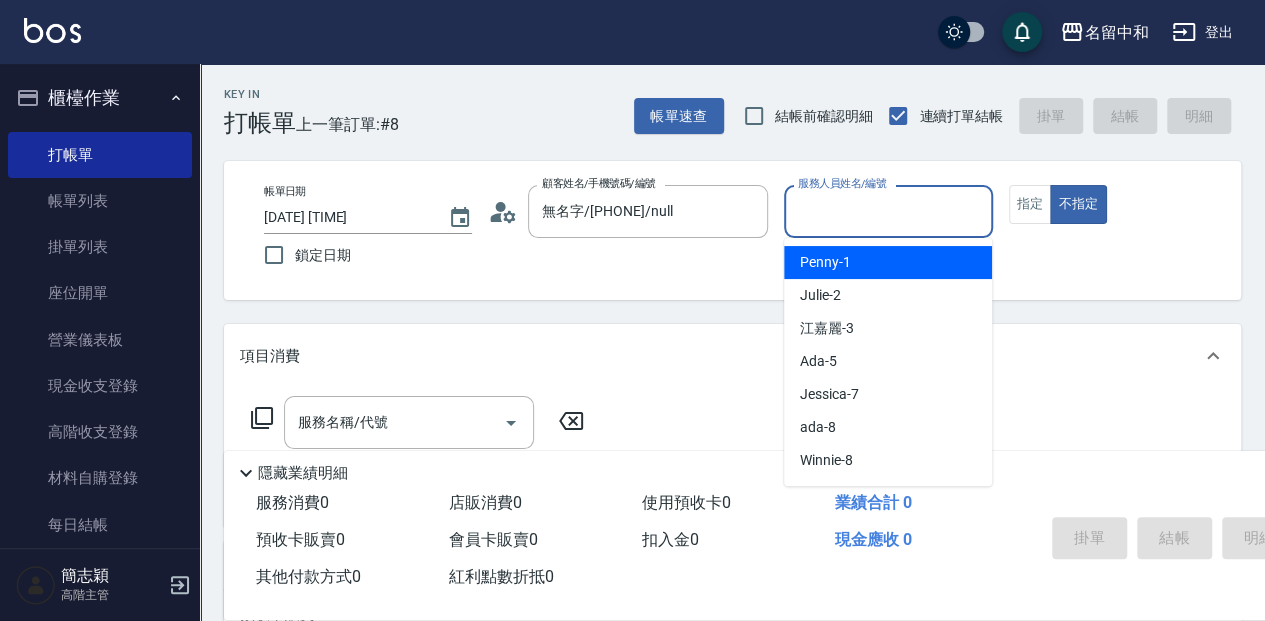 click on "服務人員姓名/編號" at bounding box center [888, 211] 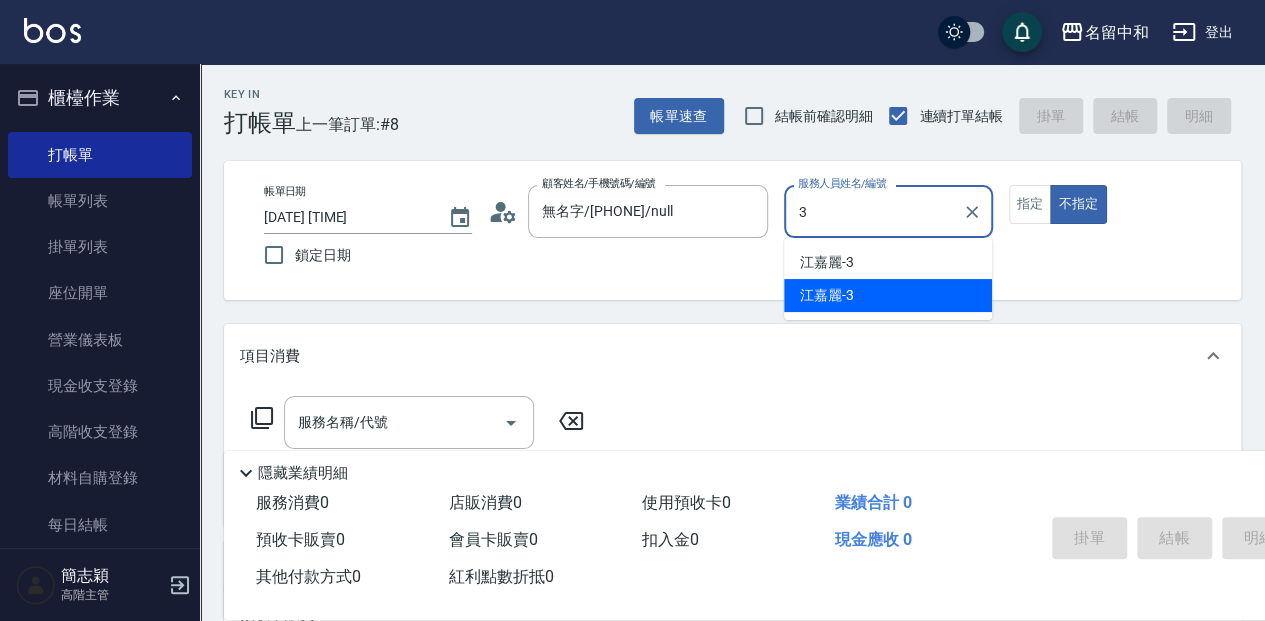 type on "江嘉麗-3" 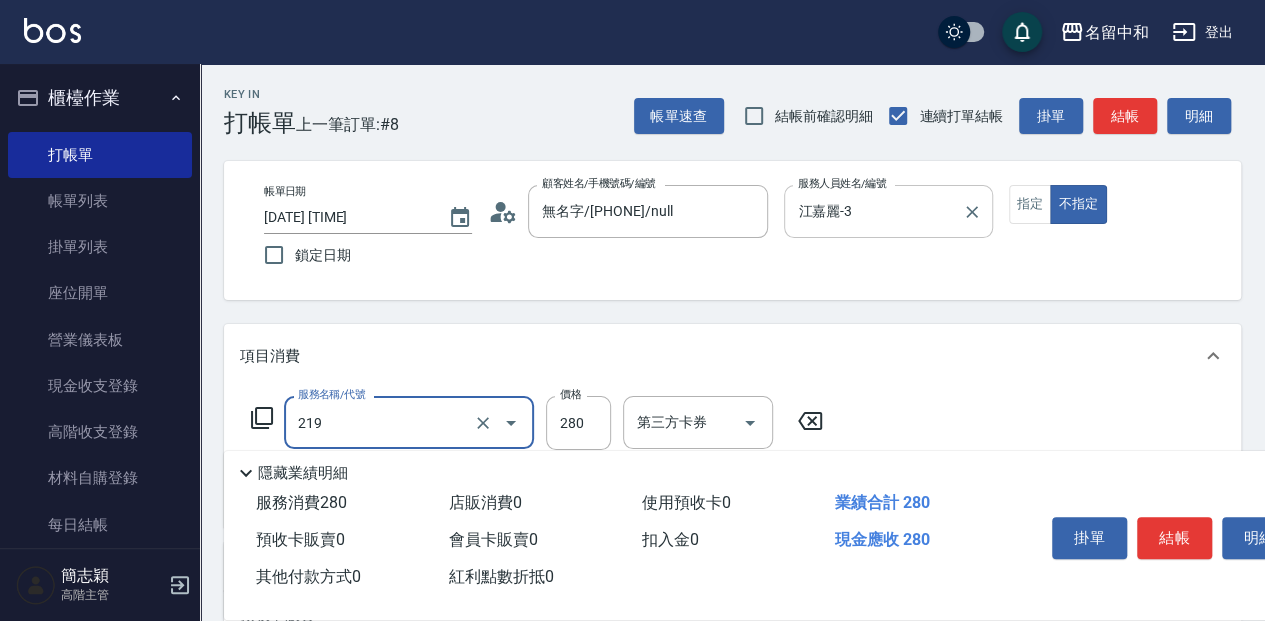 type on "洗髮280(219)" 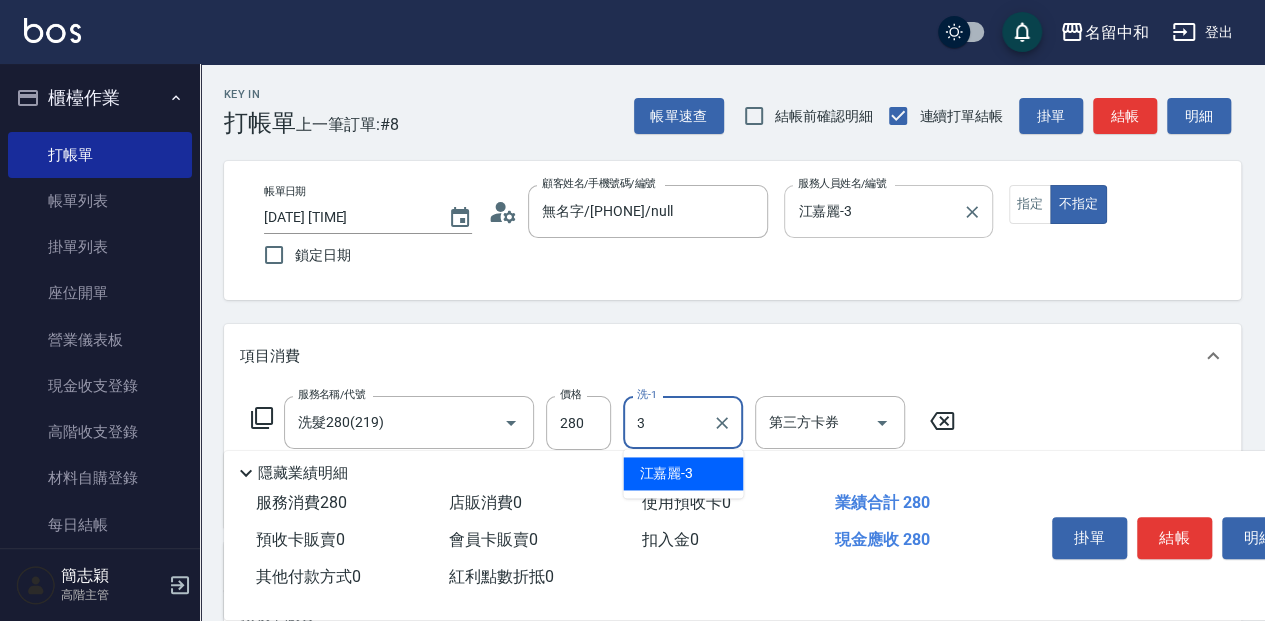 type on "江嘉麗-3" 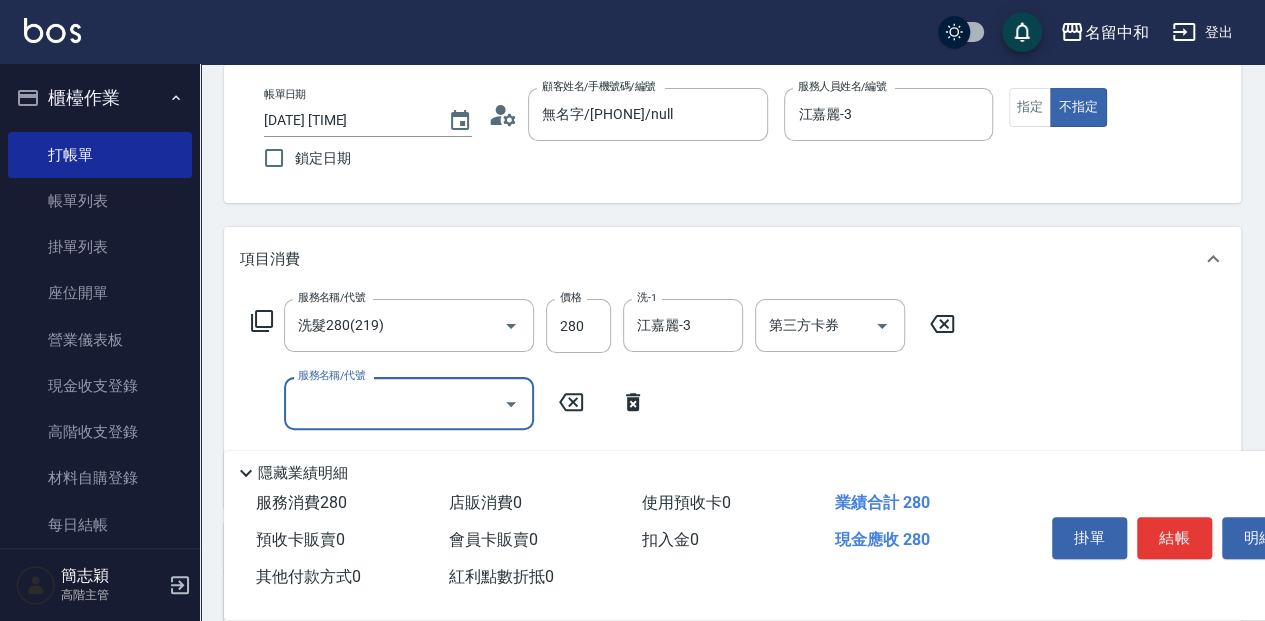 scroll, scrollTop: 133, scrollLeft: 0, axis: vertical 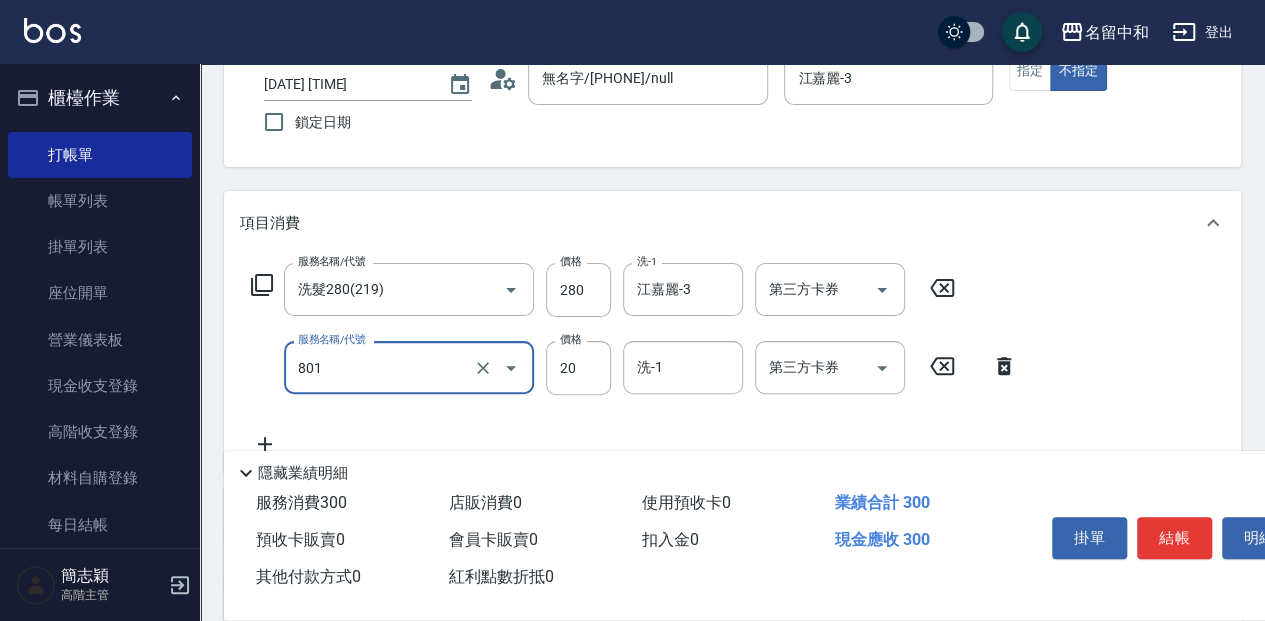 type on "潤絲20(801)" 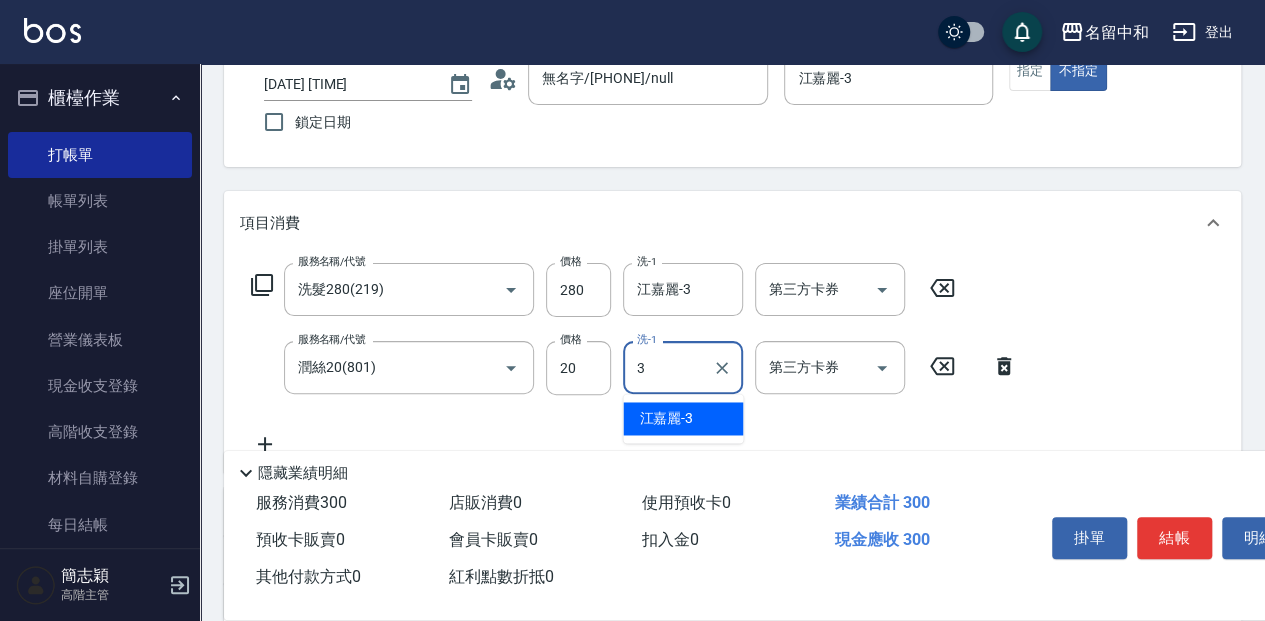 type on "江嘉麗-3" 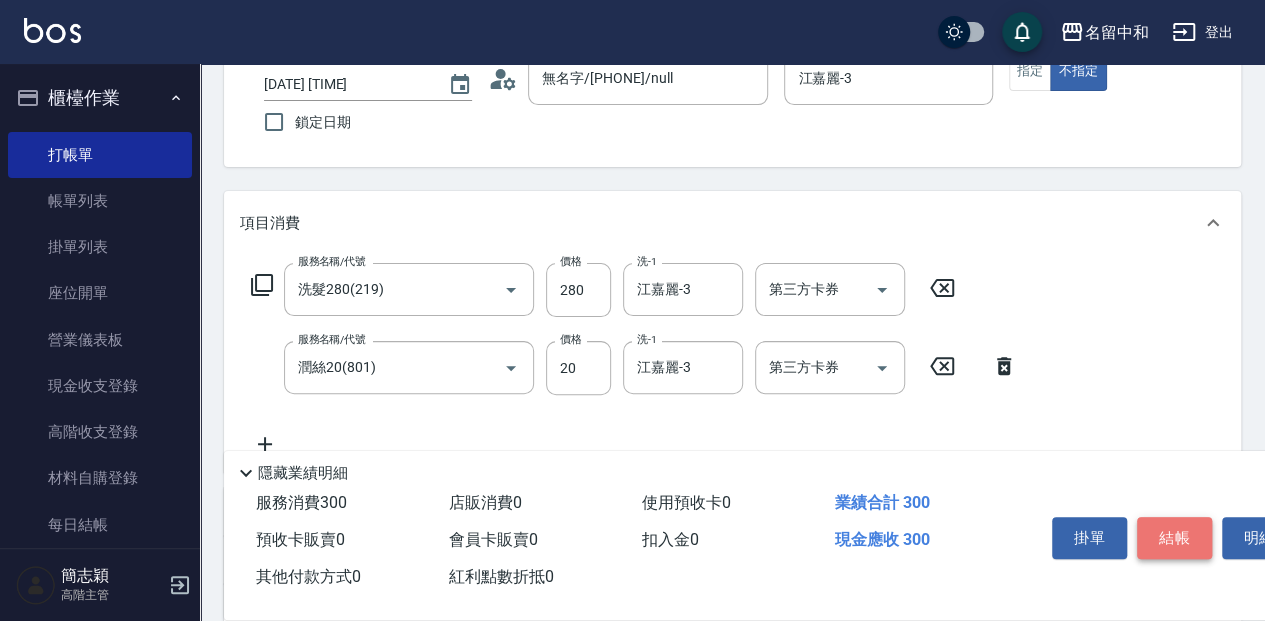 click on "結帳" at bounding box center (1174, 538) 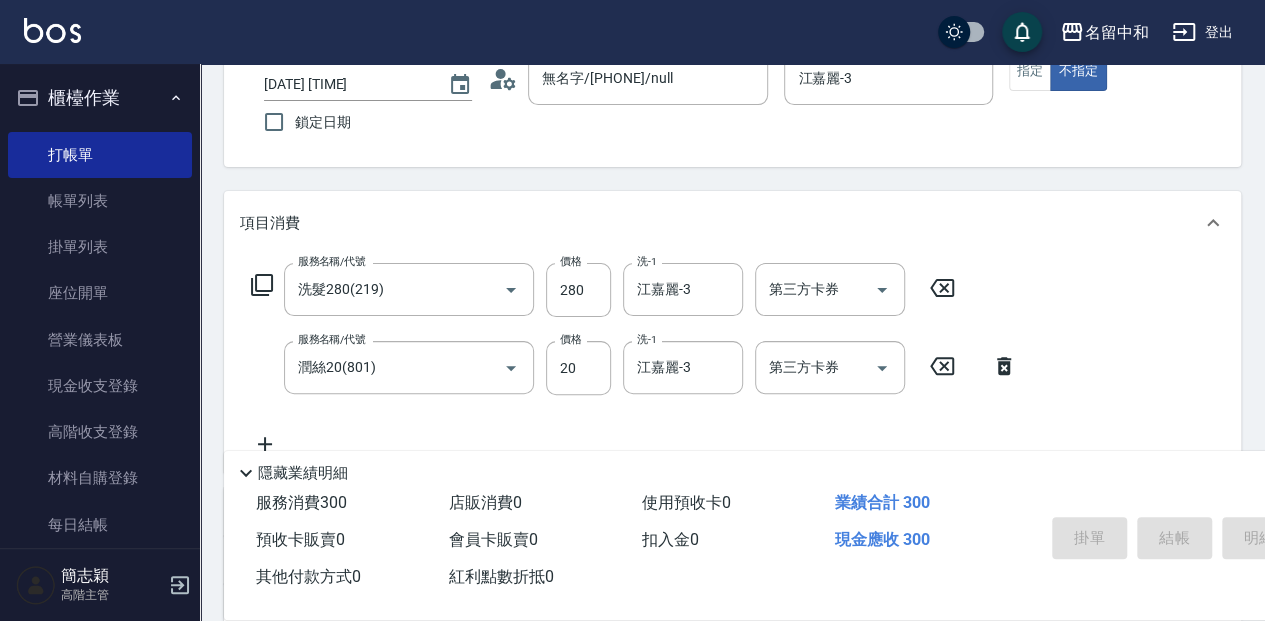 type 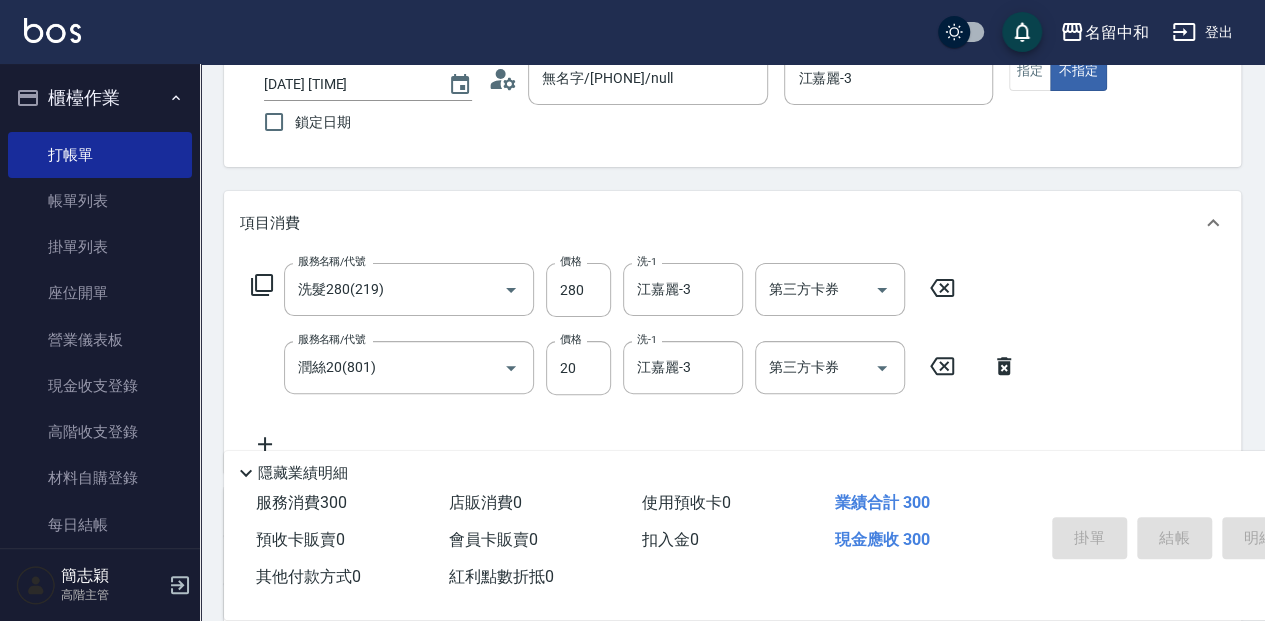 type 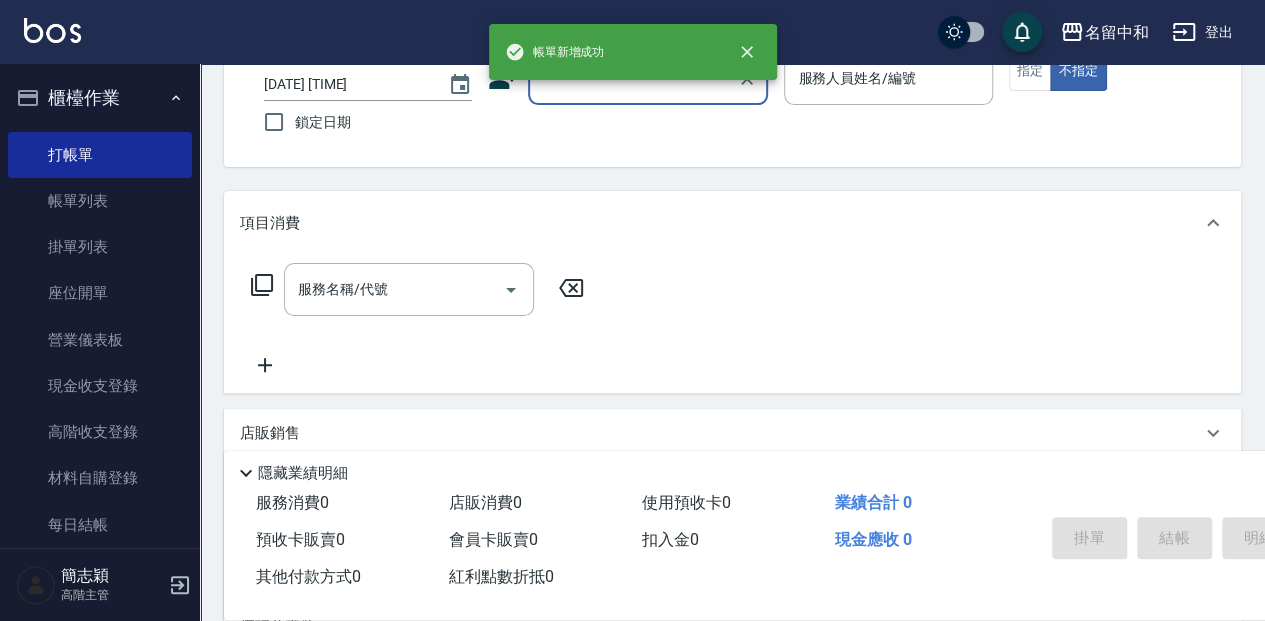 scroll, scrollTop: 0, scrollLeft: 0, axis: both 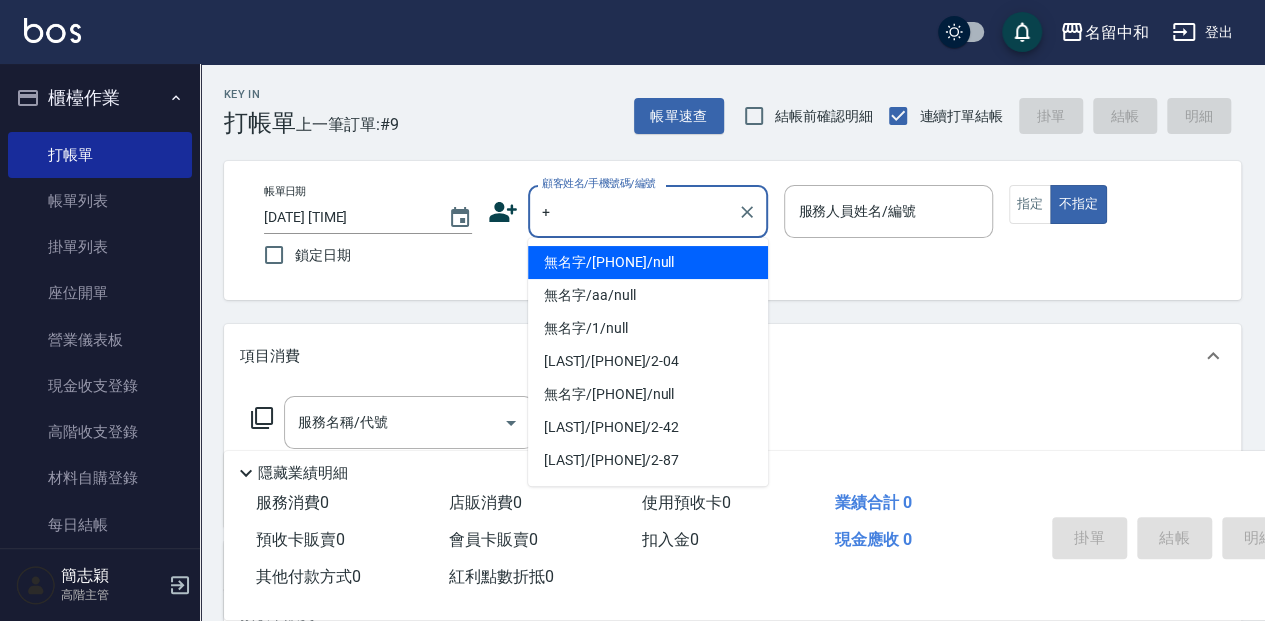 type on "新客人 姓名未設定/[PHONE]/null" 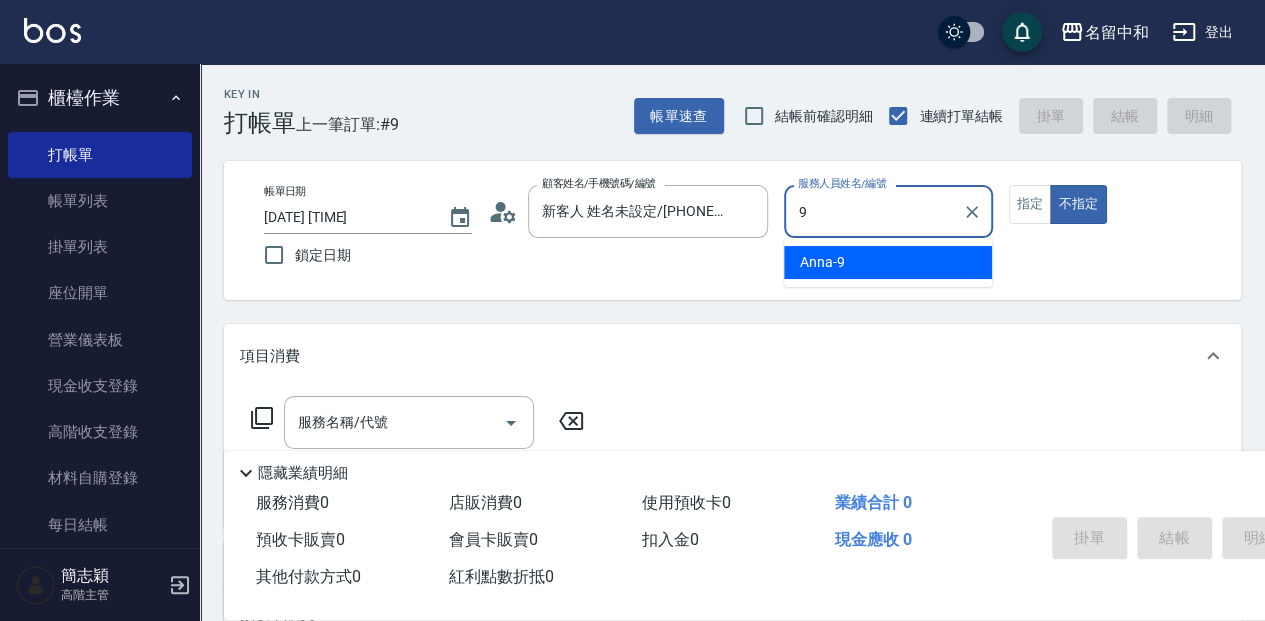 type on "Anna-9" 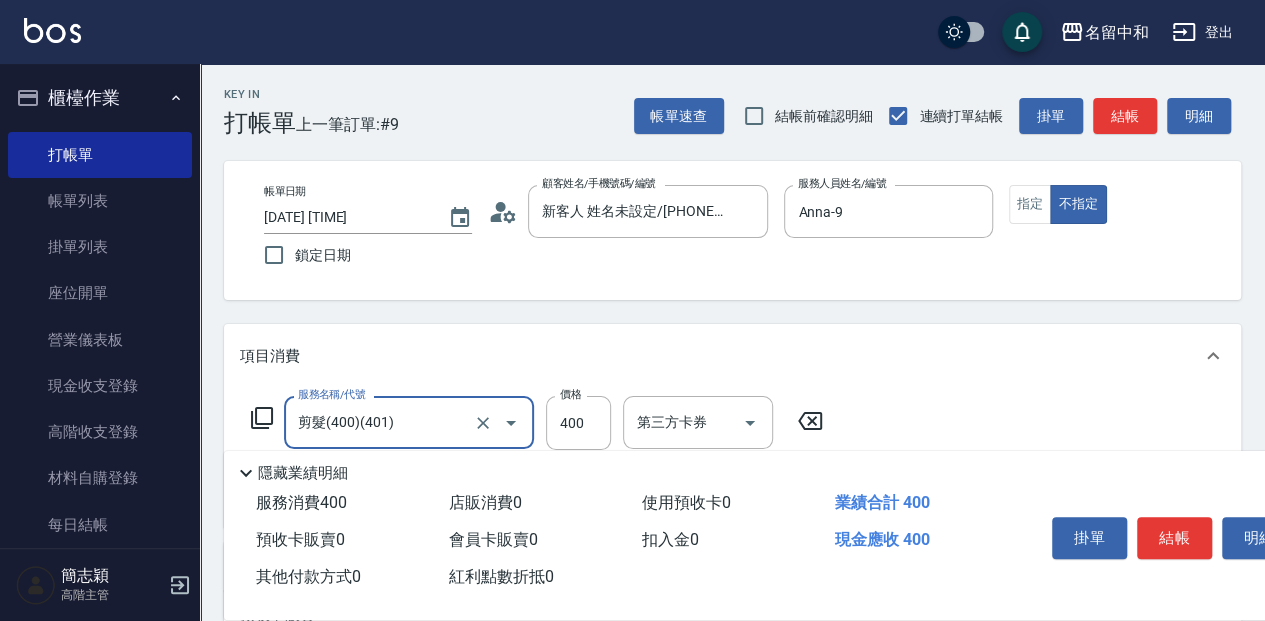 type on "剪髮(400)(401)" 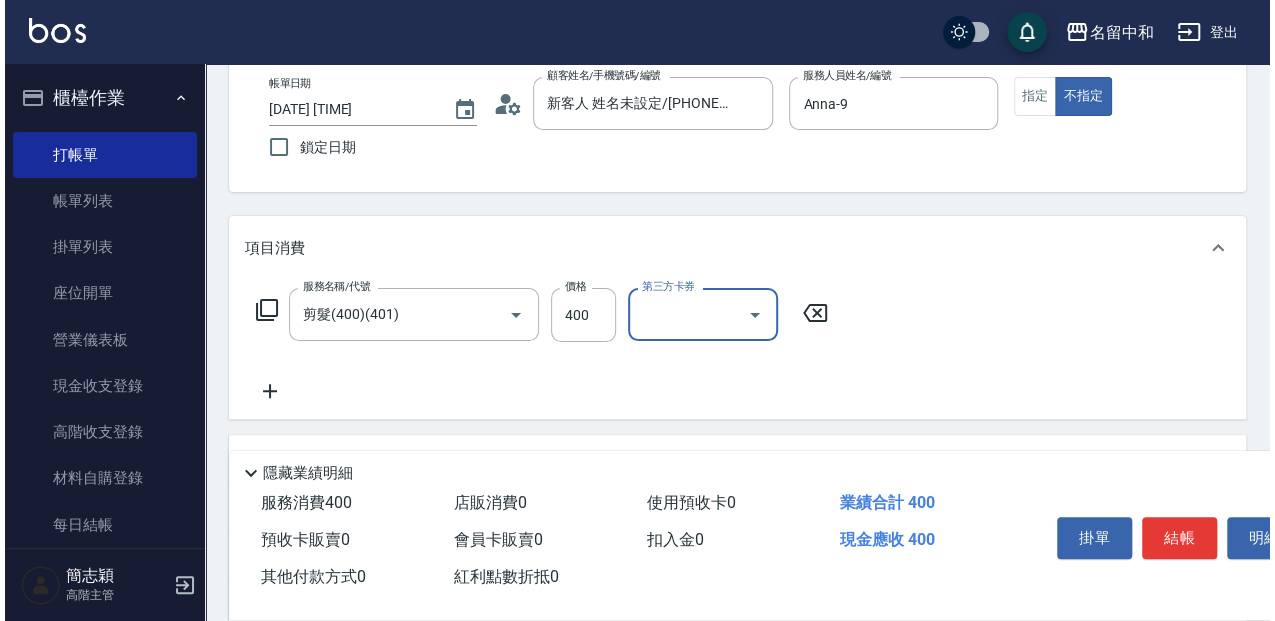 scroll, scrollTop: 200, scrollLeft: 0, axis: vertical 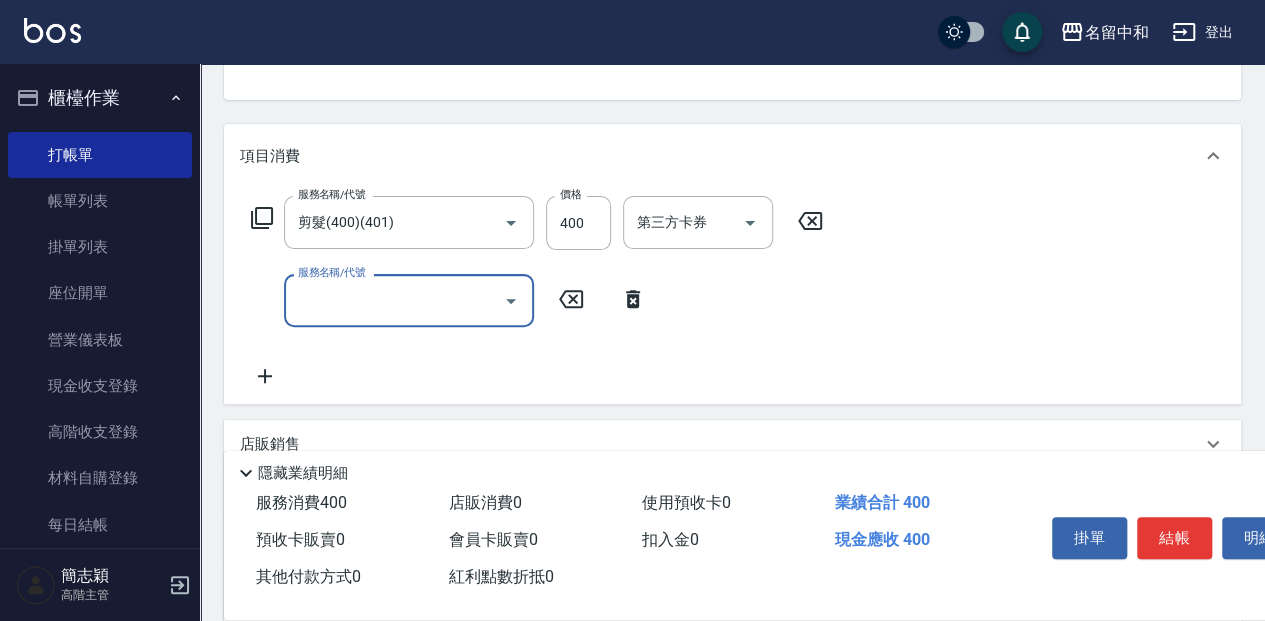 click 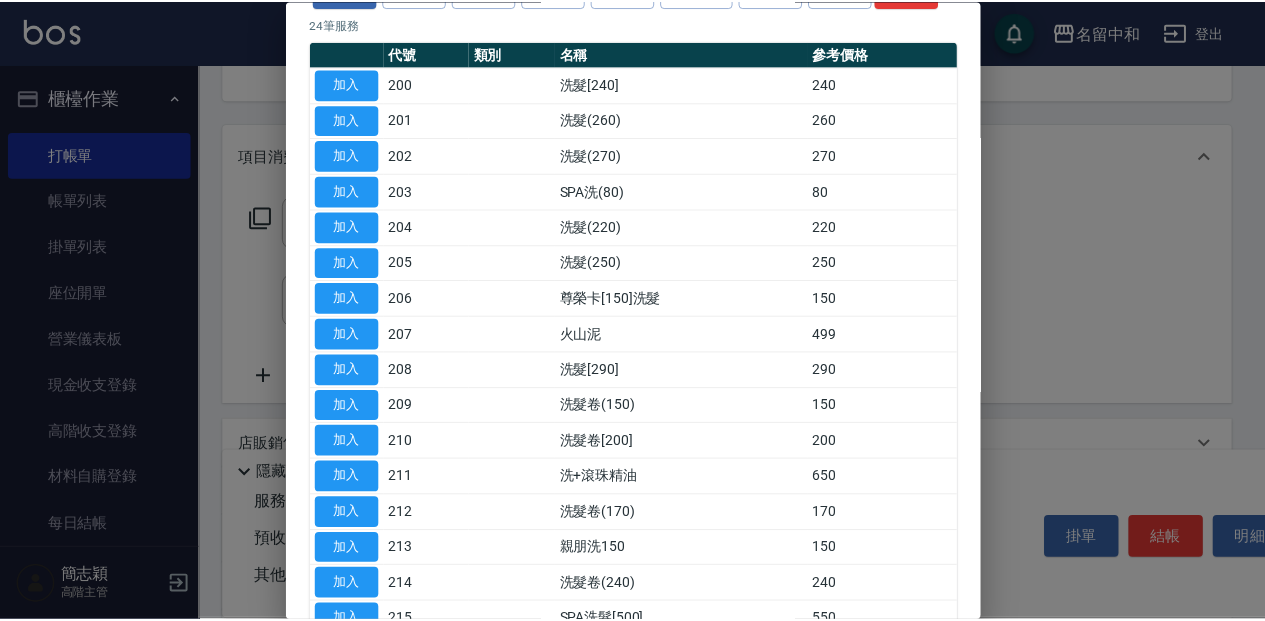 scroll, scrollTop: 133, scrollLeft: 0, axis: vertical 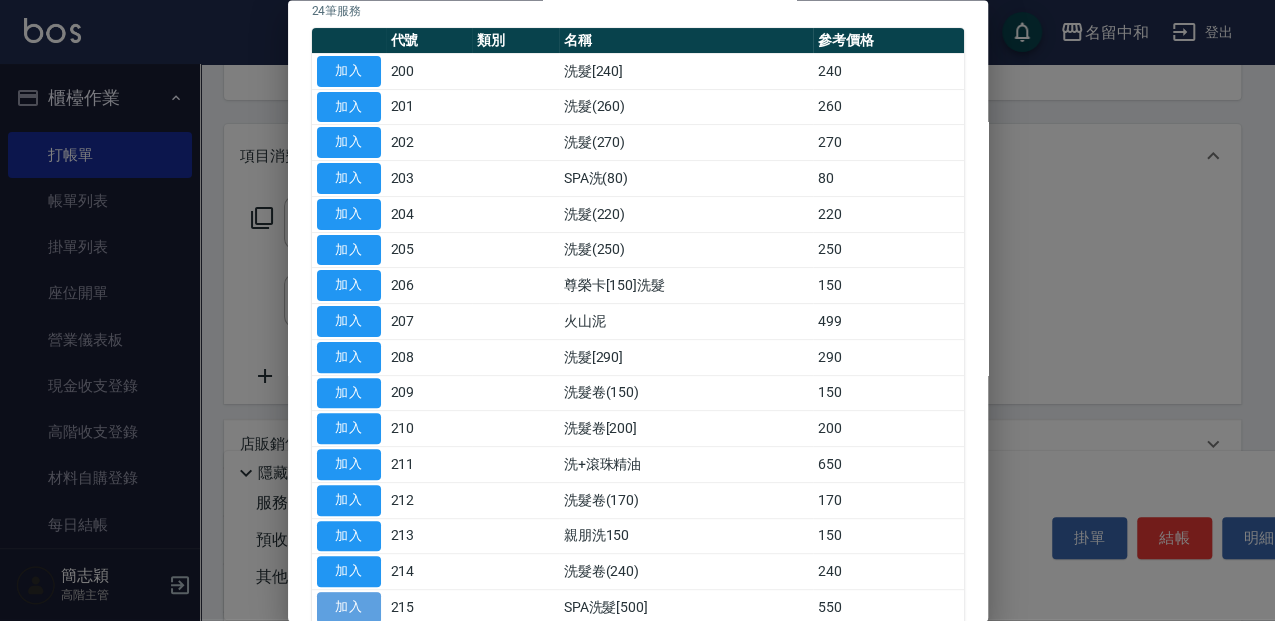 click on "加入" at bounding box center [349, 608] 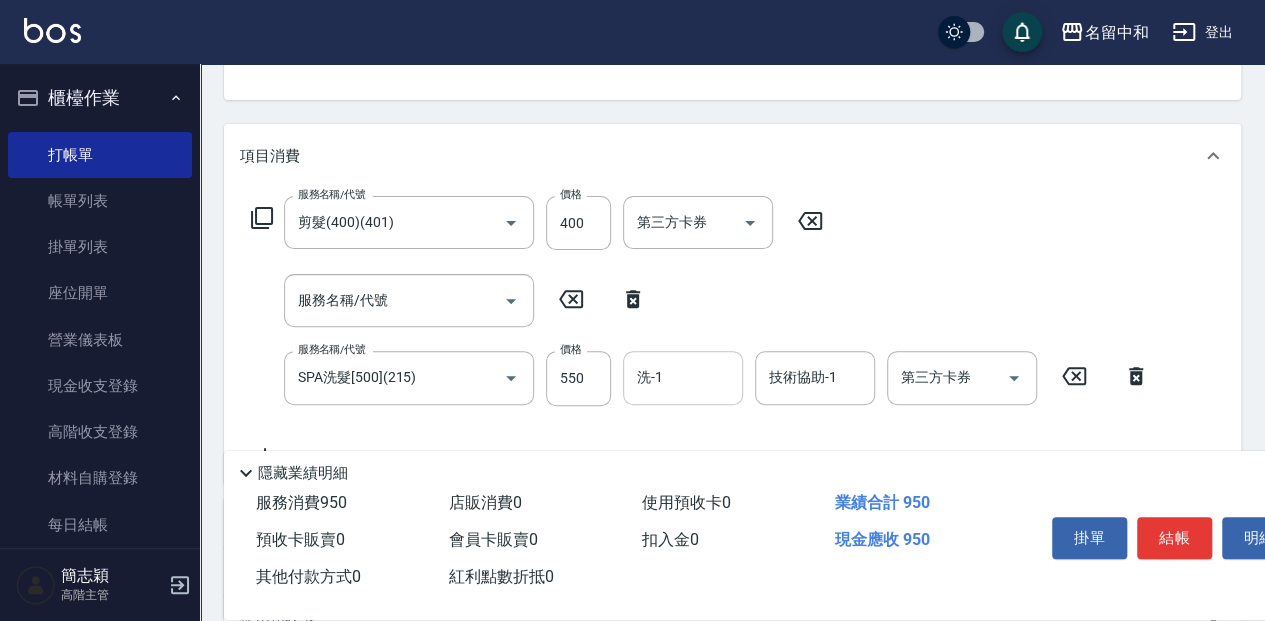 click on "洗-1" at bounding box center (683, 377) 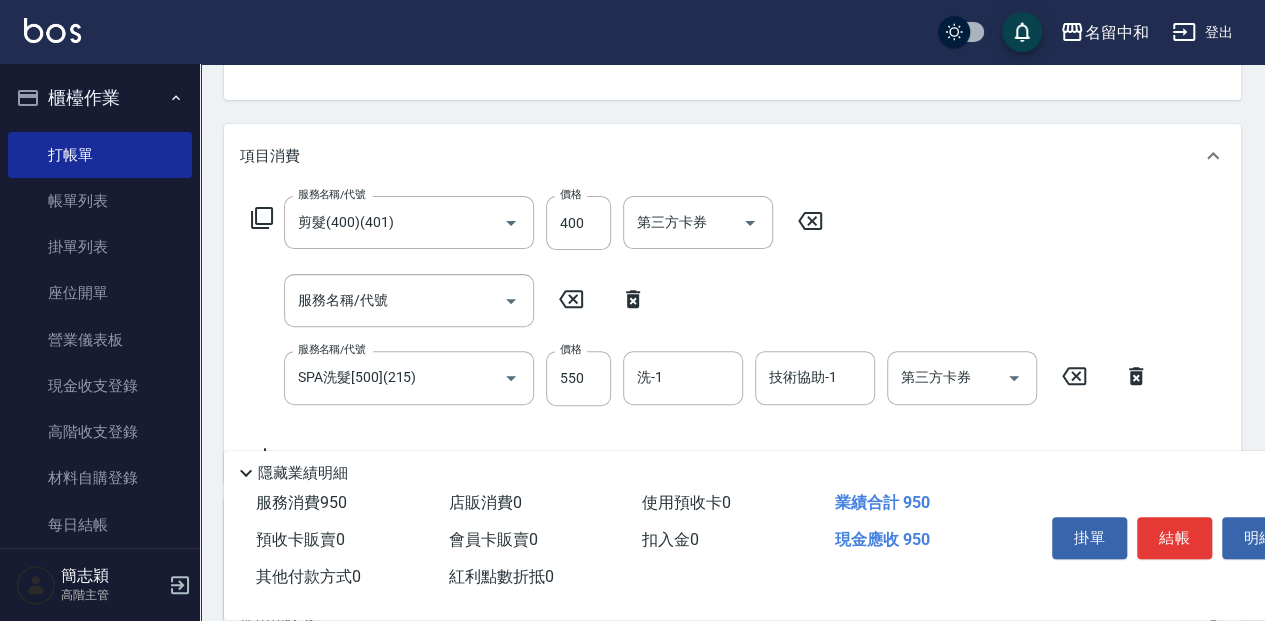 click 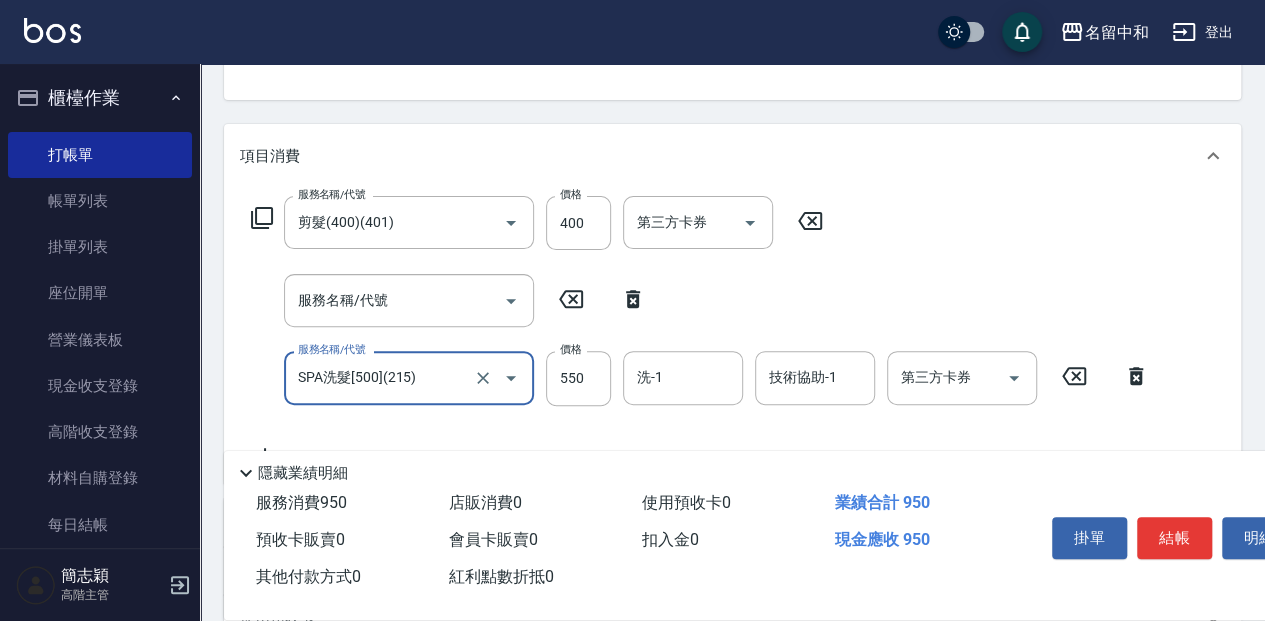 drag, startPoint x: 639, startPoint y: 292, endPoint x: 648, endPoint y: 332, distance: 41 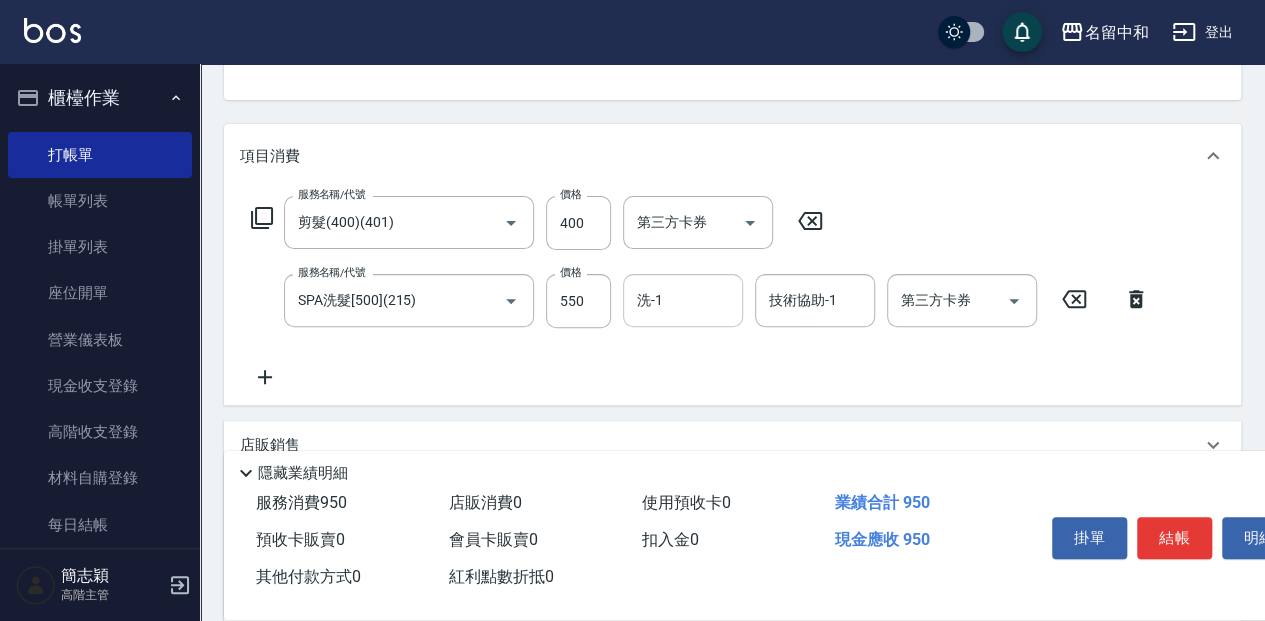 click on "洗-1" at bounding box center [683, 300] 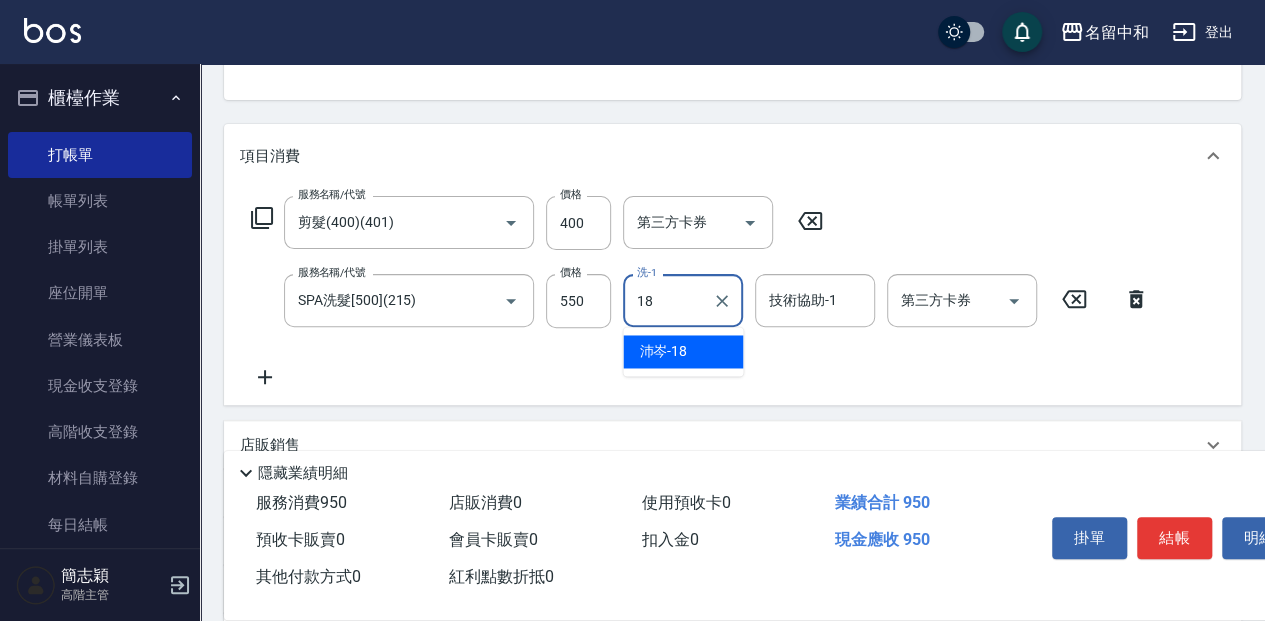 type on "[FIRST]-18" 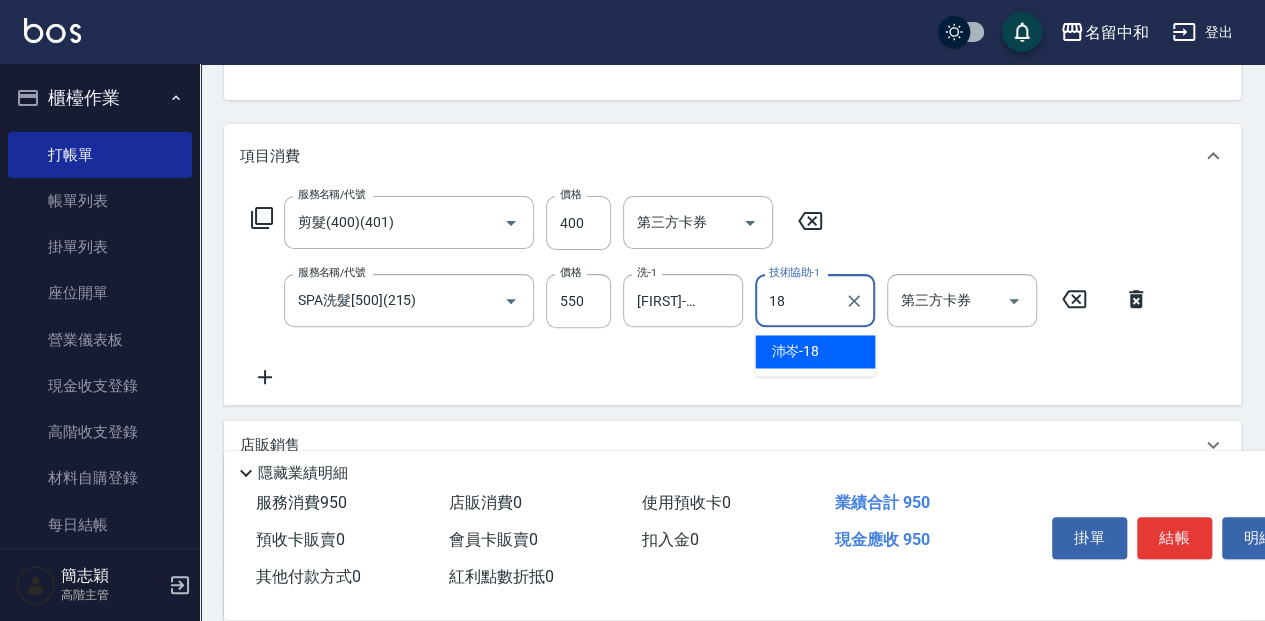 type on "[FIRST]-18" 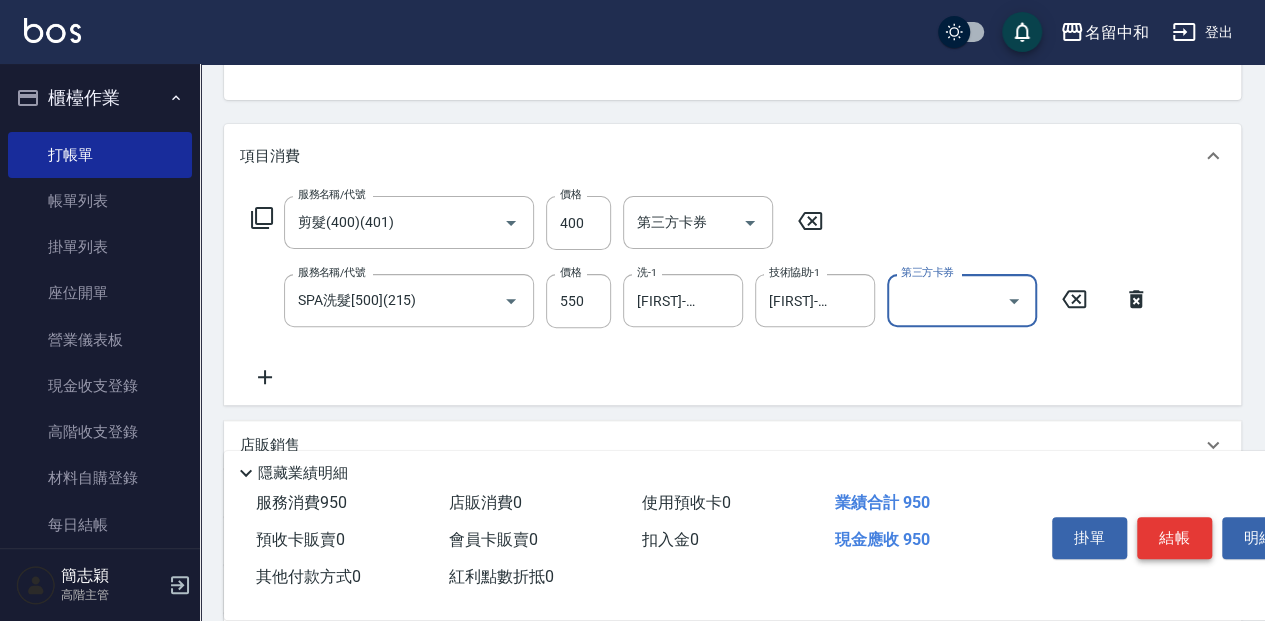click on "結帳" at bounding box center (1174, 538) 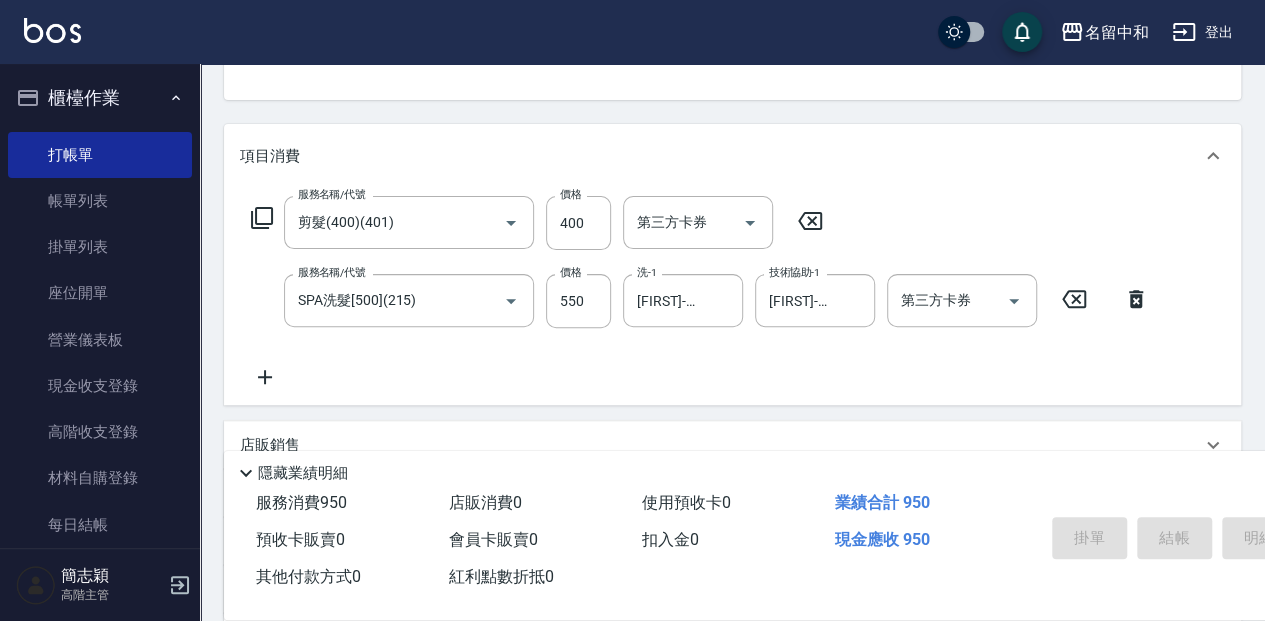 type on "[DATE] [TIME]" 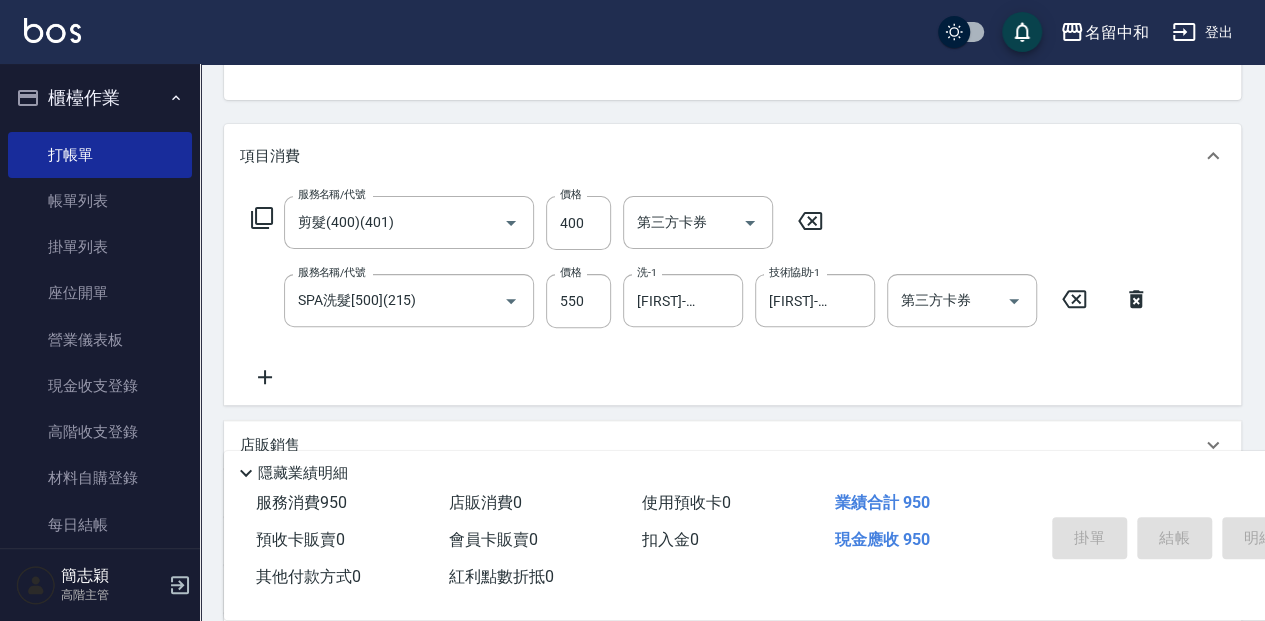 type 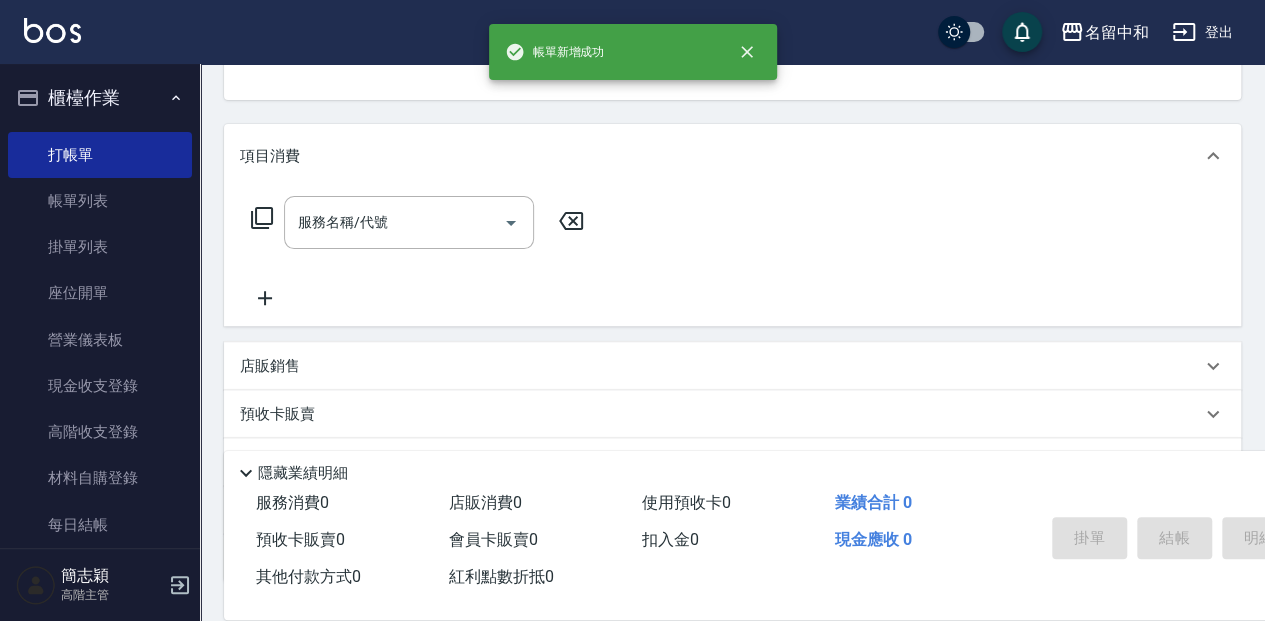 scroll, scrollTop: 194, scrollLeft: 0, axis: vertical 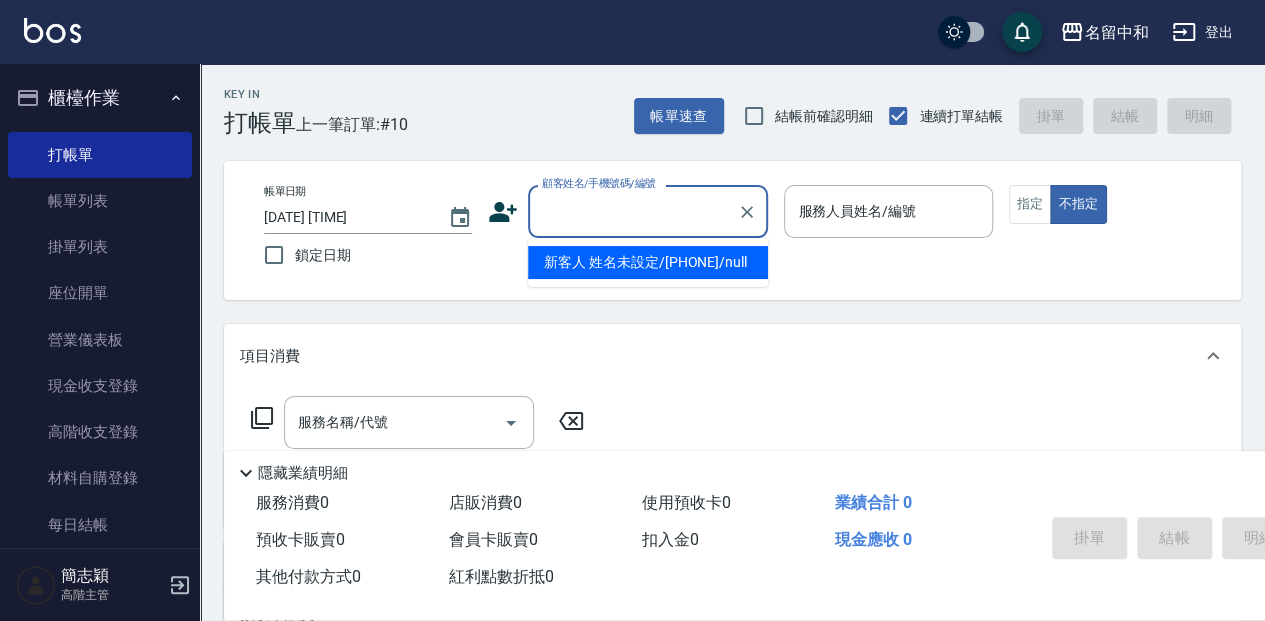 type on "新客人 姓名未設定/[PHONE]/null" 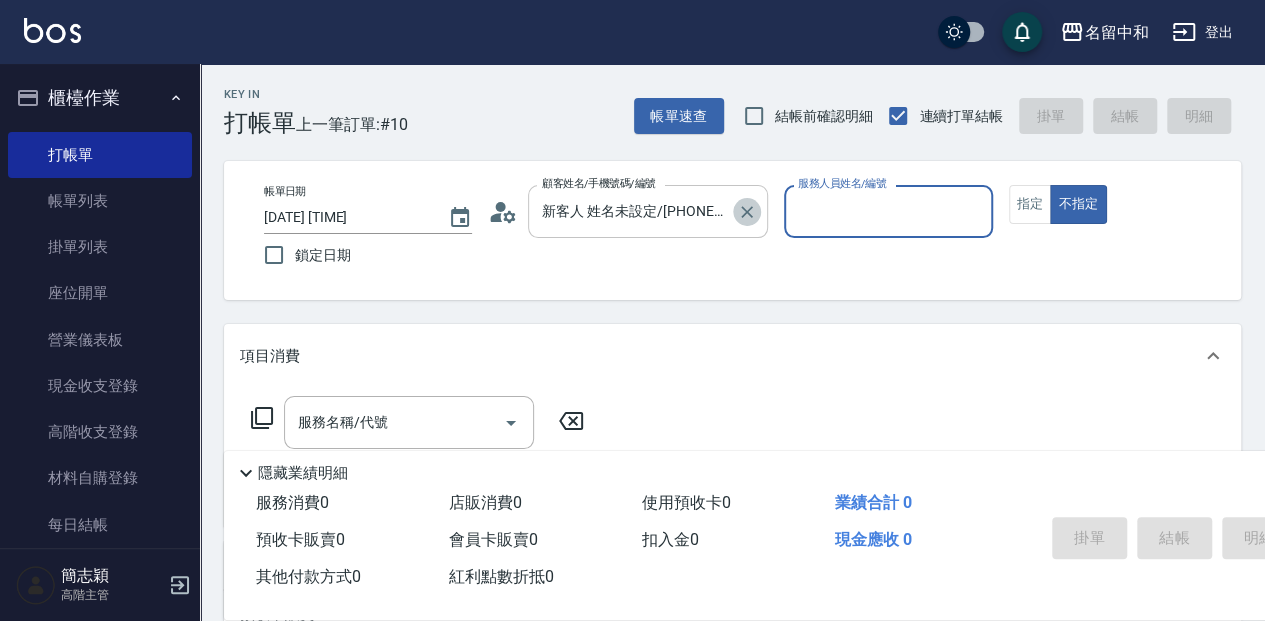 click 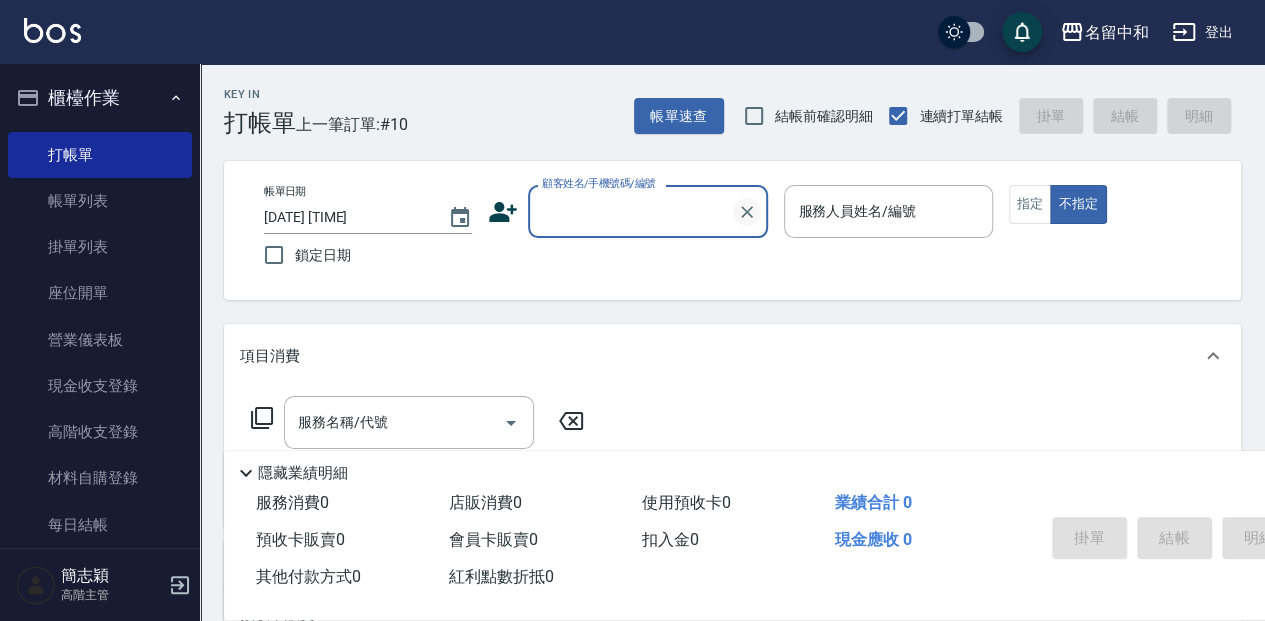 scroll, scrollTop: 0, scrollLeft: 0, axis: both 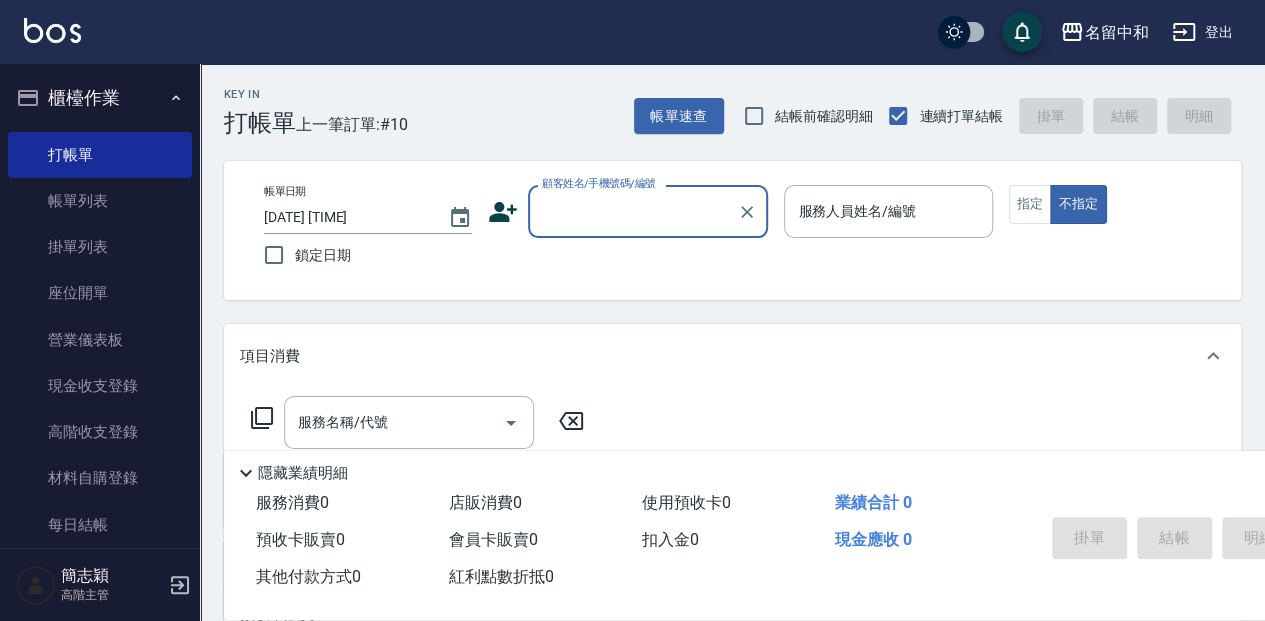click on "顧客姓名/手機號碼/編號" at bounding box center (633, 211) 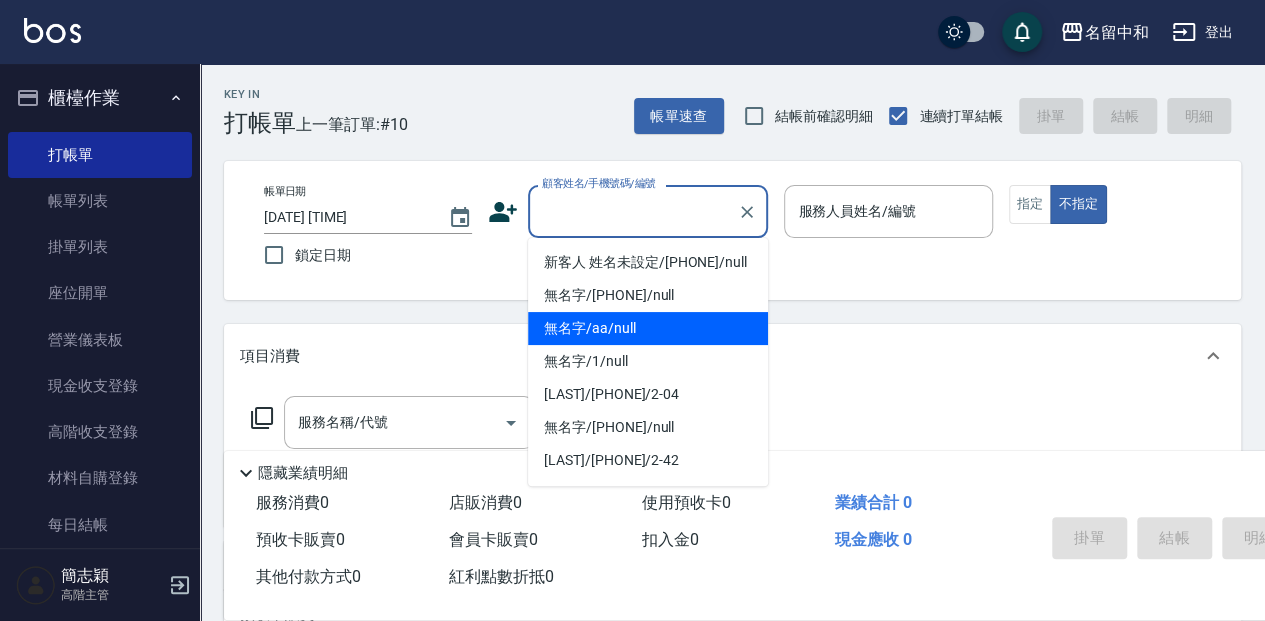 click on "無名字/aa/null" at bounding box center [648, 328] 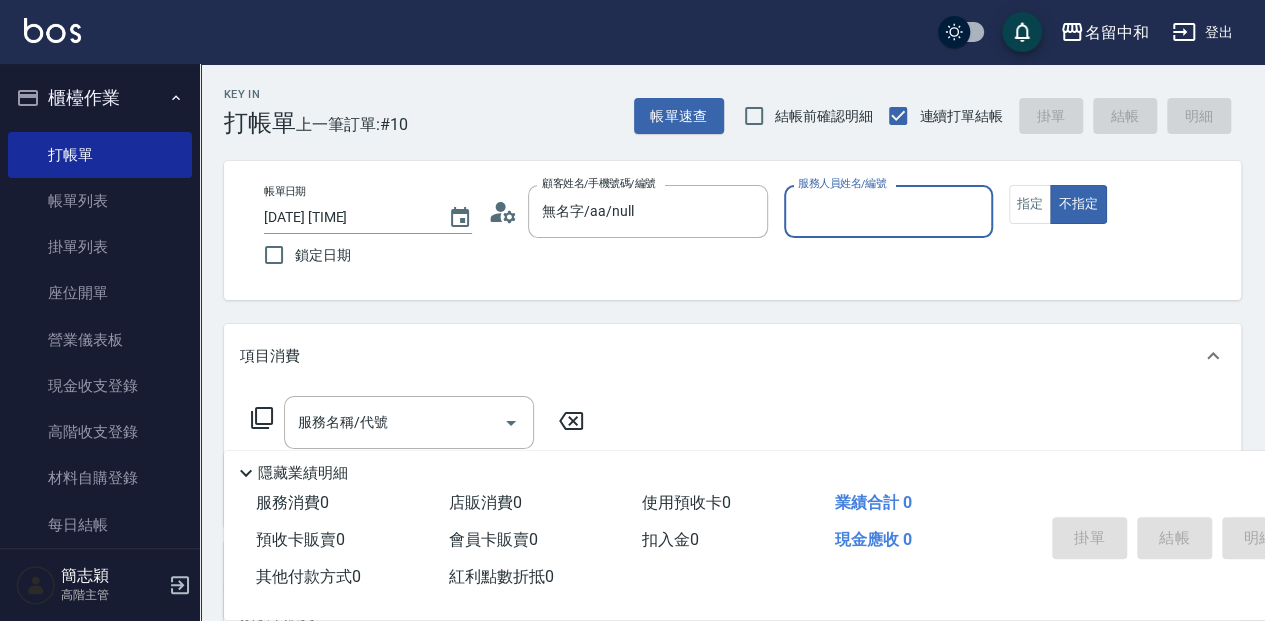 click on "服務人員姓名/編號 服務人員姓名/編號" at bounding box center (888, 222) 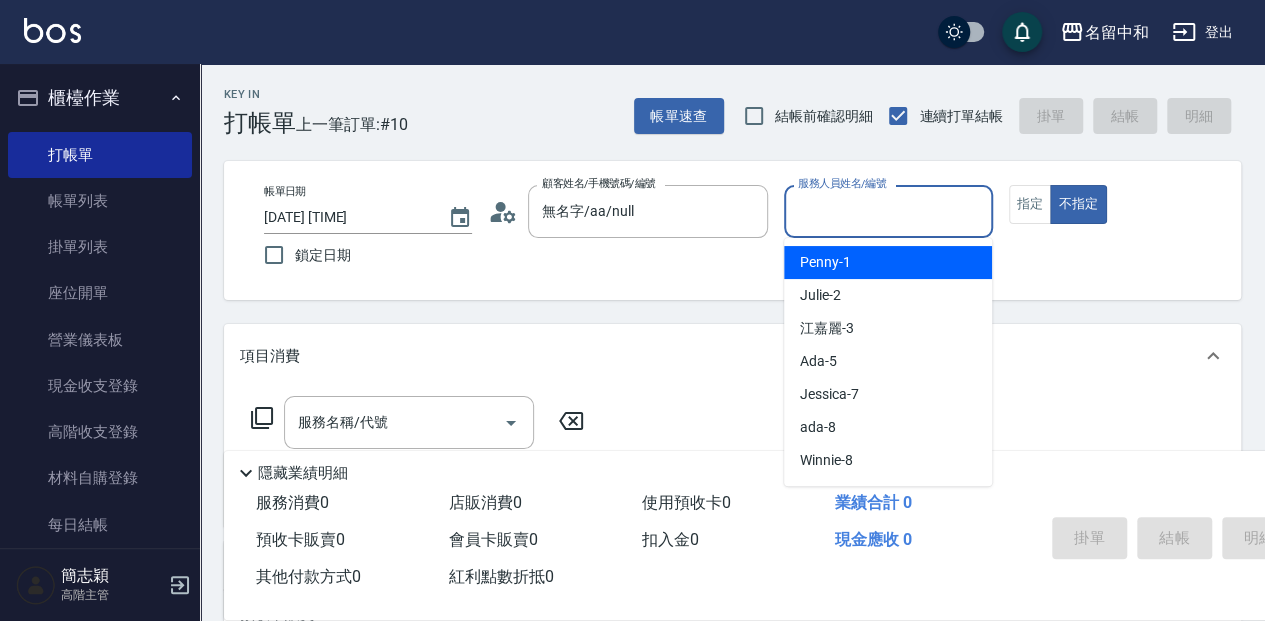 drag, startPoint x: 856, startPoint y: 233, endPoint x: 862, endPoint y: 218, distance: 16.155495 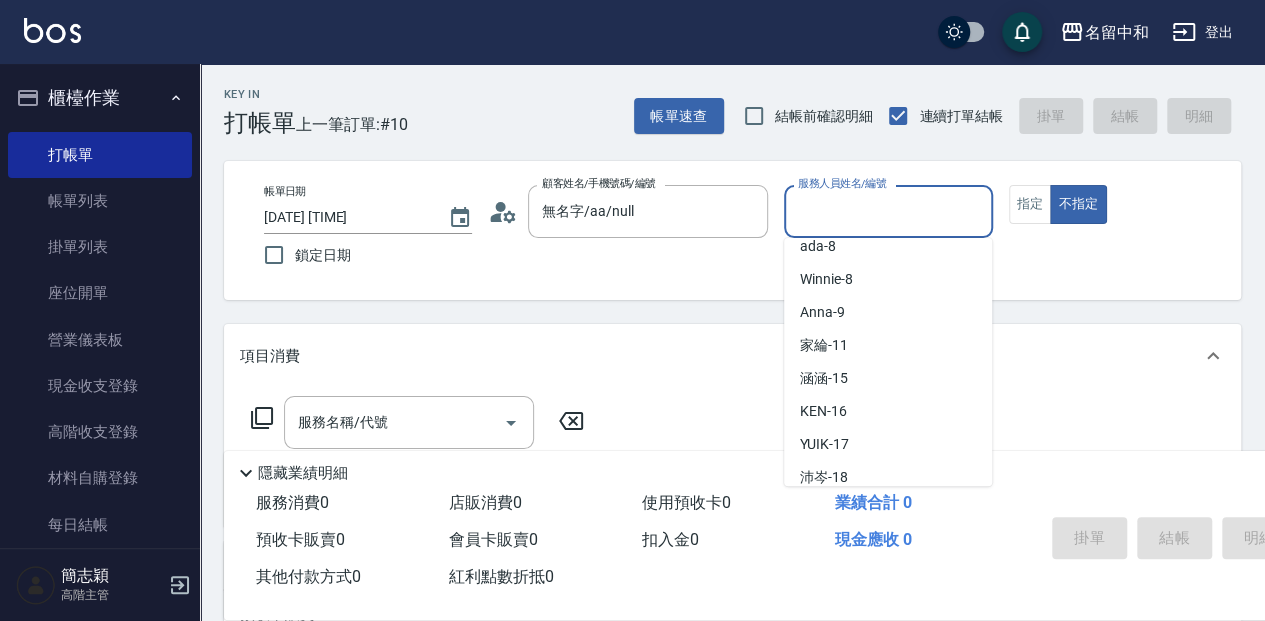 scroll, scrollTop: 217, scrollLeft: 0, axis: vertical 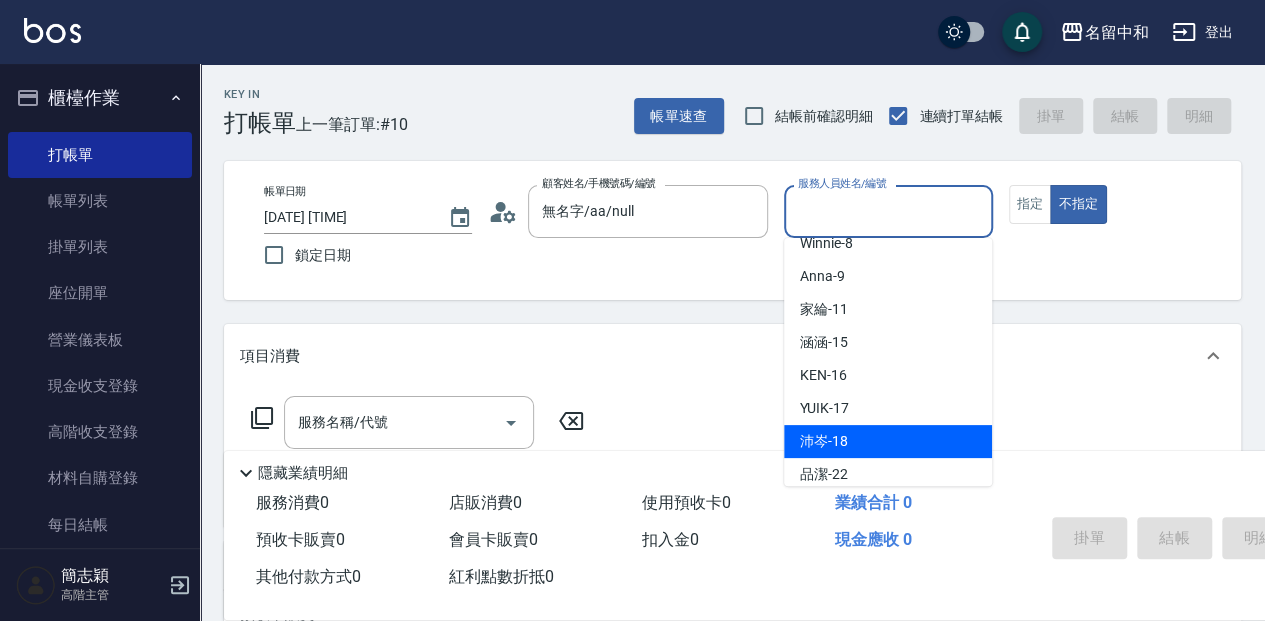 click on "[FIRST] -18" at bounding box center [888, 441] 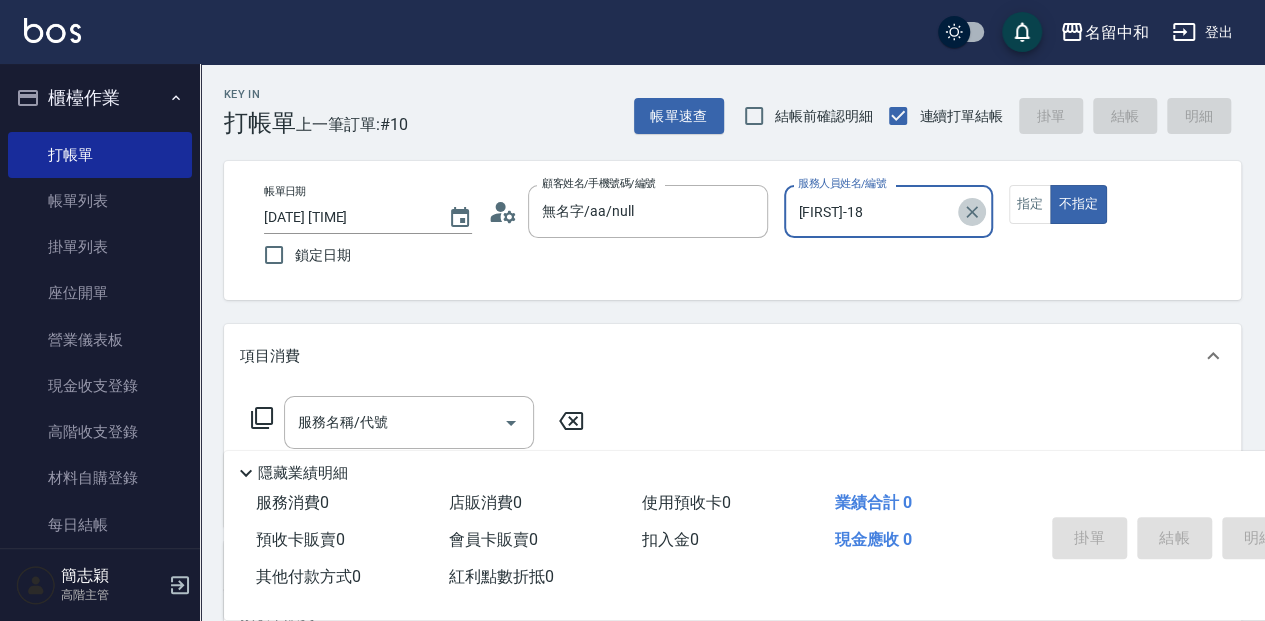 click 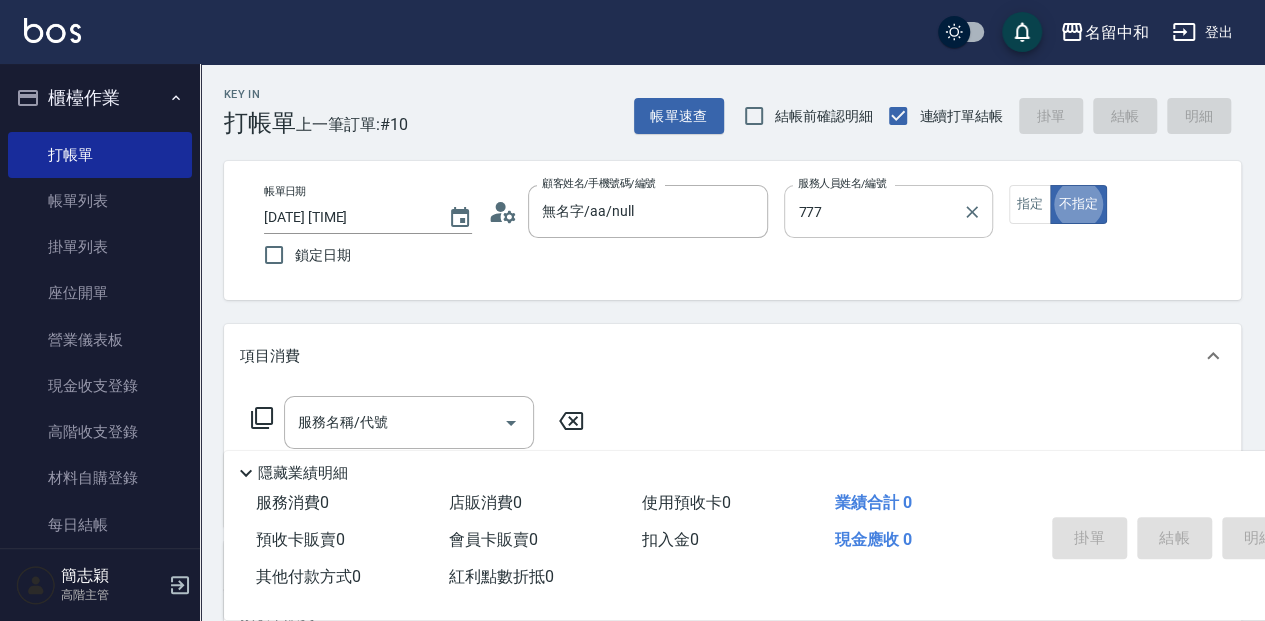 type on "[FIRST]-777" 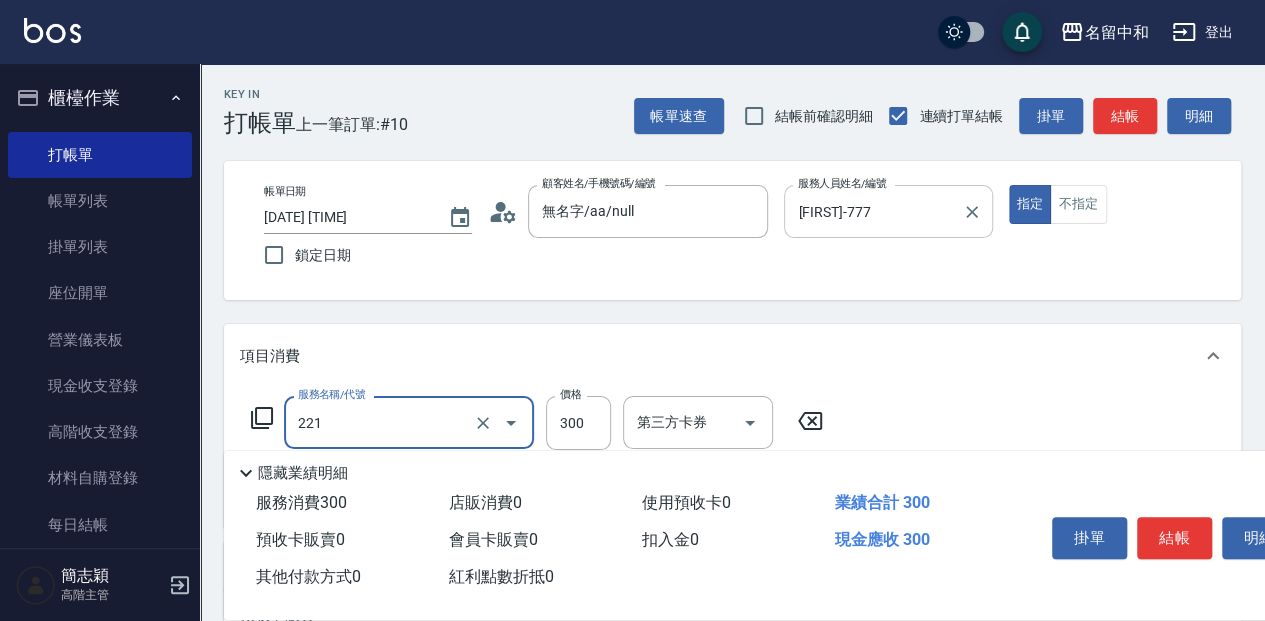 type on "洗髮300(221)" 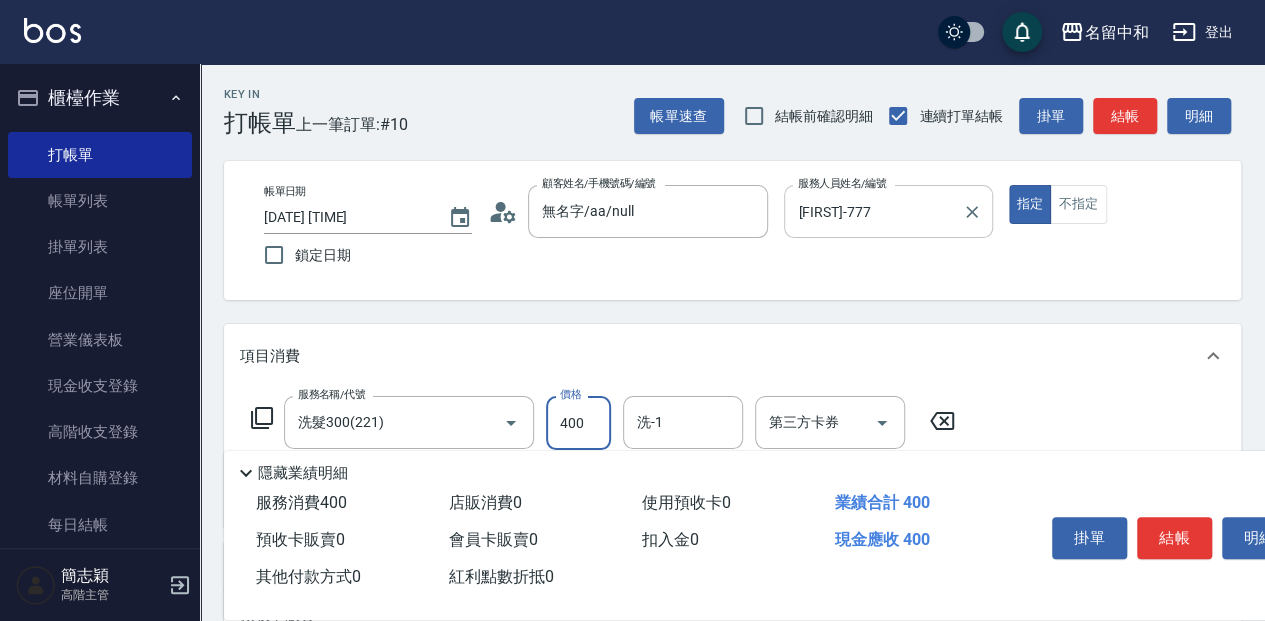 type on "400" 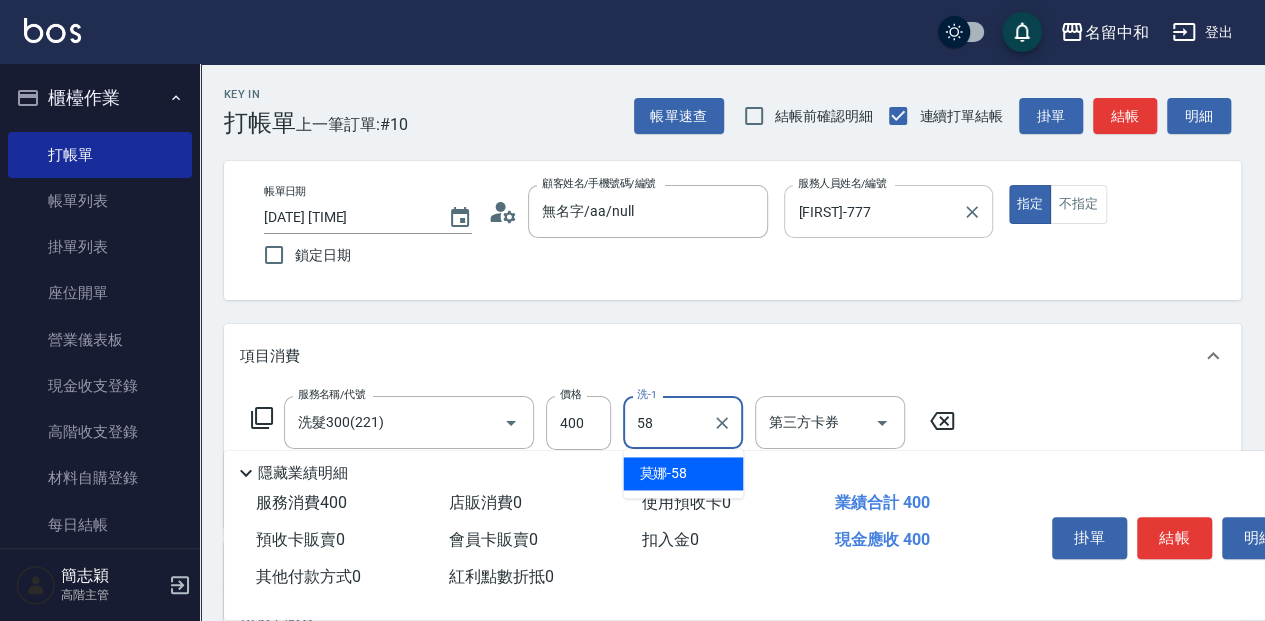 type on "莫娜-58" 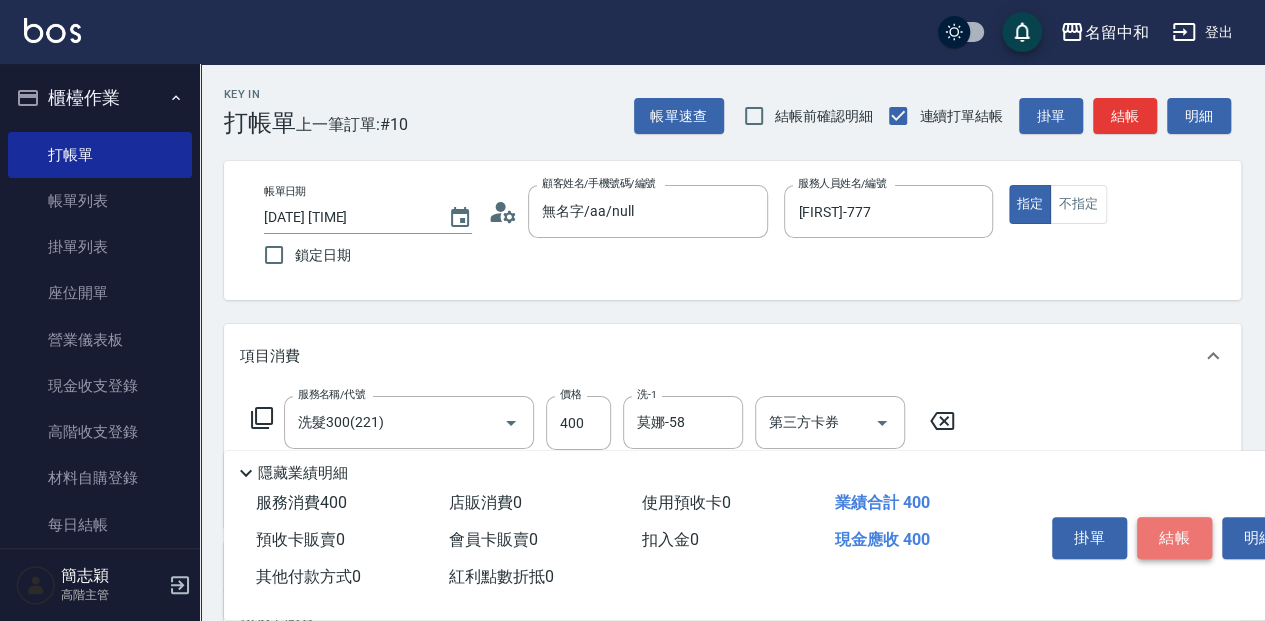 click on "結帳" at bounding box center (1174, 538) 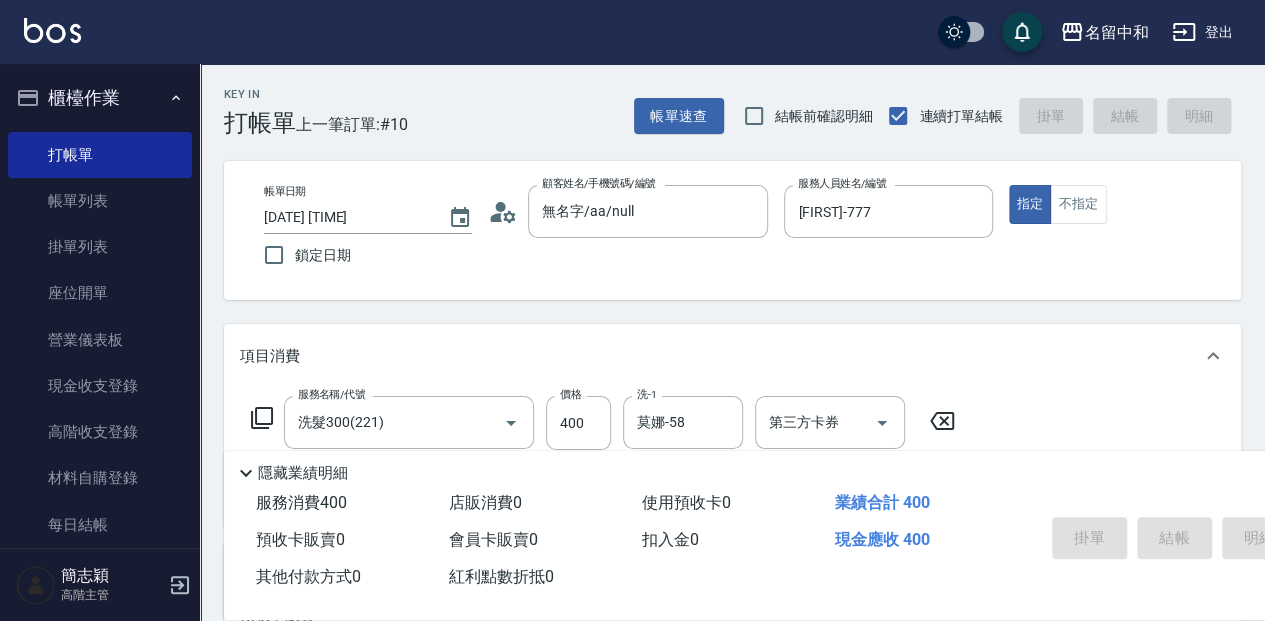 type on "2025/08/04 12:52" 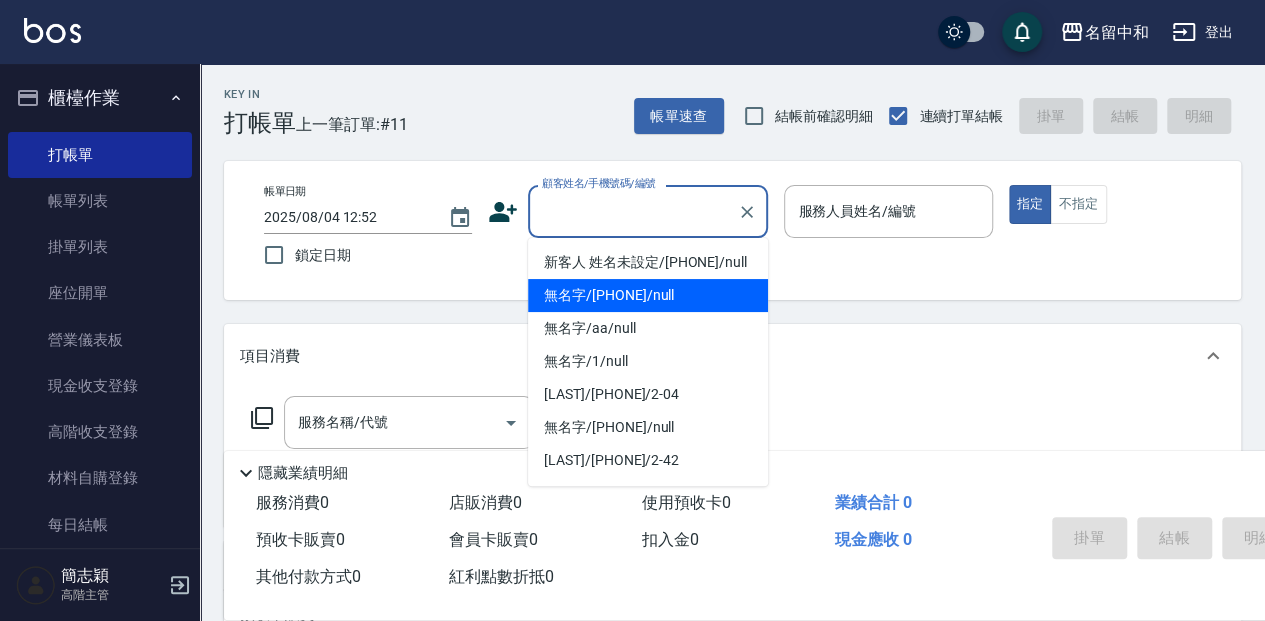 type on "無名字/[PHONE]/null" 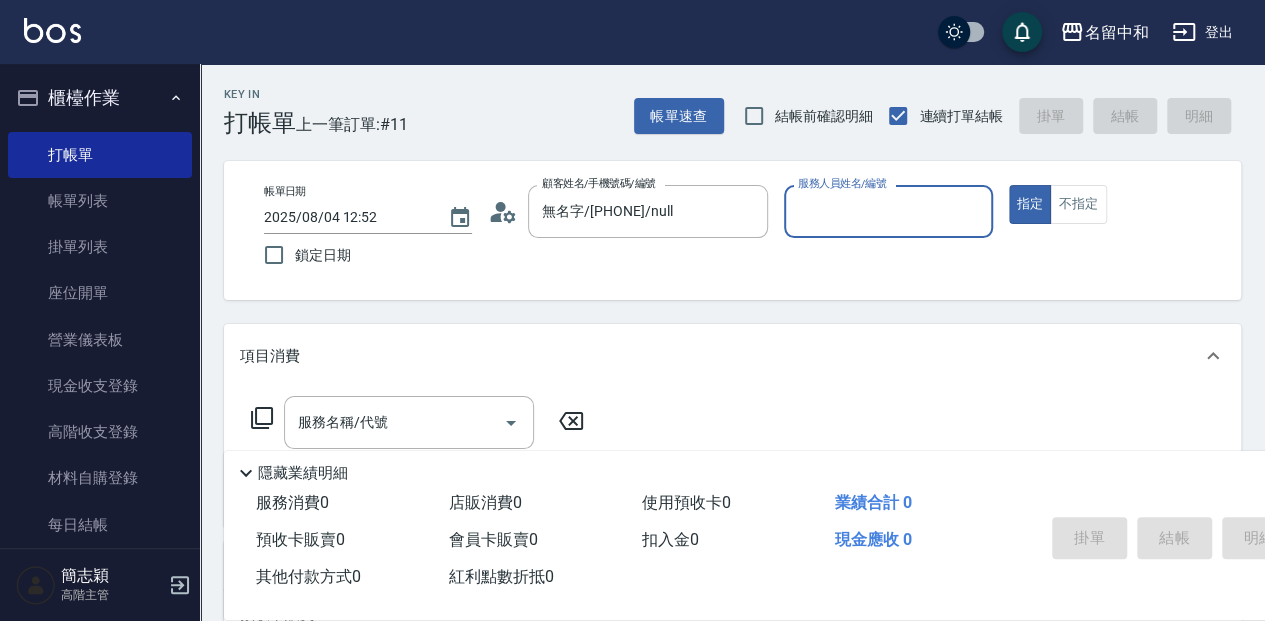 click on "指定" at bounding box center [1030, 204] 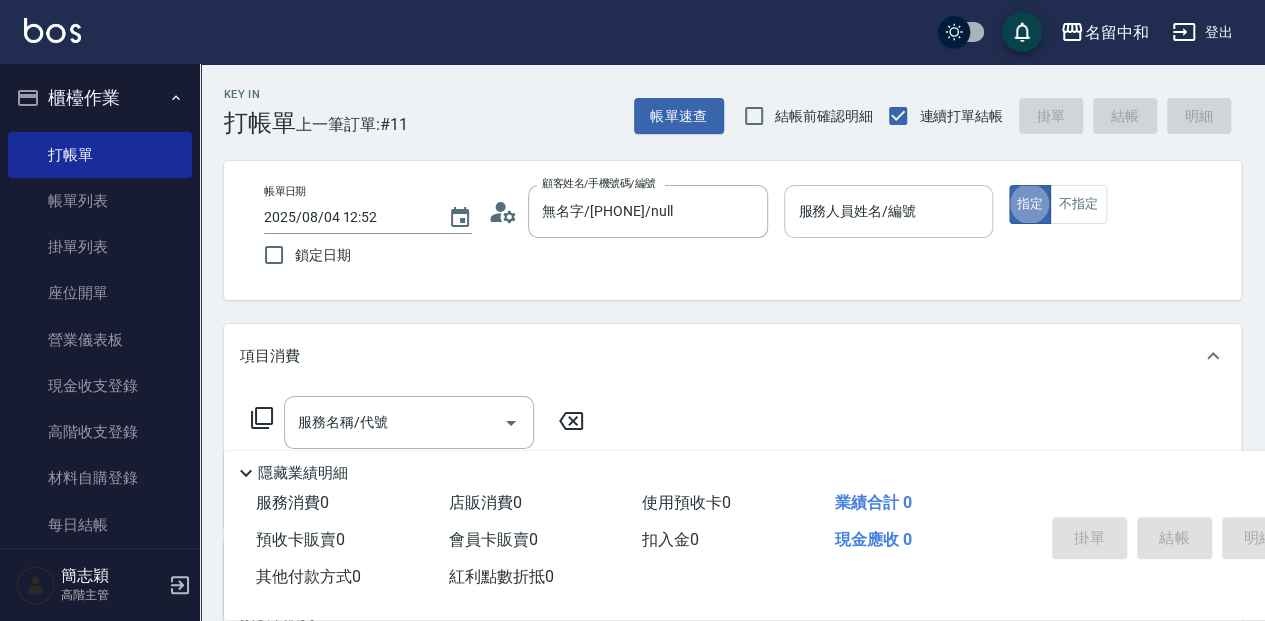 click on "服務人員姓名/編號" at bounding box center [888, 211] 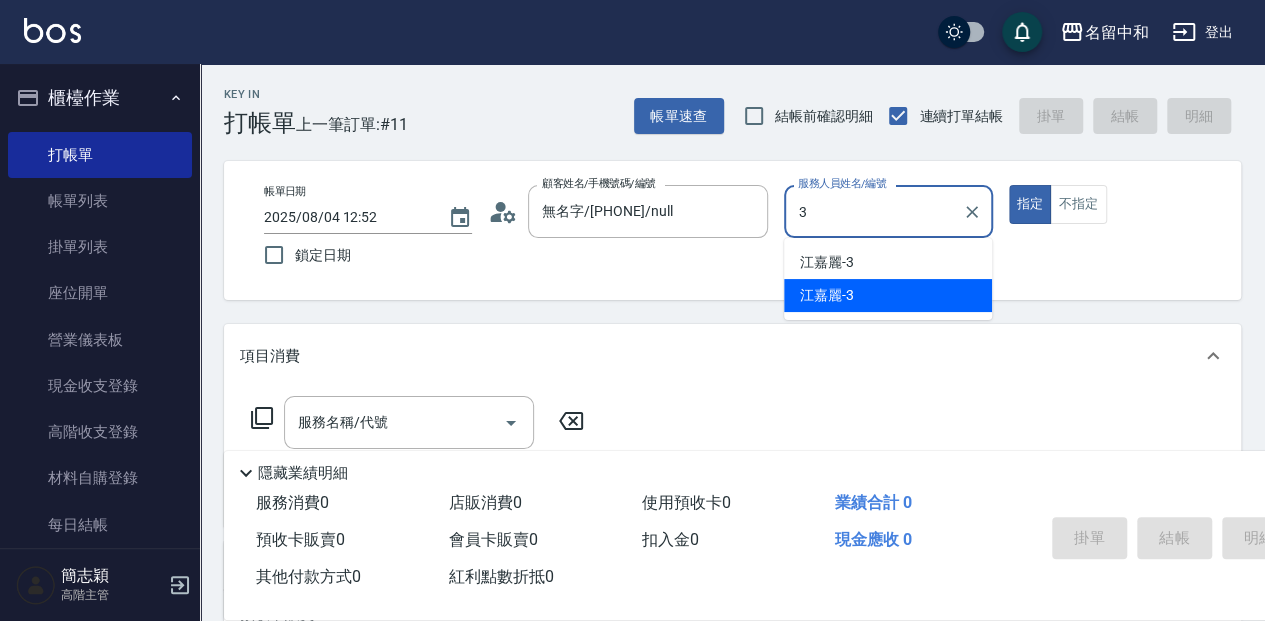 type on "江嘉麗-3" 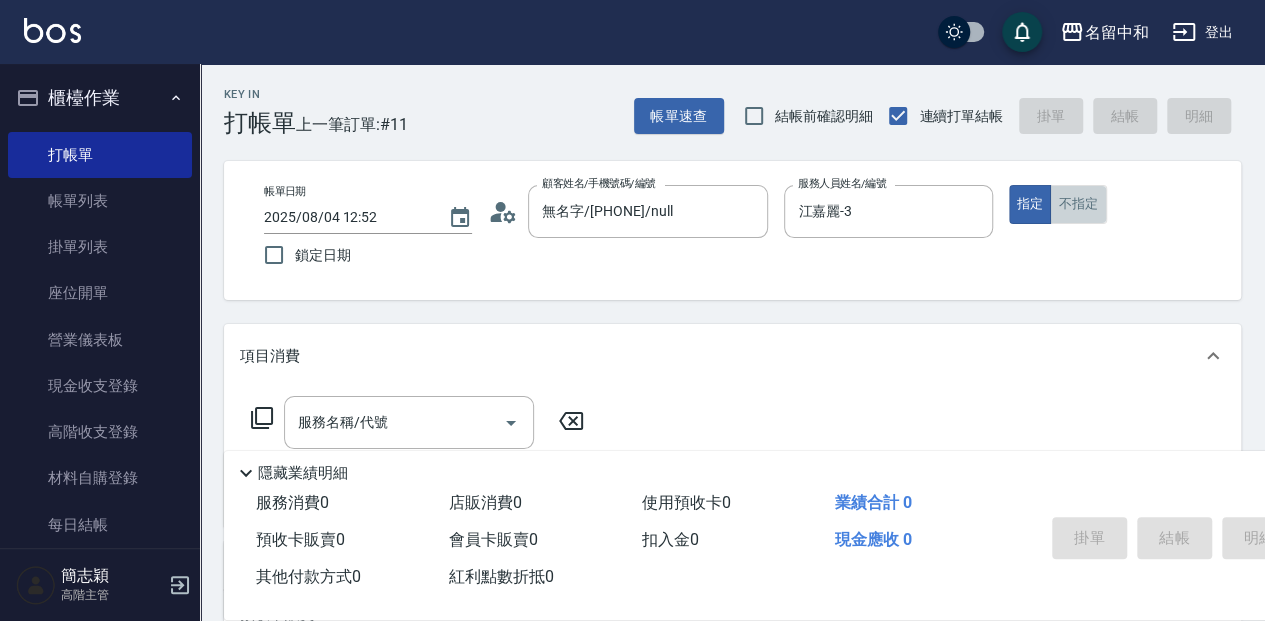 drag, startPoint x: 1078, startPoint y: 214, endPoint x: 1033, endPoint y: 238, distance: 51 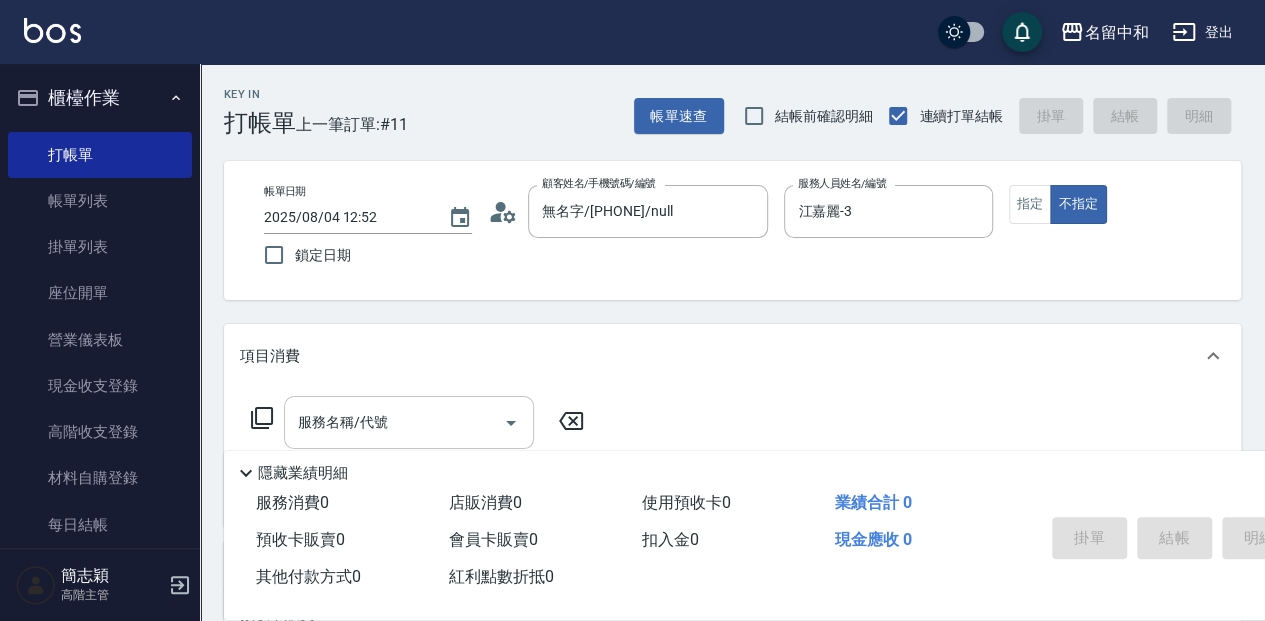 click on "服務名稱/代號" at bounding box center [394, 422] 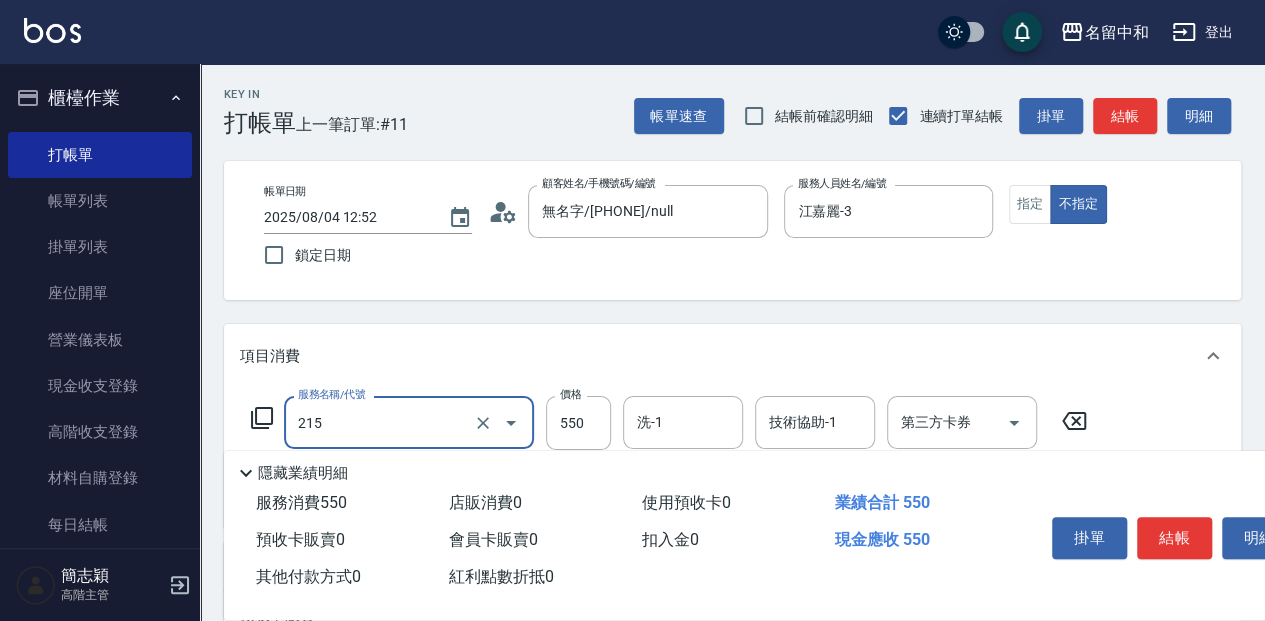 type on "SPA洗髮[500](215)" 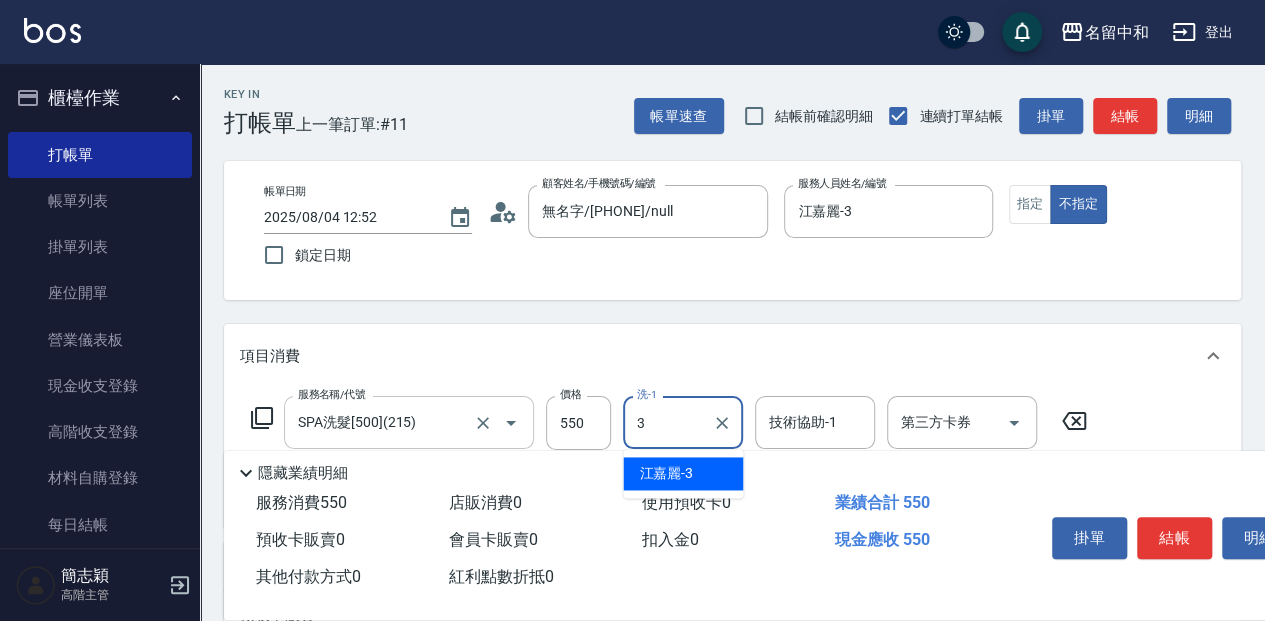 type on "江嘉麗-3" 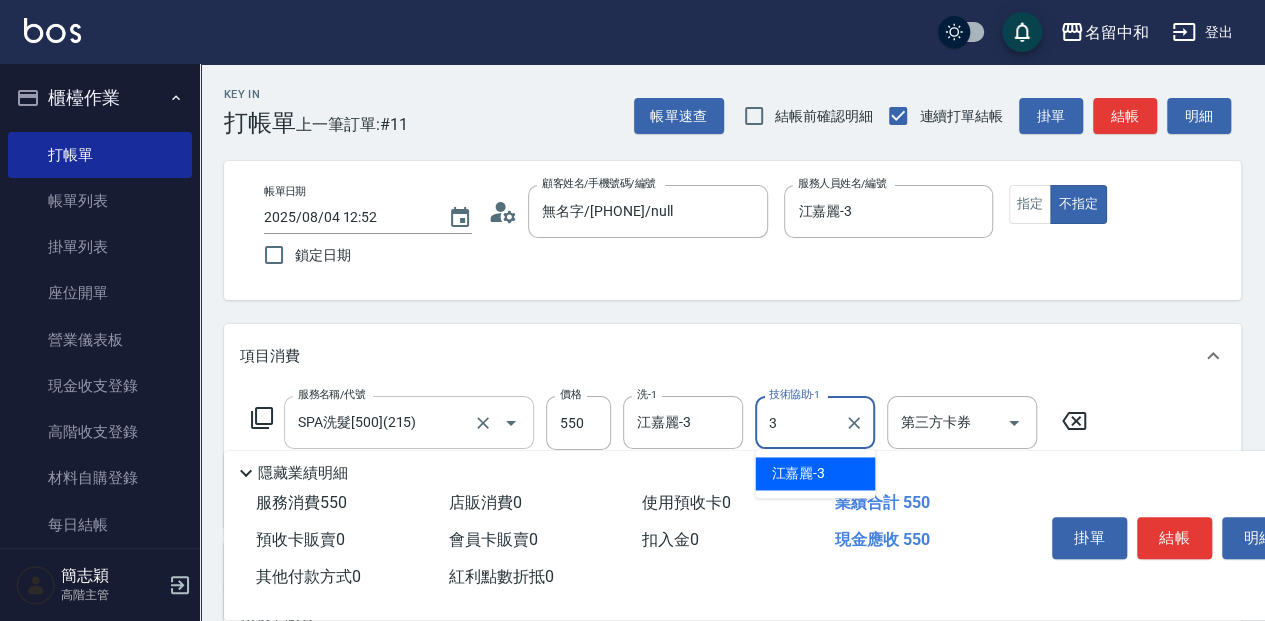 type on "江嘉麗-3" 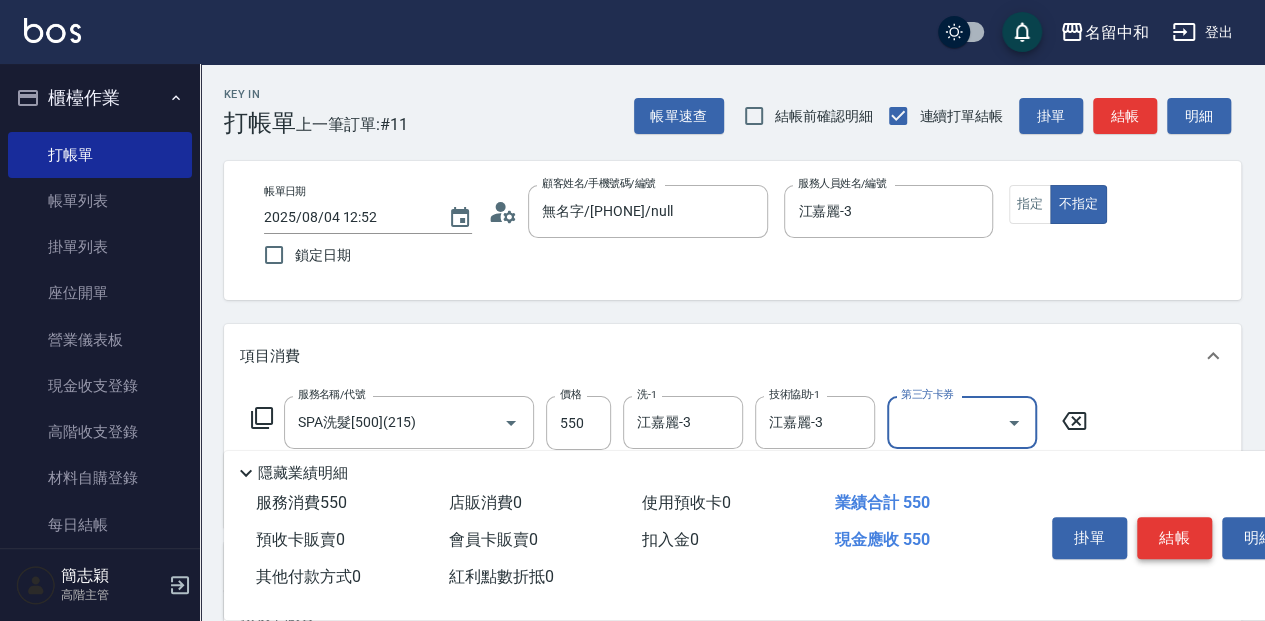 click on "結帳" at bounding box center (1174, 538) 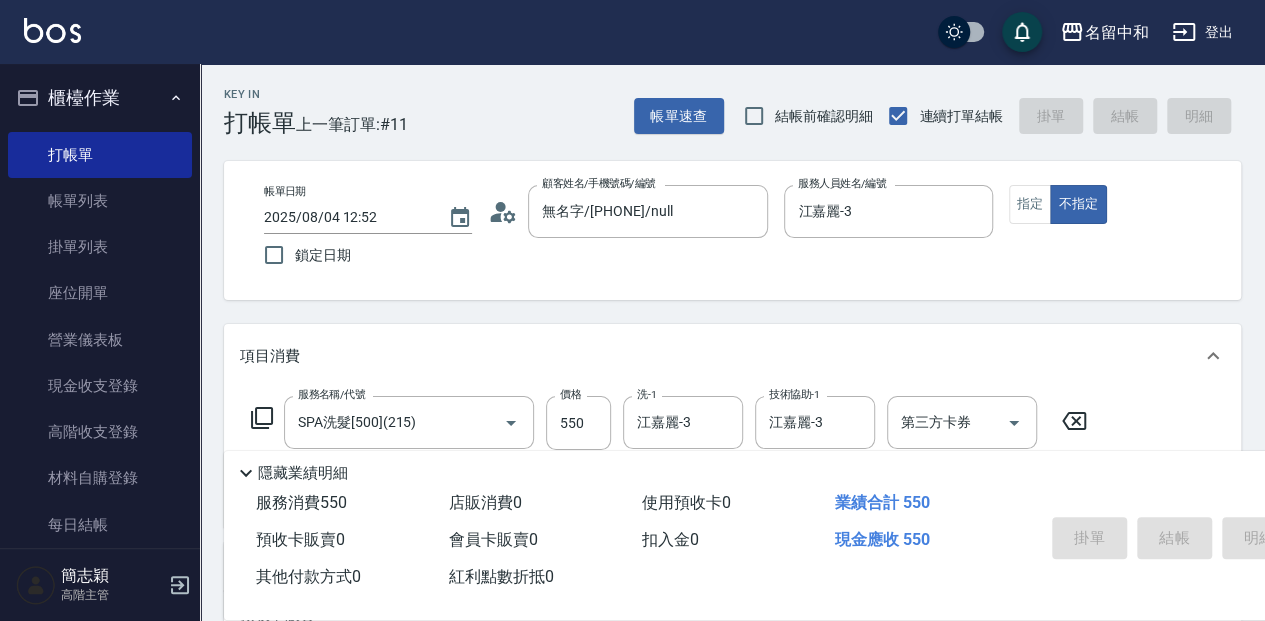 type 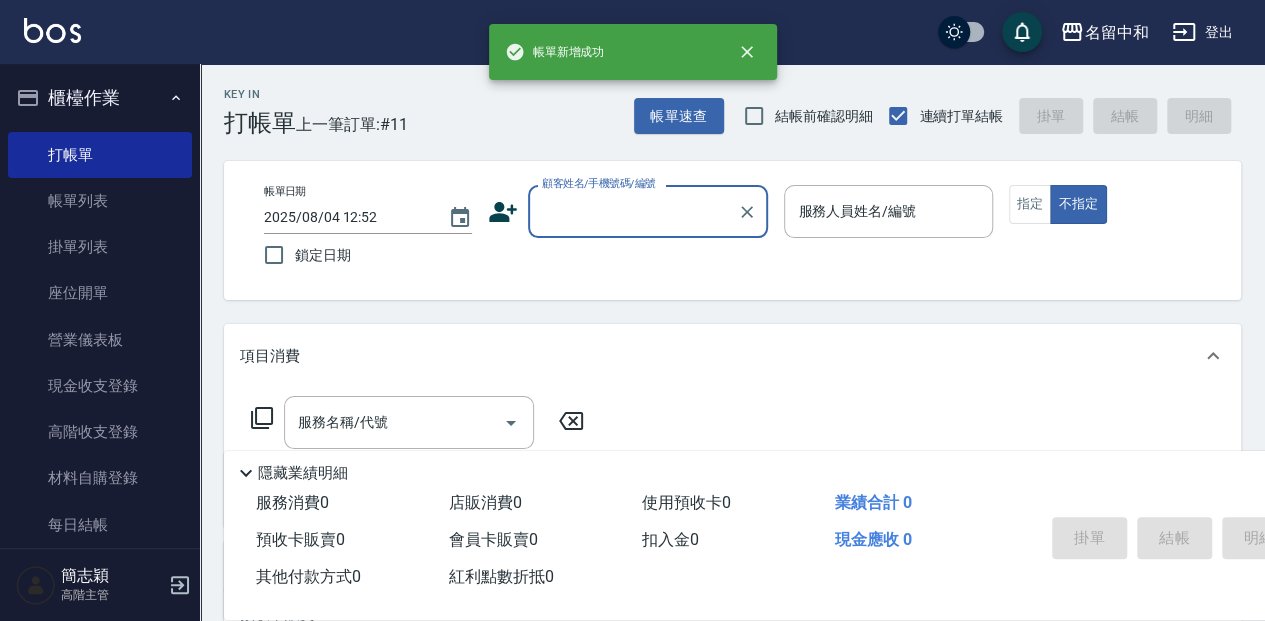 scroll, scrollTop: 0, scrollLeft: 0, axis: both 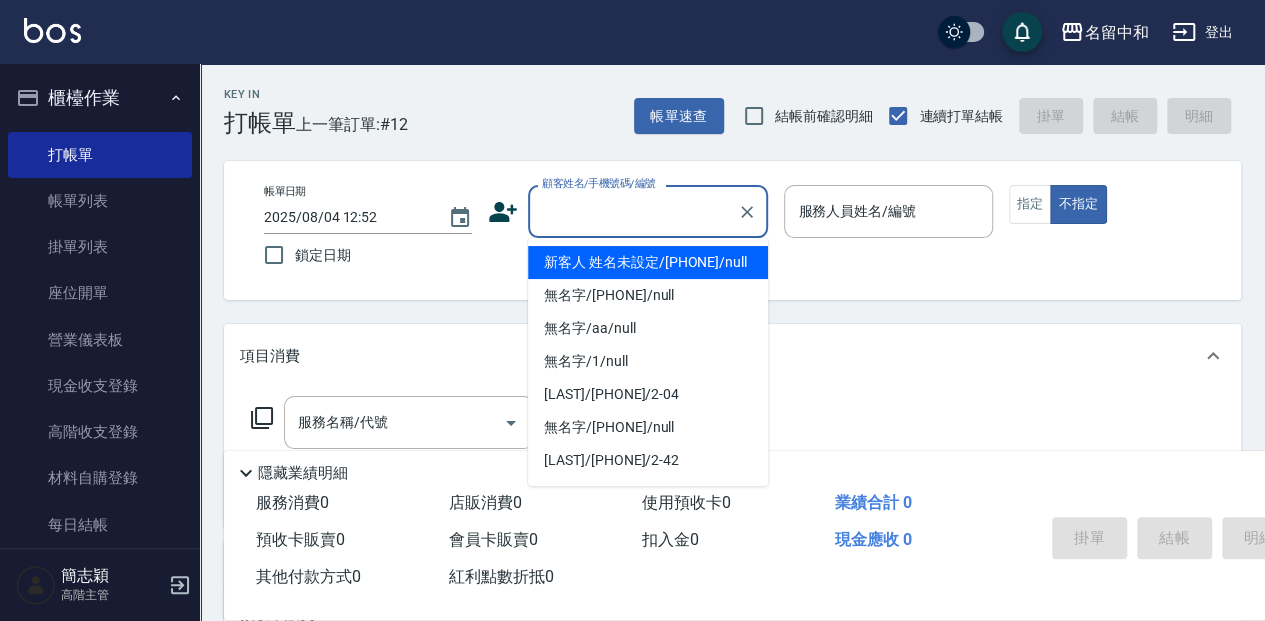 click on "顧客姓名/手機號碼/編號" at bounding box center (633, 211) 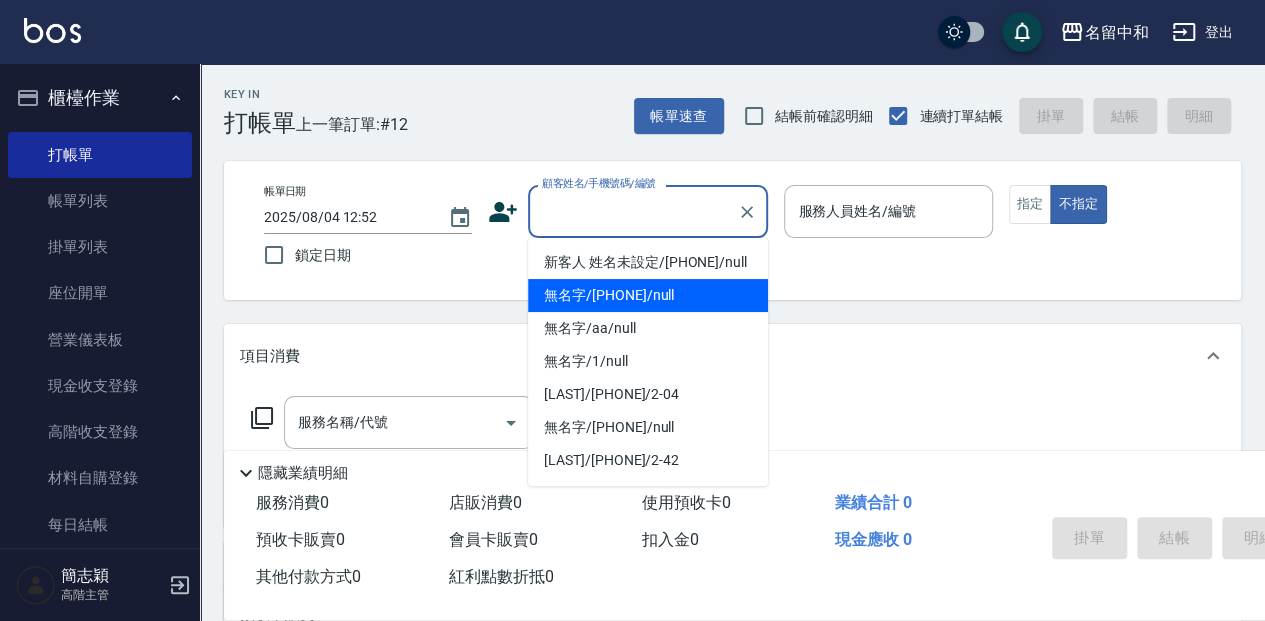 click on "無名字/[PHONE]/null" at bounding box center (648, 295) 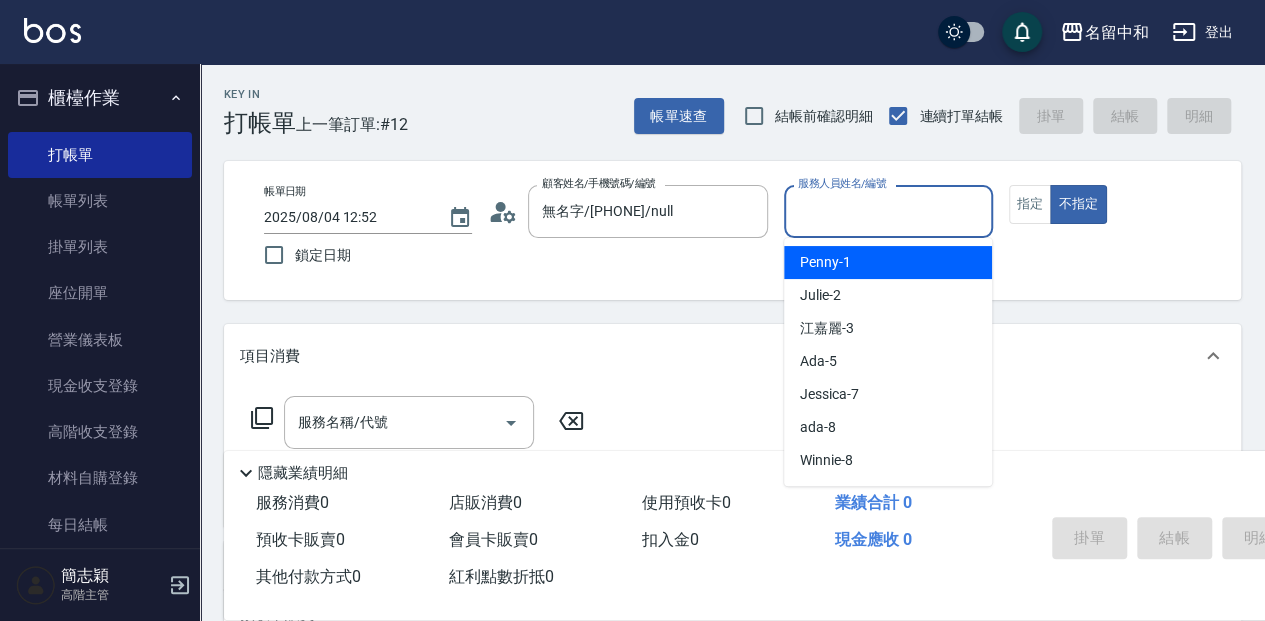 click on "服務人員姓名/編號" at bounding box center (888, 211) 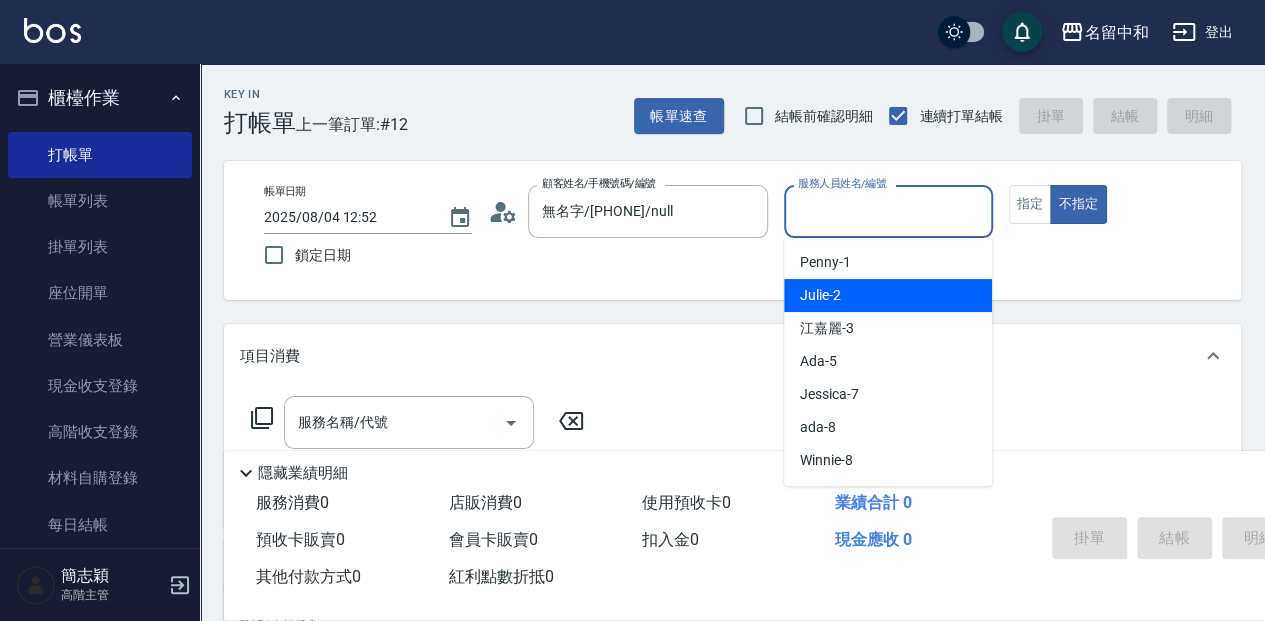 drag, startPoint x: 870, startPoint y: 287, endPoint x: 860, endPoint y: 288, distance: 10.049875 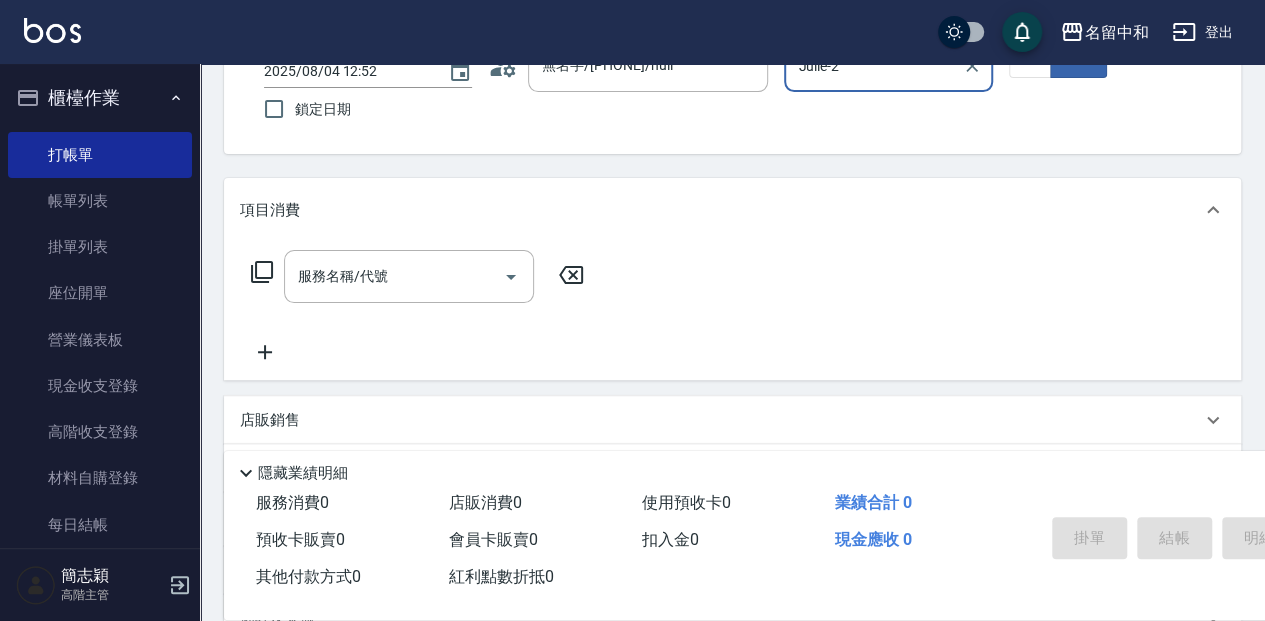 scroll, scrollTop: 266, scrollLeft: 0, axis: vertical 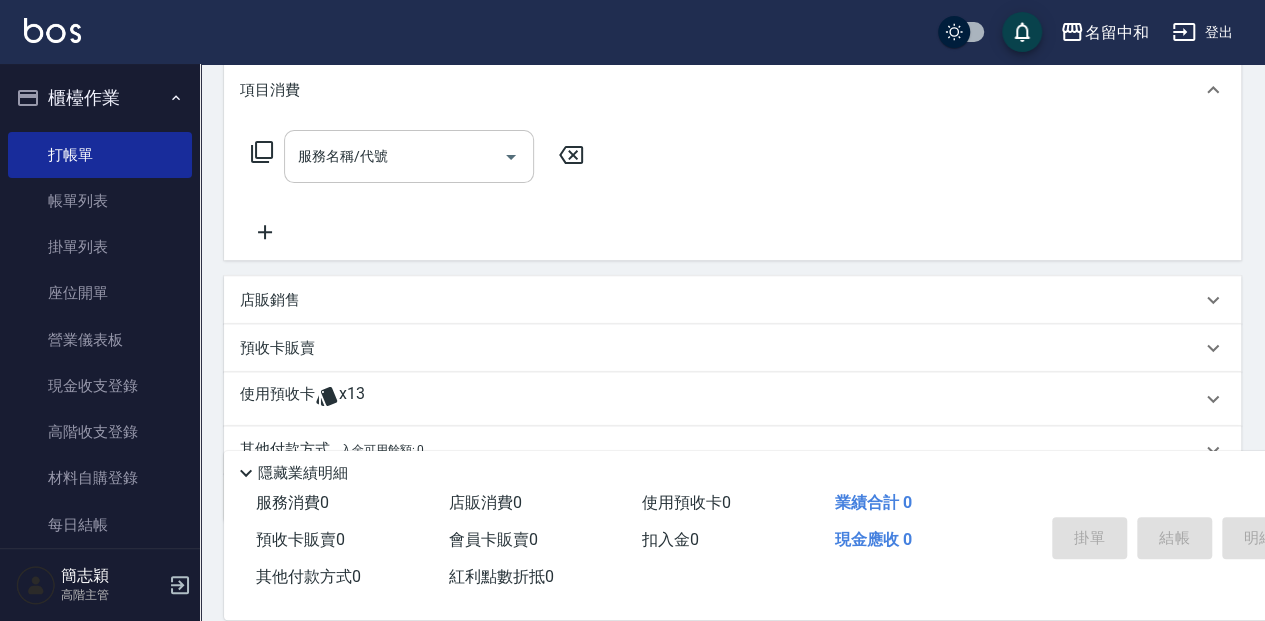 click on "服務名稱/代號" at bounding box center (394, 156) 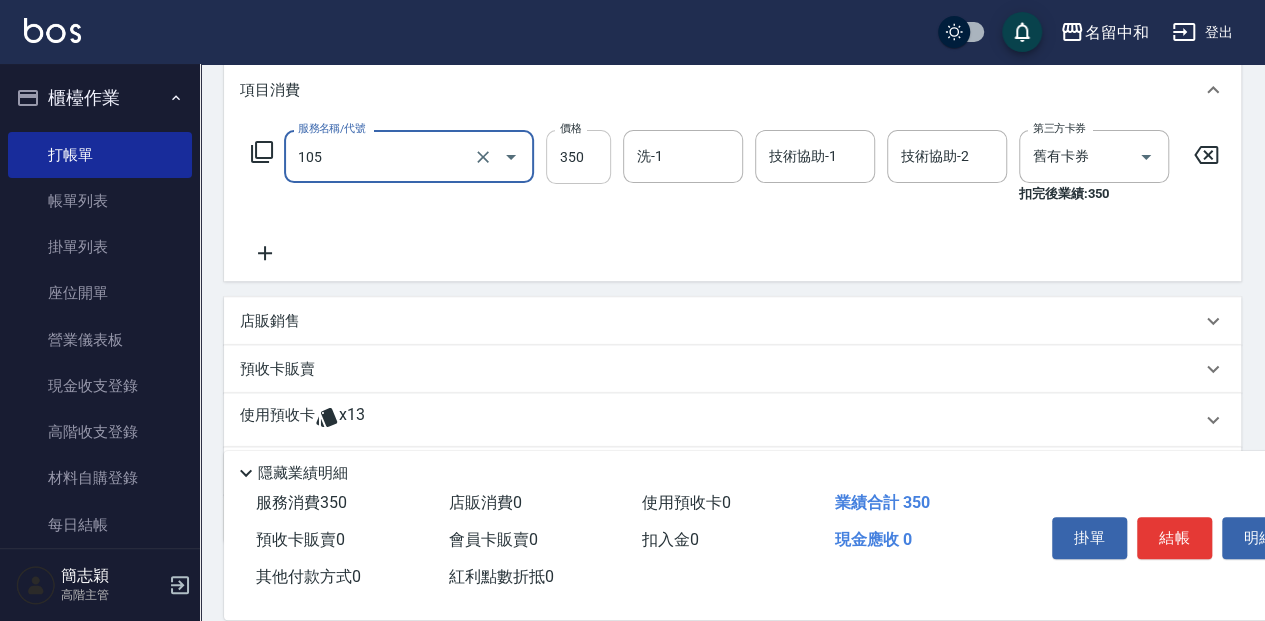 type on "新草本單次(105)" 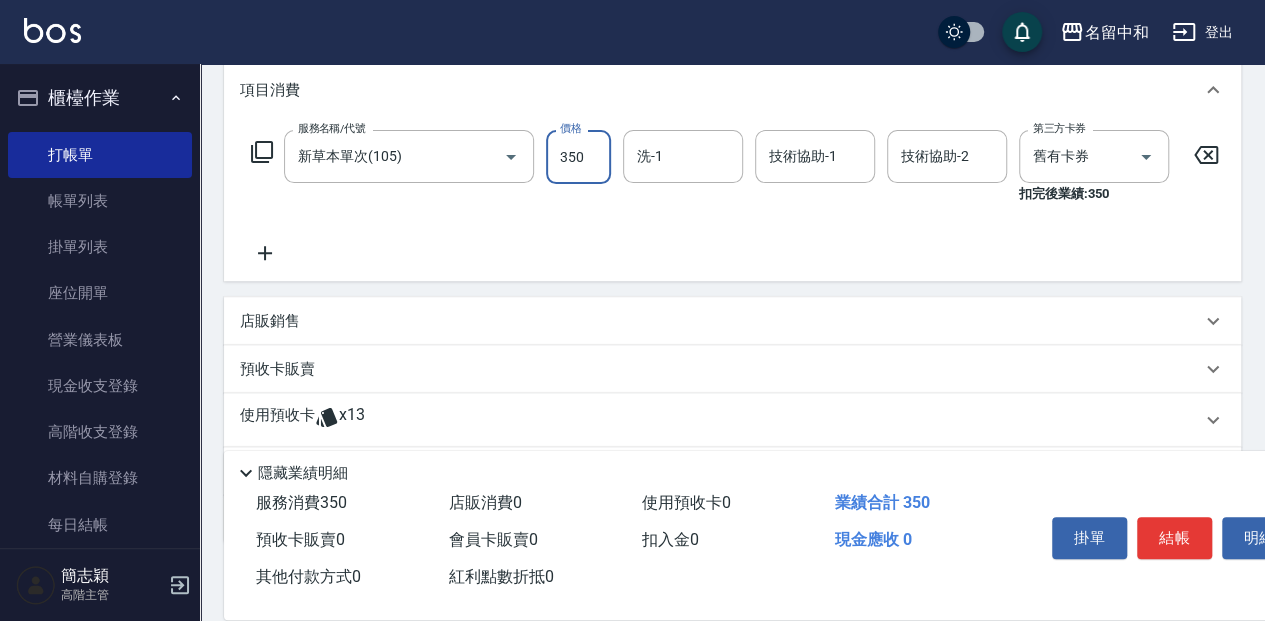 click on "350" at bounding box center (578, 157) 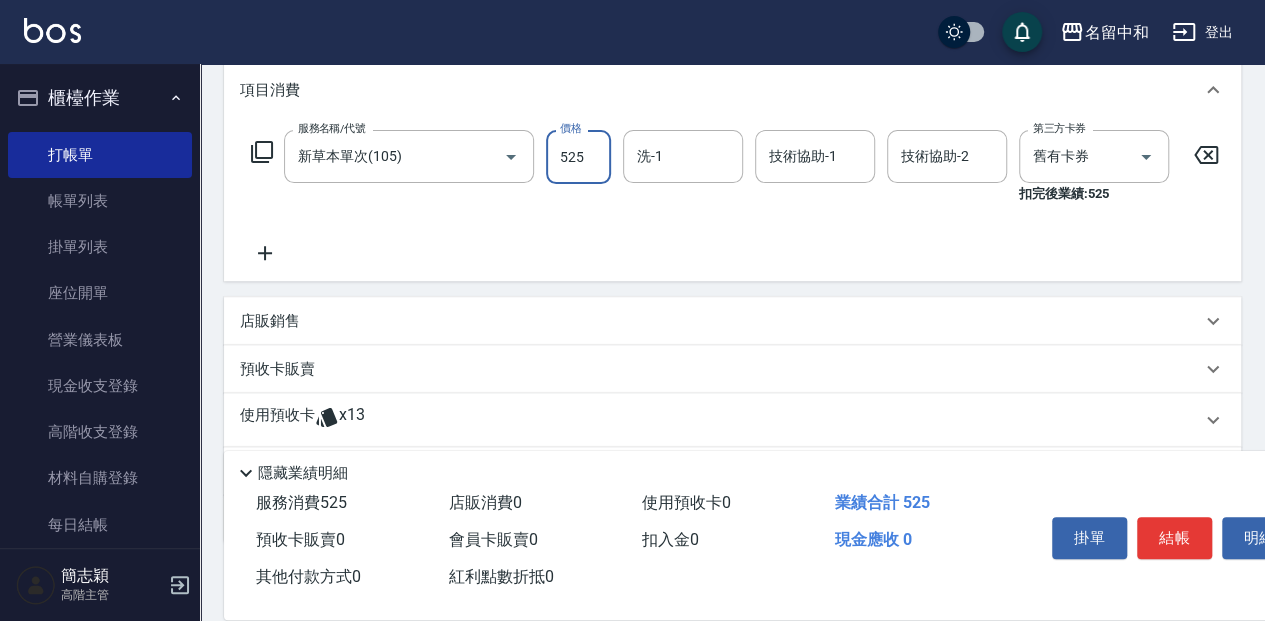 type on "525" 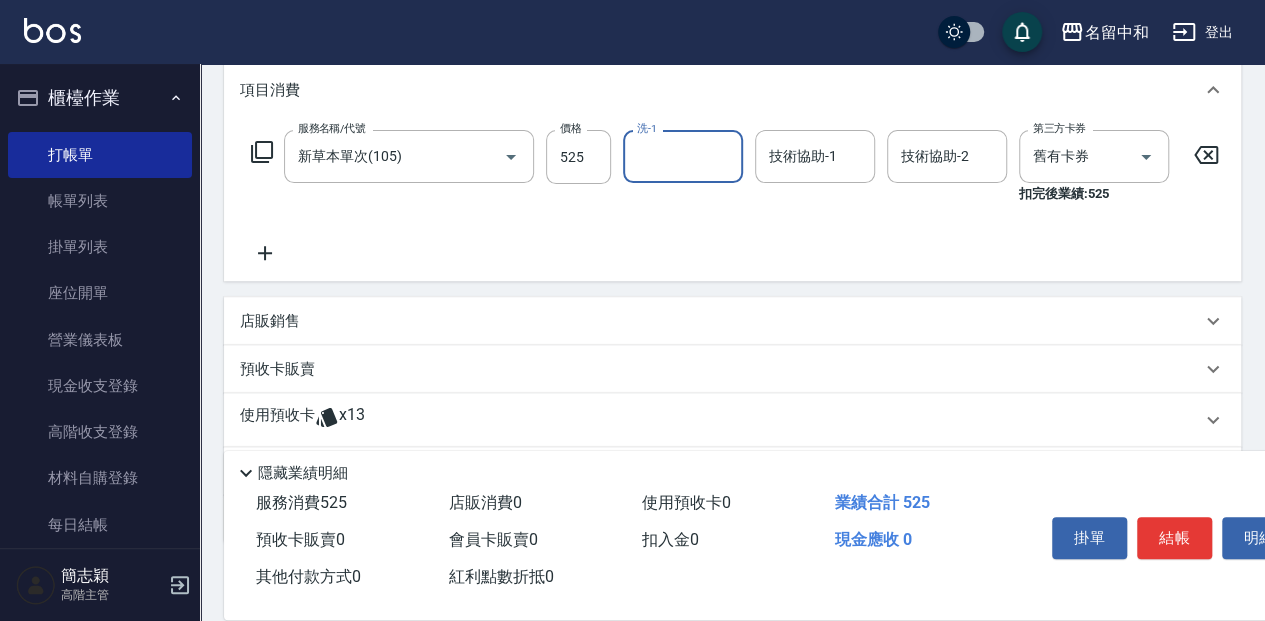 click on "洗-1" at bounding box center [683, 156] 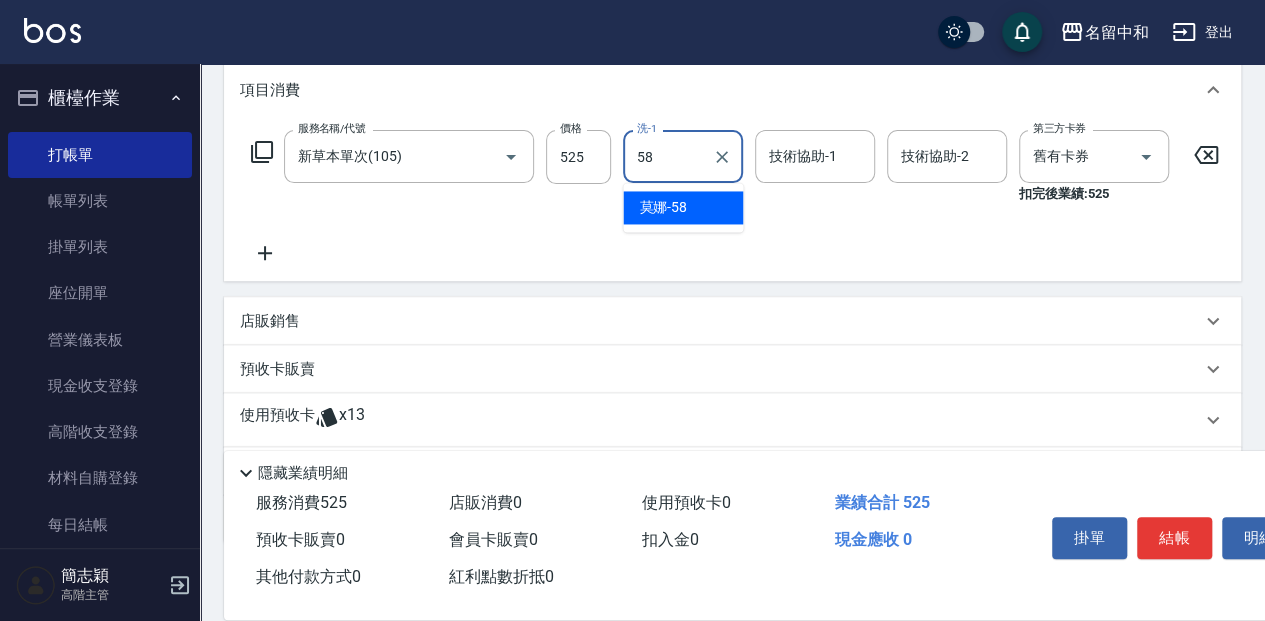 click on "莫娜 -58" at bounding box center (683, 207) 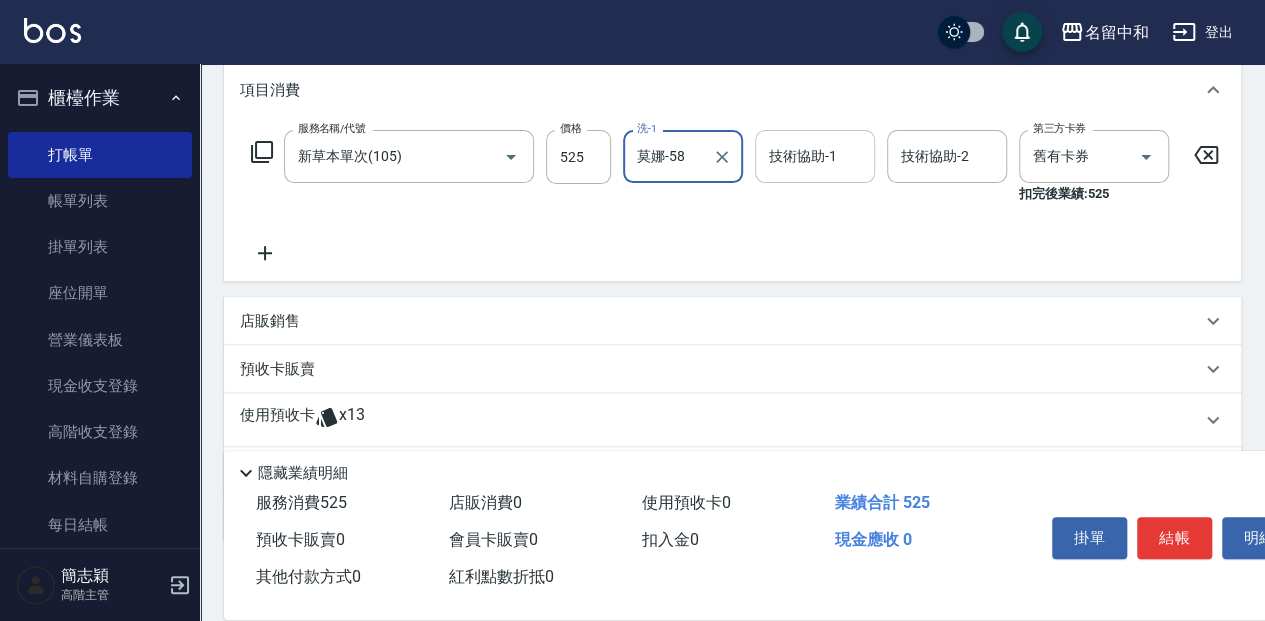 type on "莫娜-58" 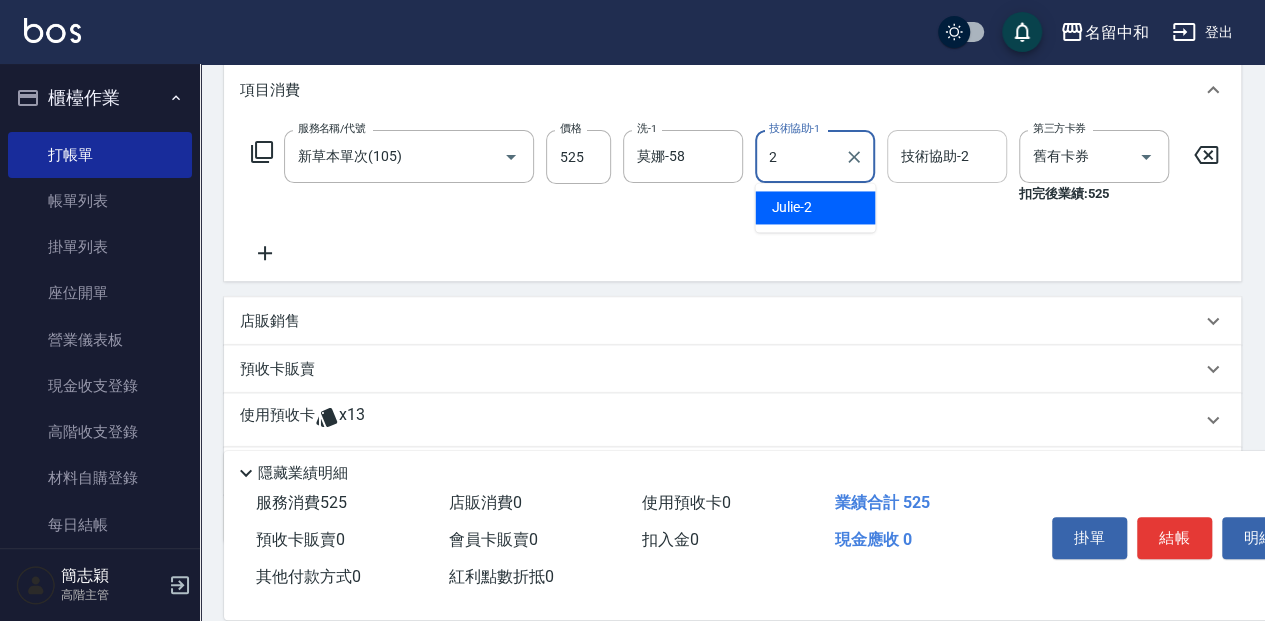drag, startPoint x: 838, startPoint y: 200, endPoint x: 980, endPoint y: 156, distance: 148.66069 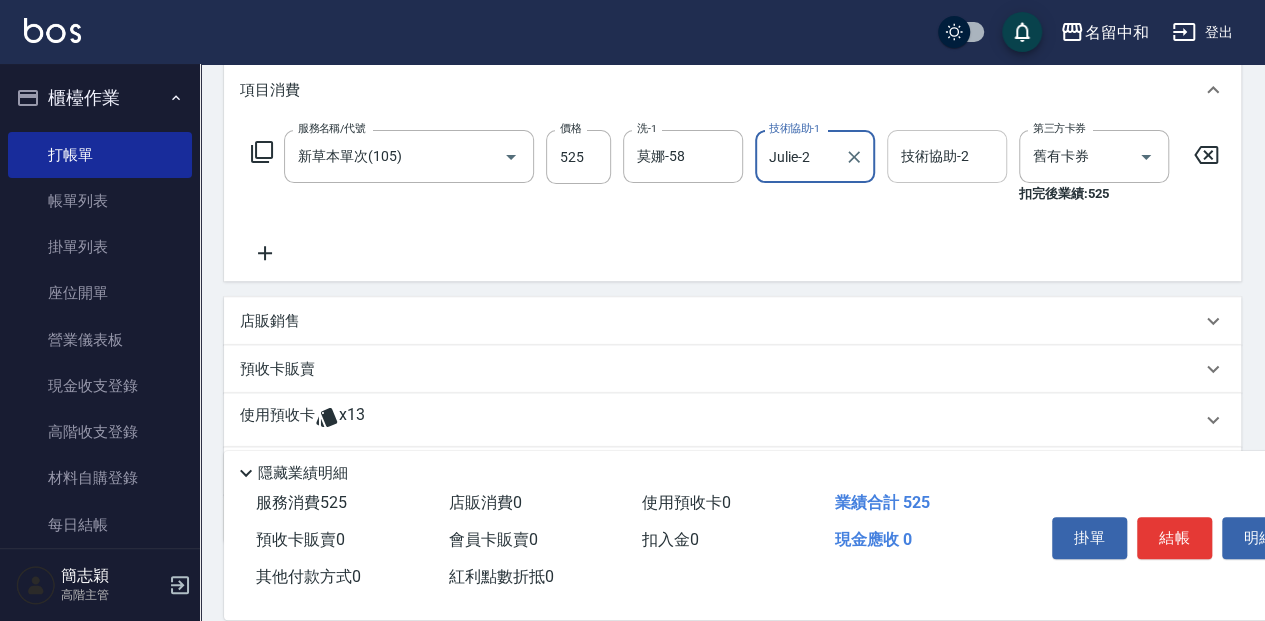 type on "Julie-2" 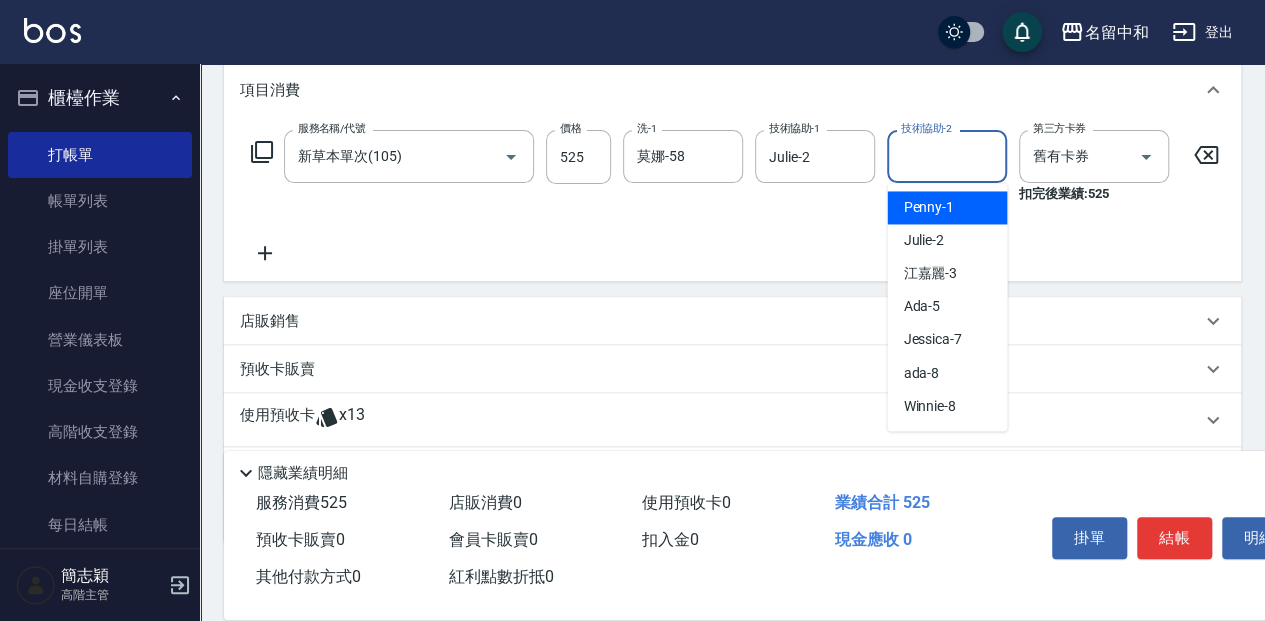 click on "技術協助-2 技術協助-2" at bounding box center [947, 156] 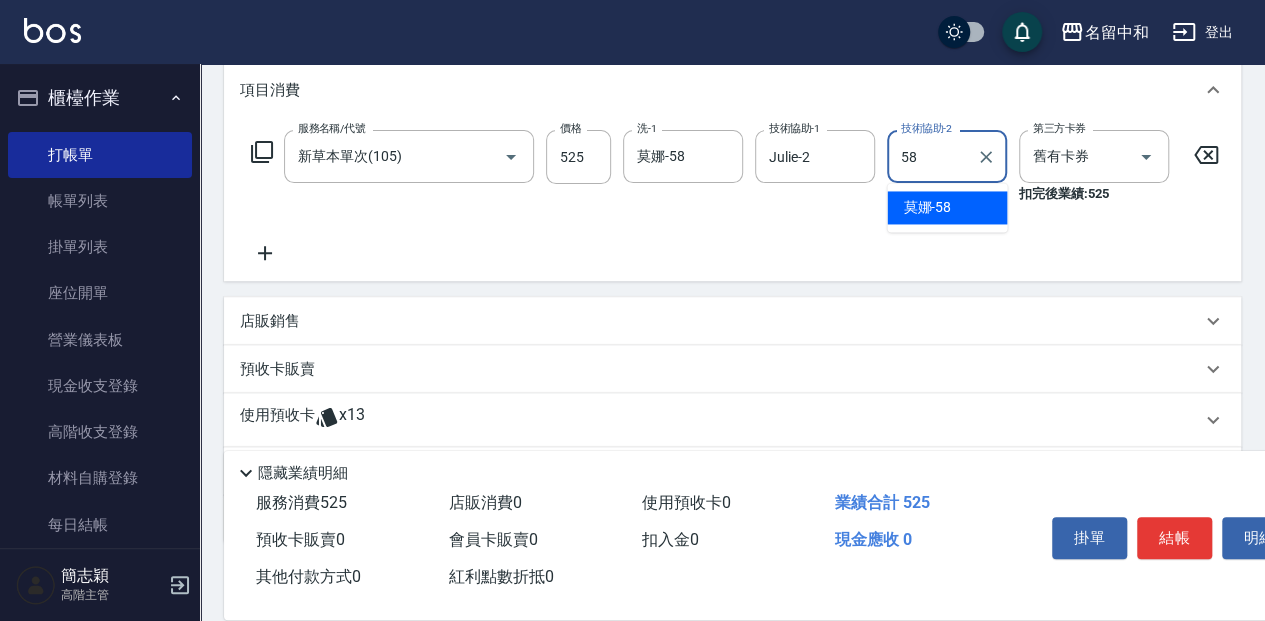 click on "莫娜 -58" at bounding box center (927, 207) 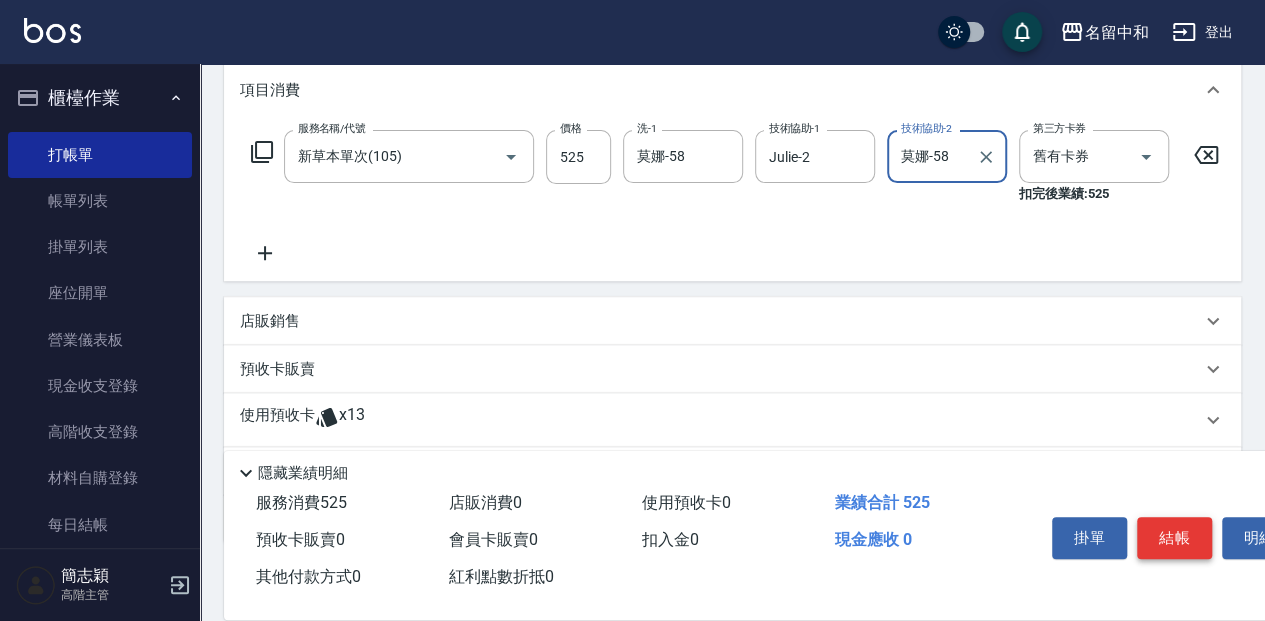 type on "莫娜-58" 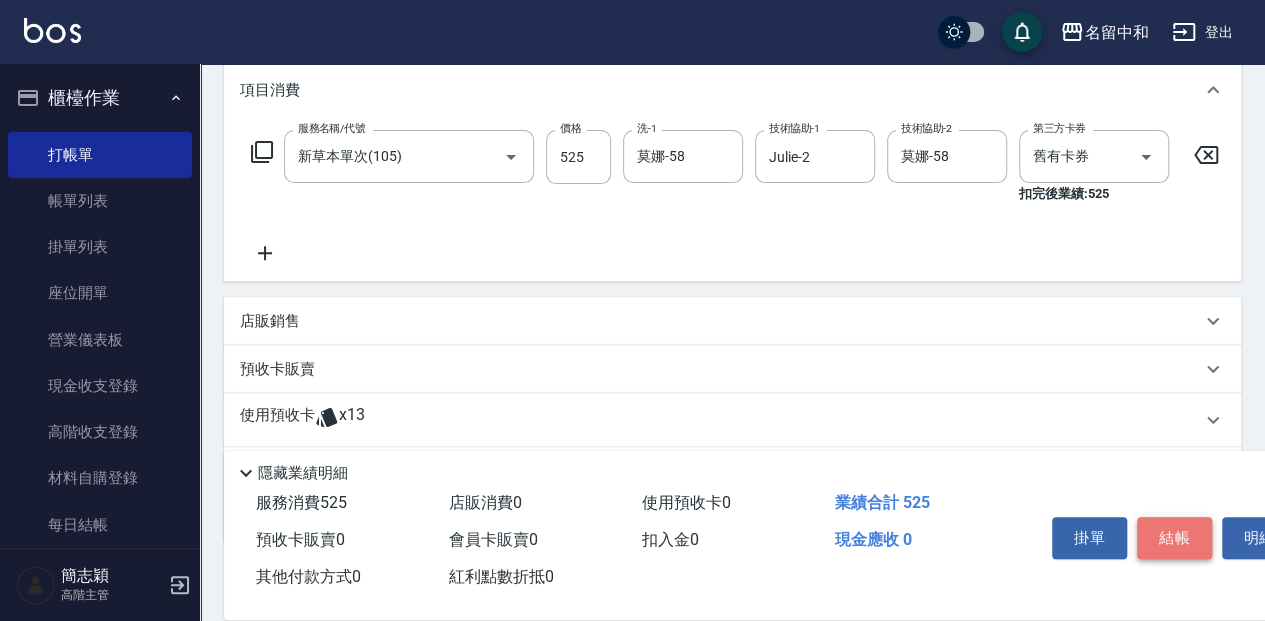 click on "結帳" at bounding box center [1174, 538] 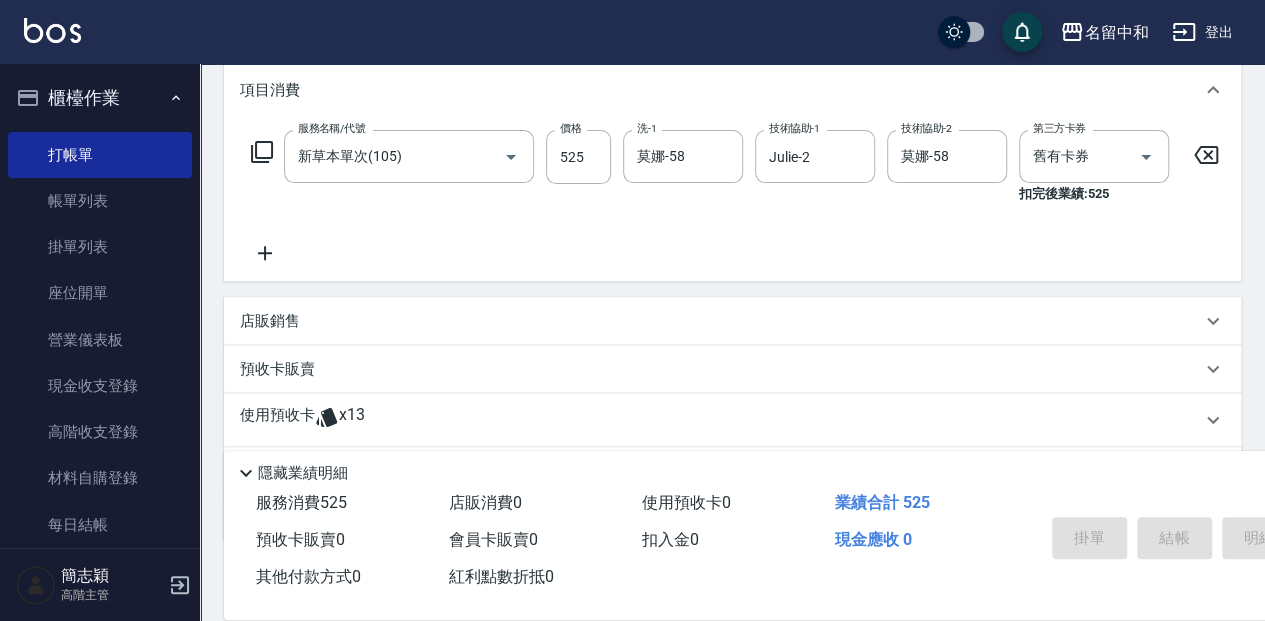 type on "2025/08/04 12:58" 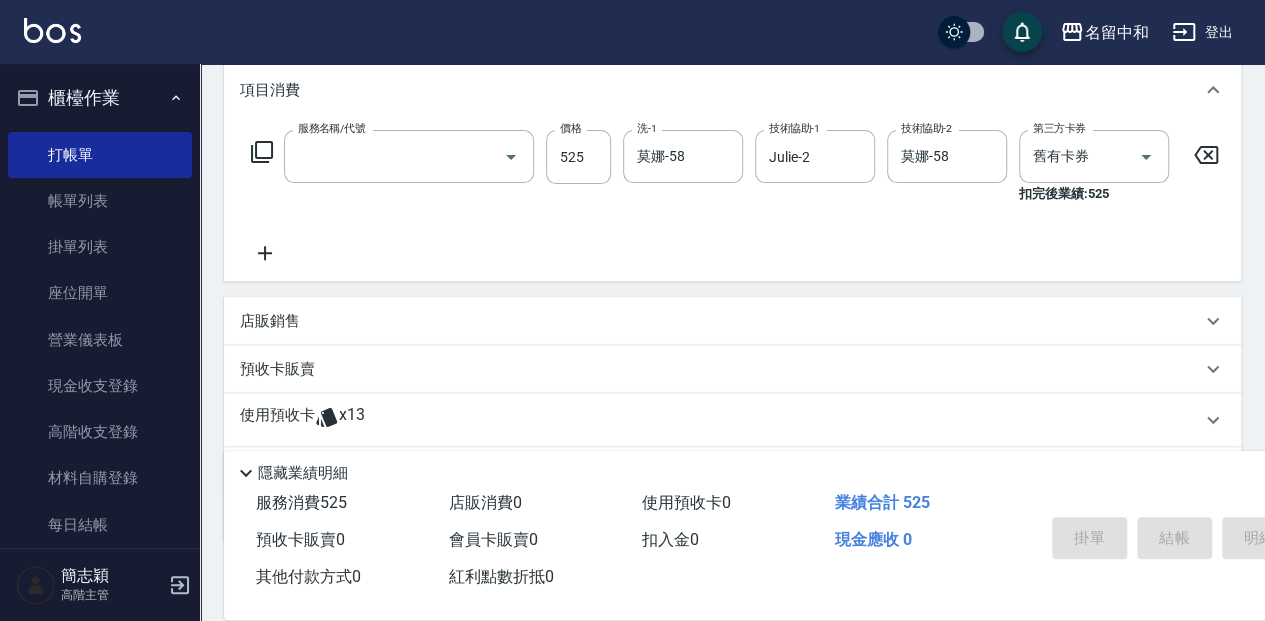 scroll, scrollTop: 0, scrollLeft: 0, axis: both 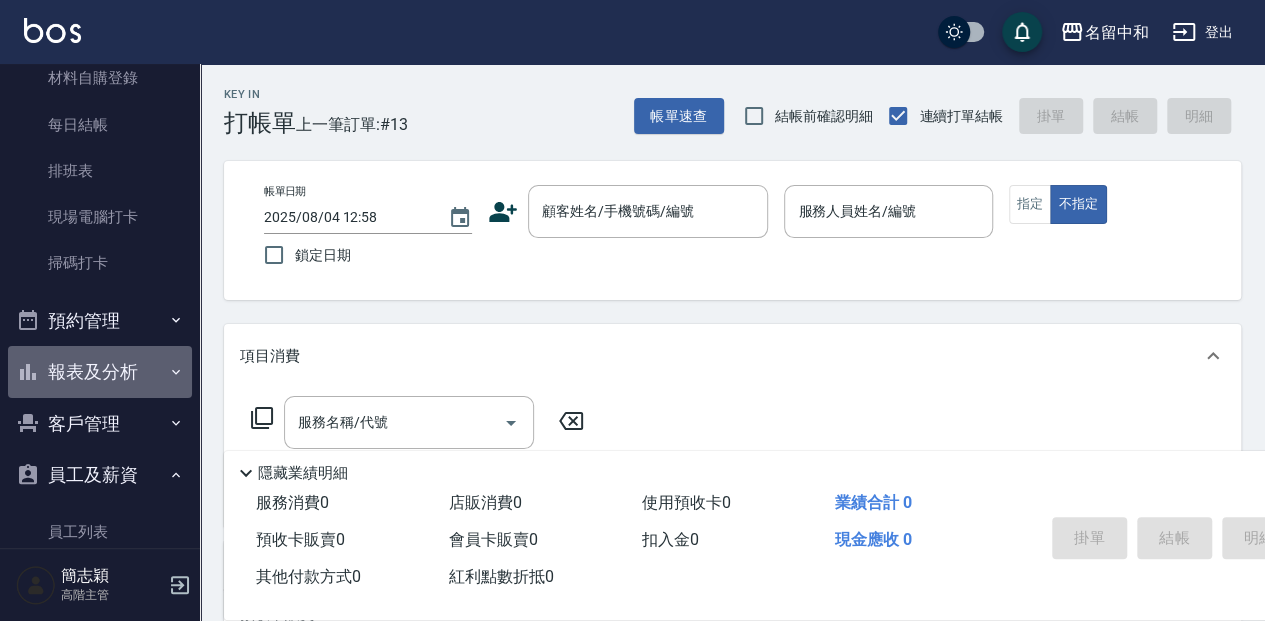 click on "報表及分析" at bounding box center (100, 372) 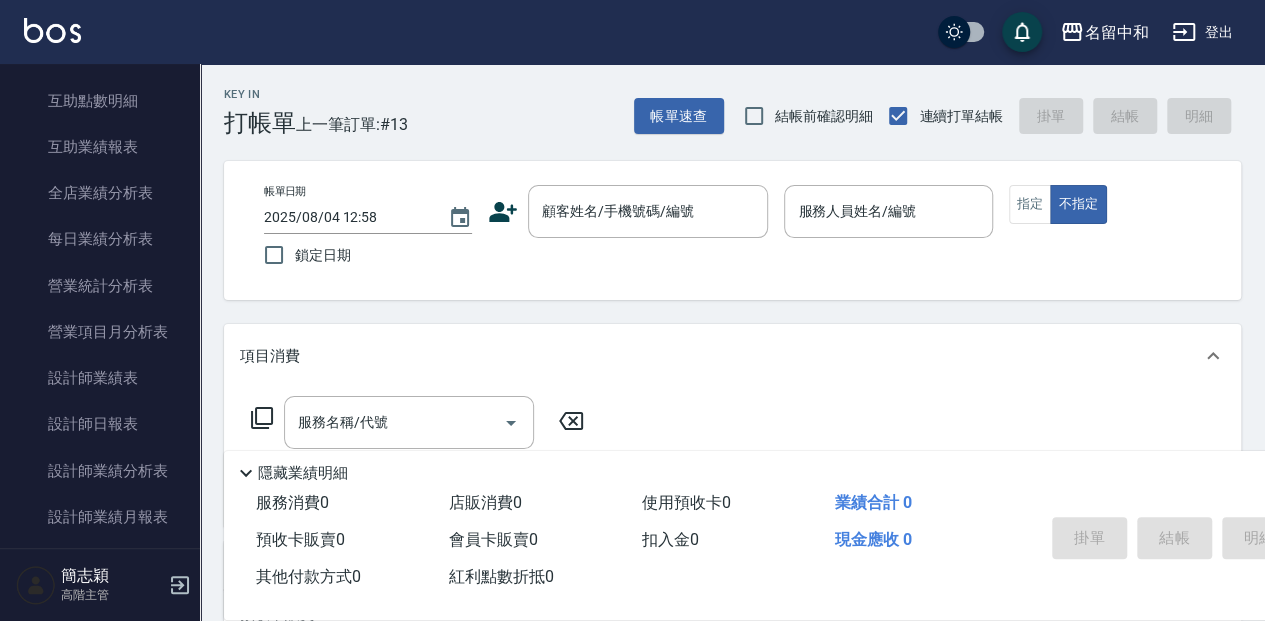 scroll, scrollTop: 1133, scrollLeft: 0, axis: vertical 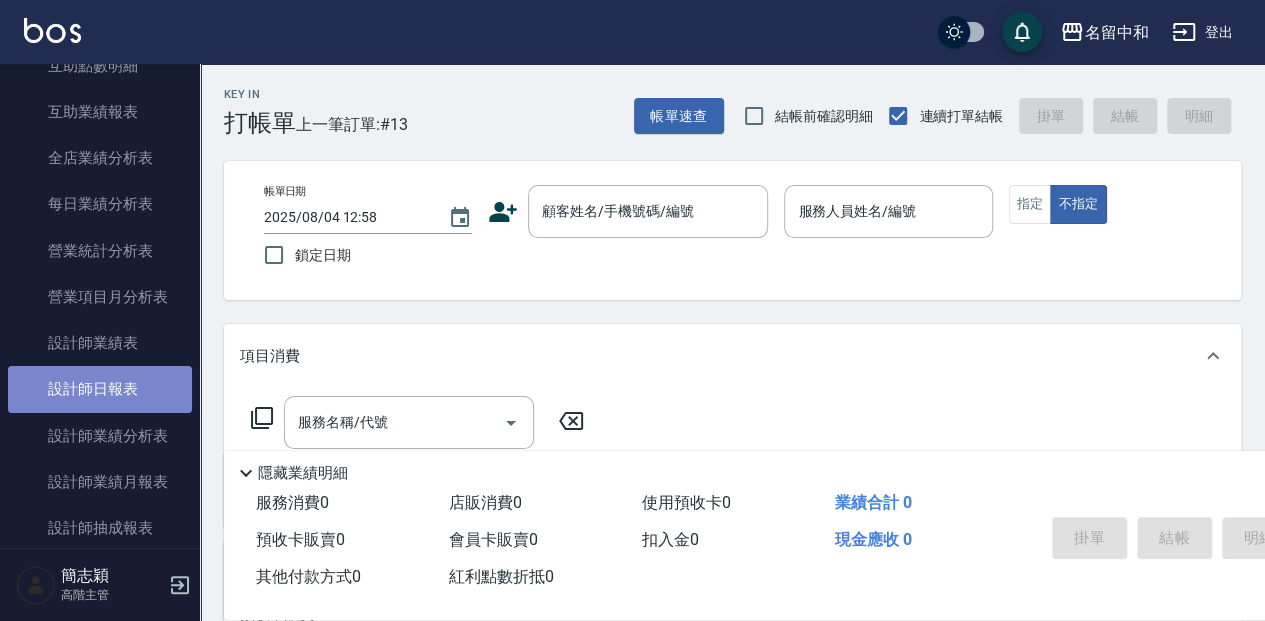 click on "設計師日報表" at bounding box center [100, 389] 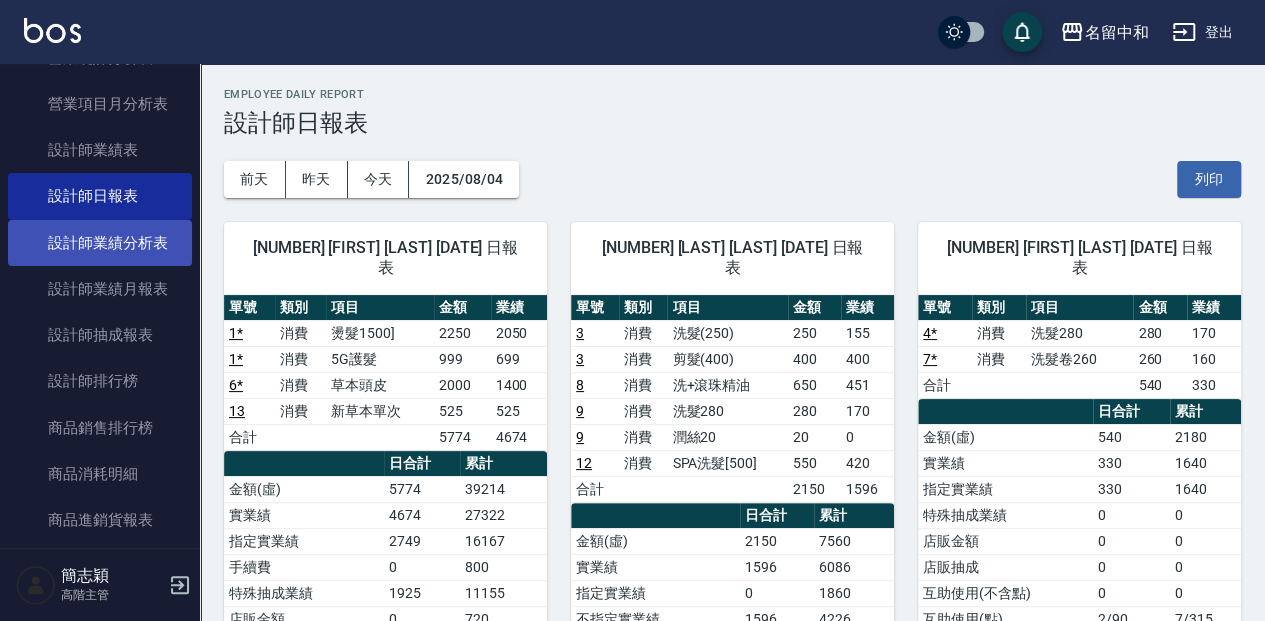 scroll, scrollTop: 1400, scrollLeft: 0, axis: vertical 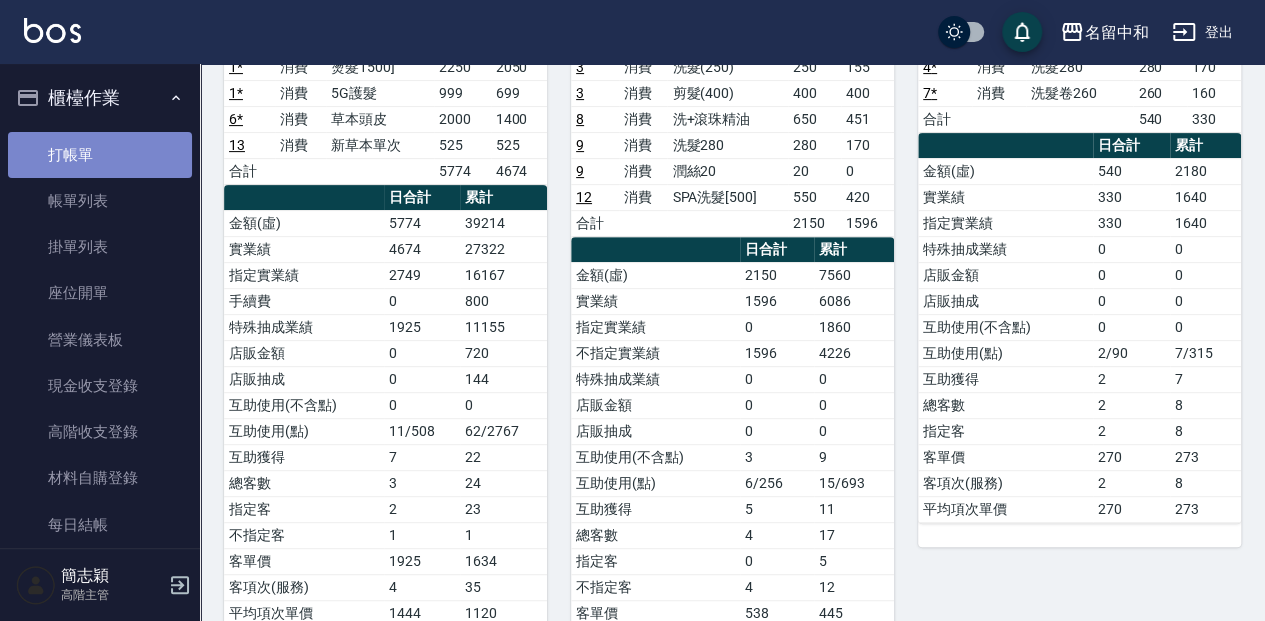 click on "打帳單" at bounding box center (100, 155) 